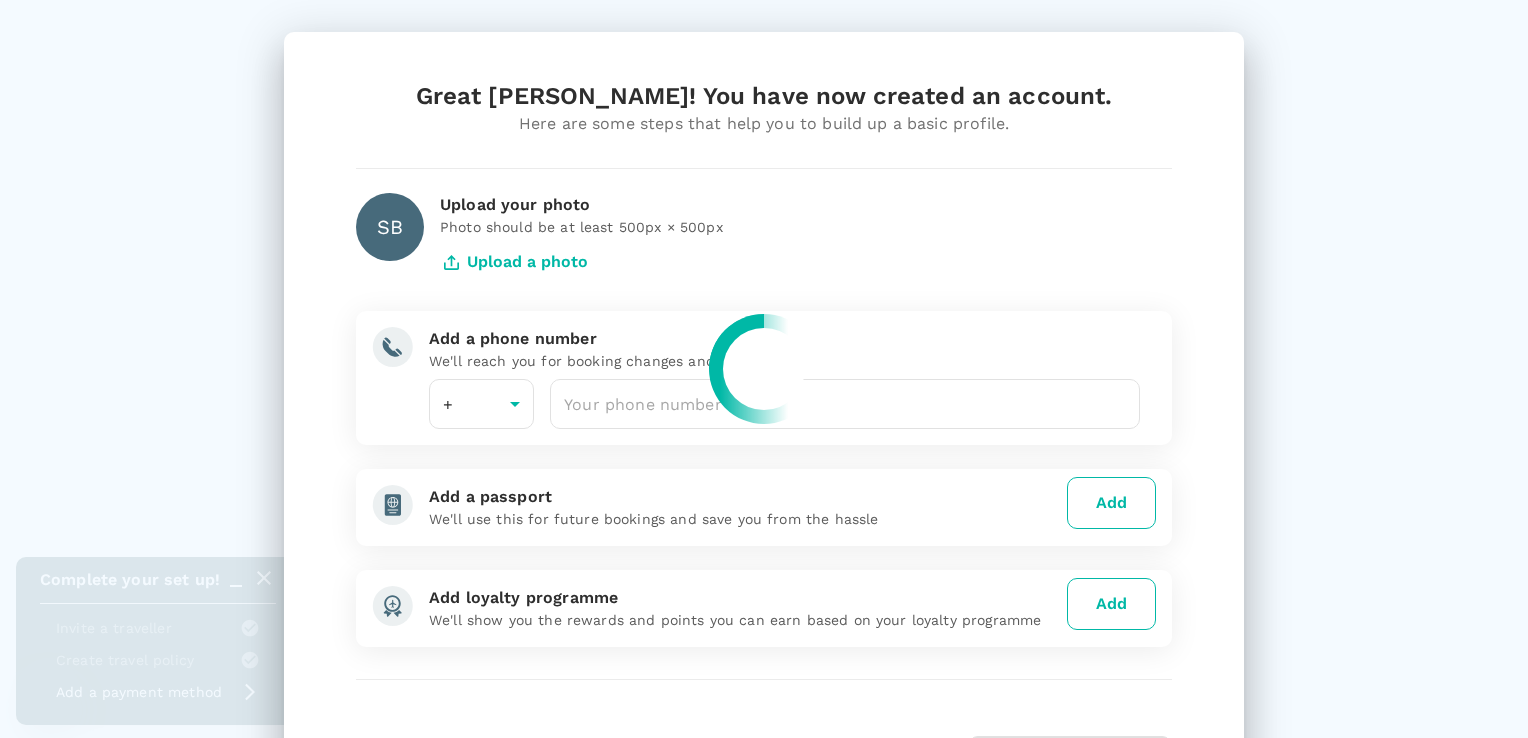 scroll, scrollTop: 0, scrollLeft: 0, axis: both 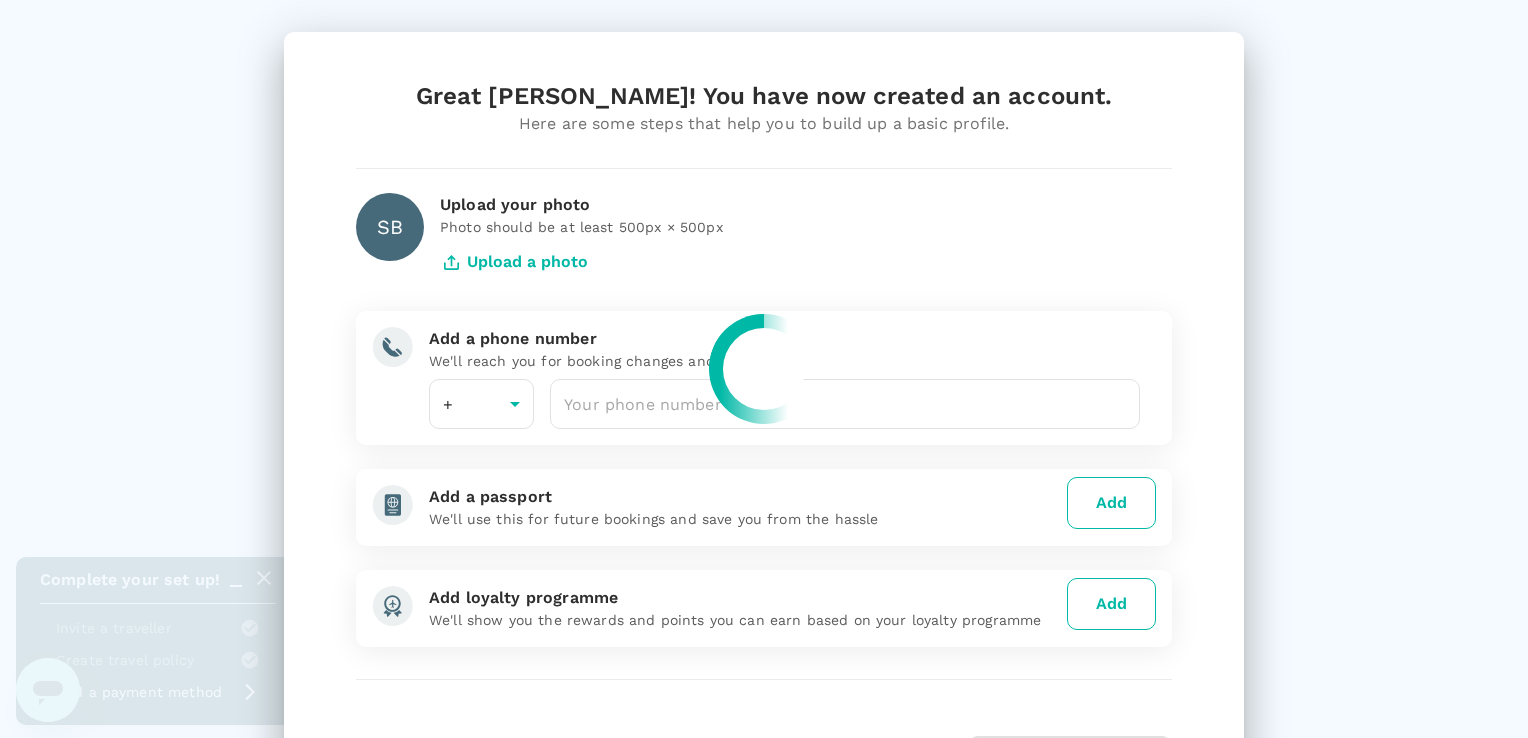 type on "61" 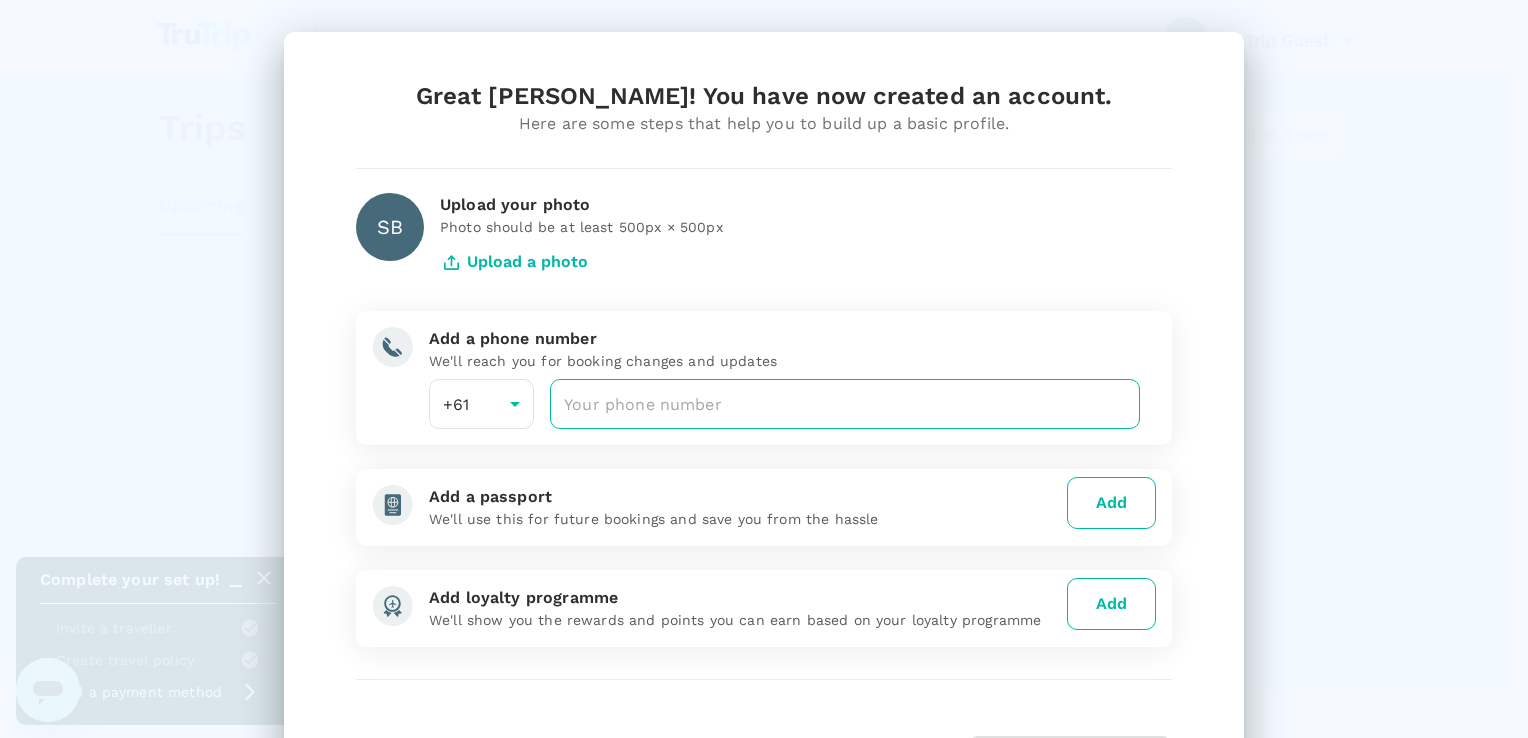 click at bounding box center (845, 404) 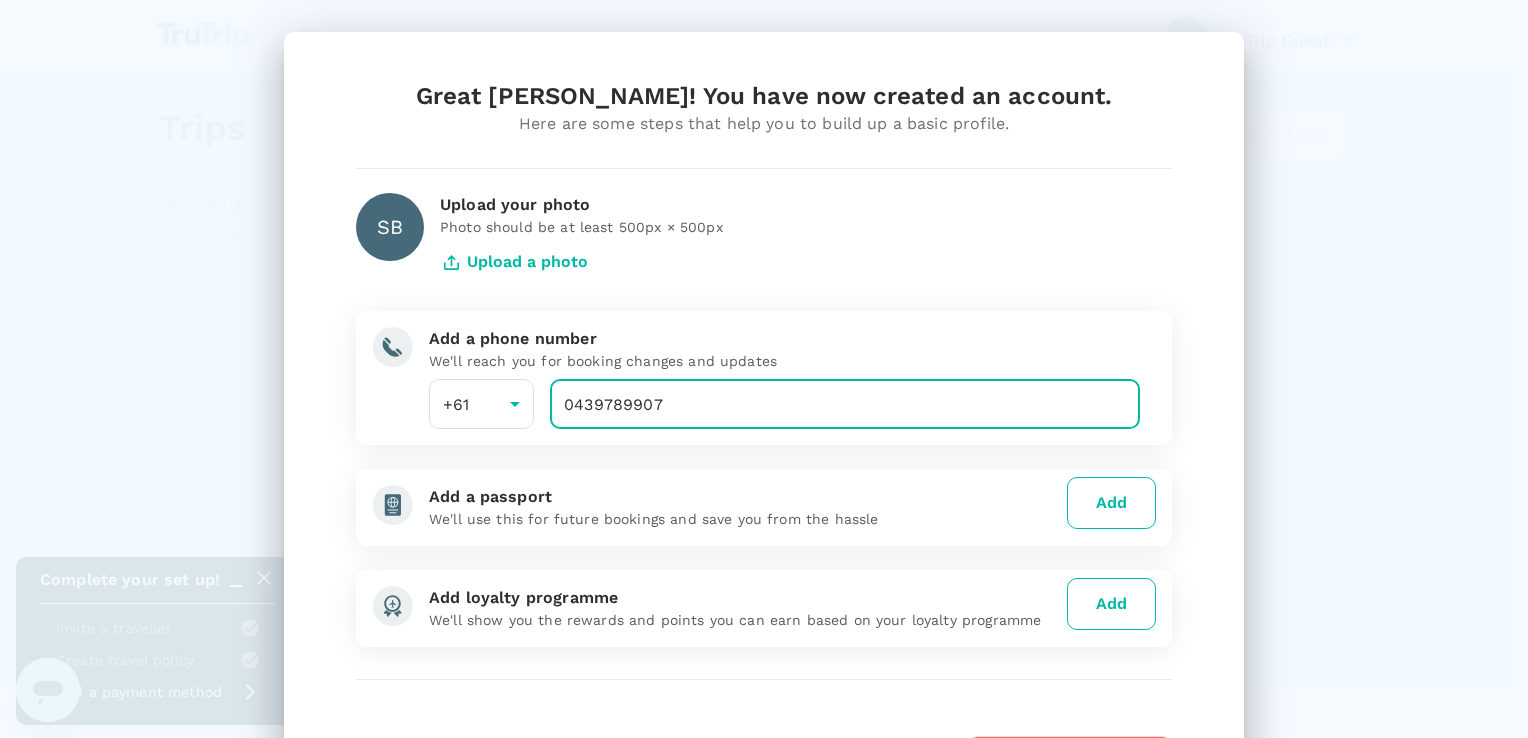 type on "0439789907" 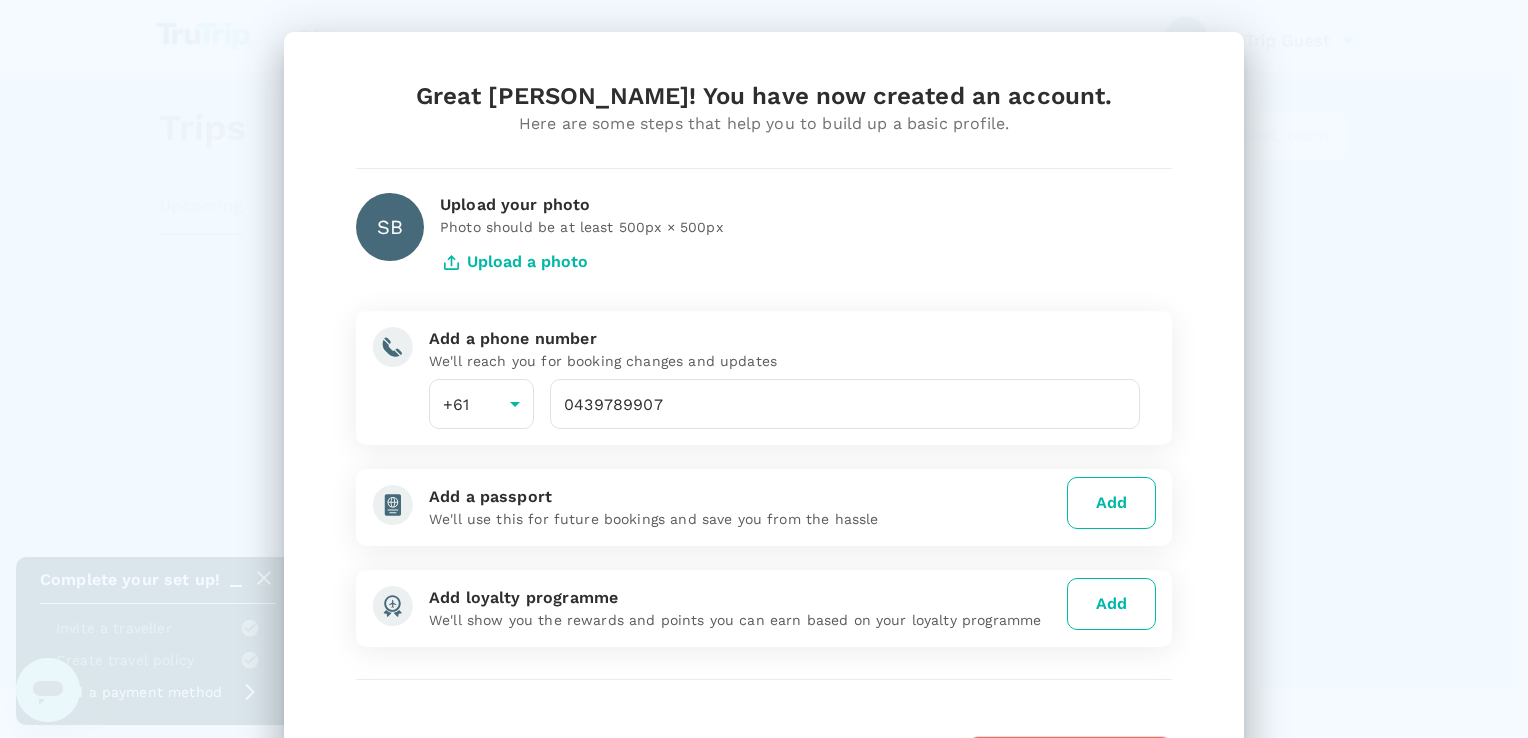 click on "Add" at bounding box center (1111, 503) 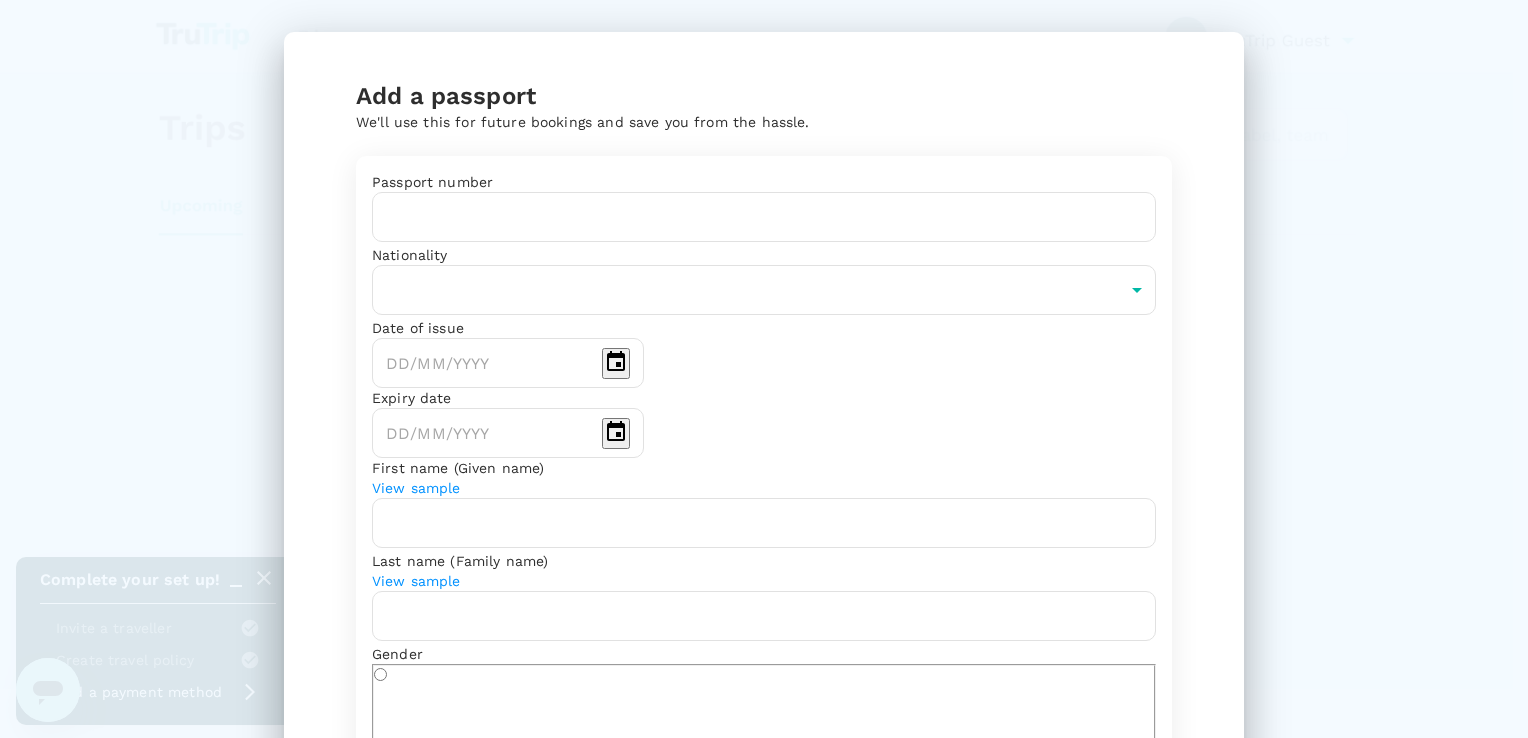 click on "Passport number ​" at bounding box center [764, 208] 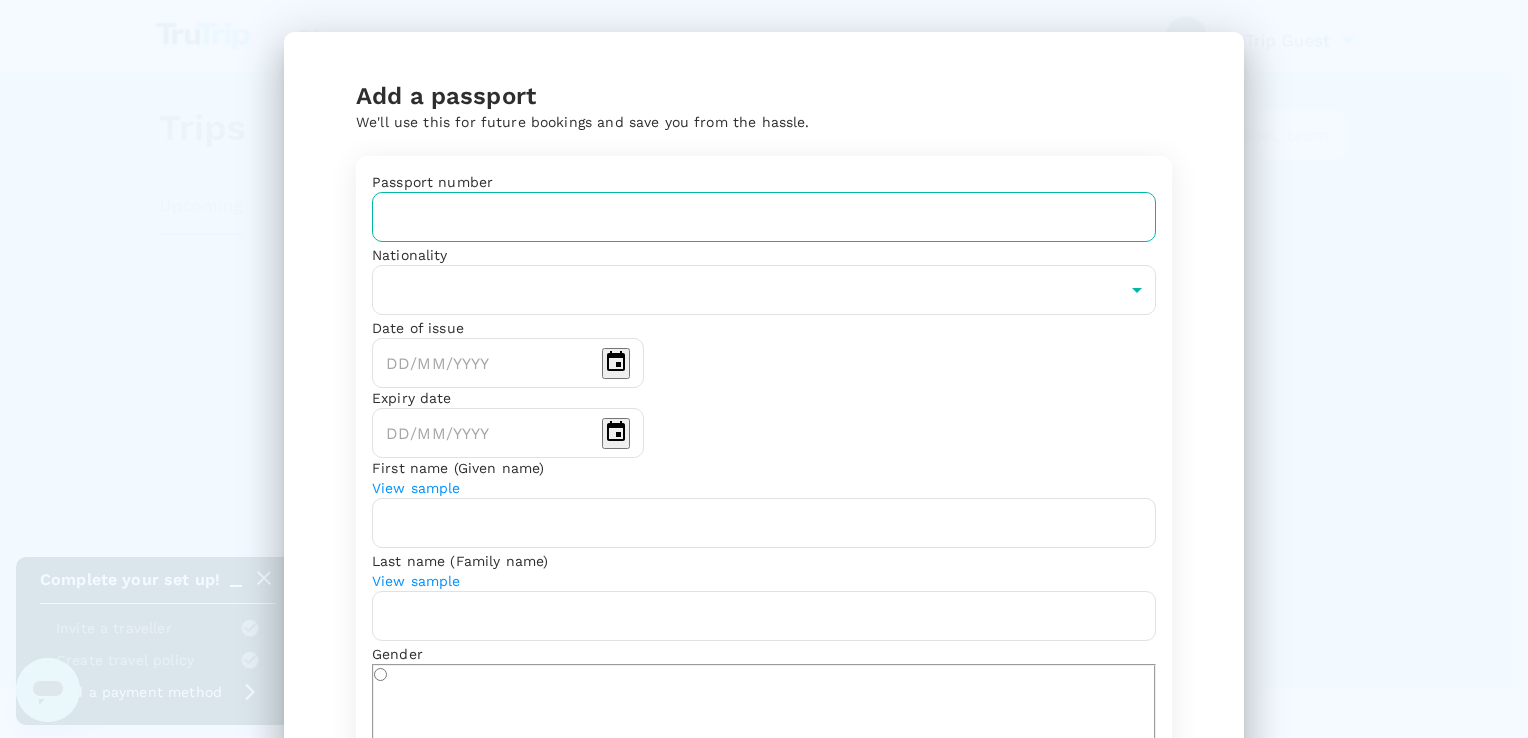 drag, startPoint x: 480, startPoint y: 198, endPoint x: 457, endPoint y: 238, distance: 46.141087 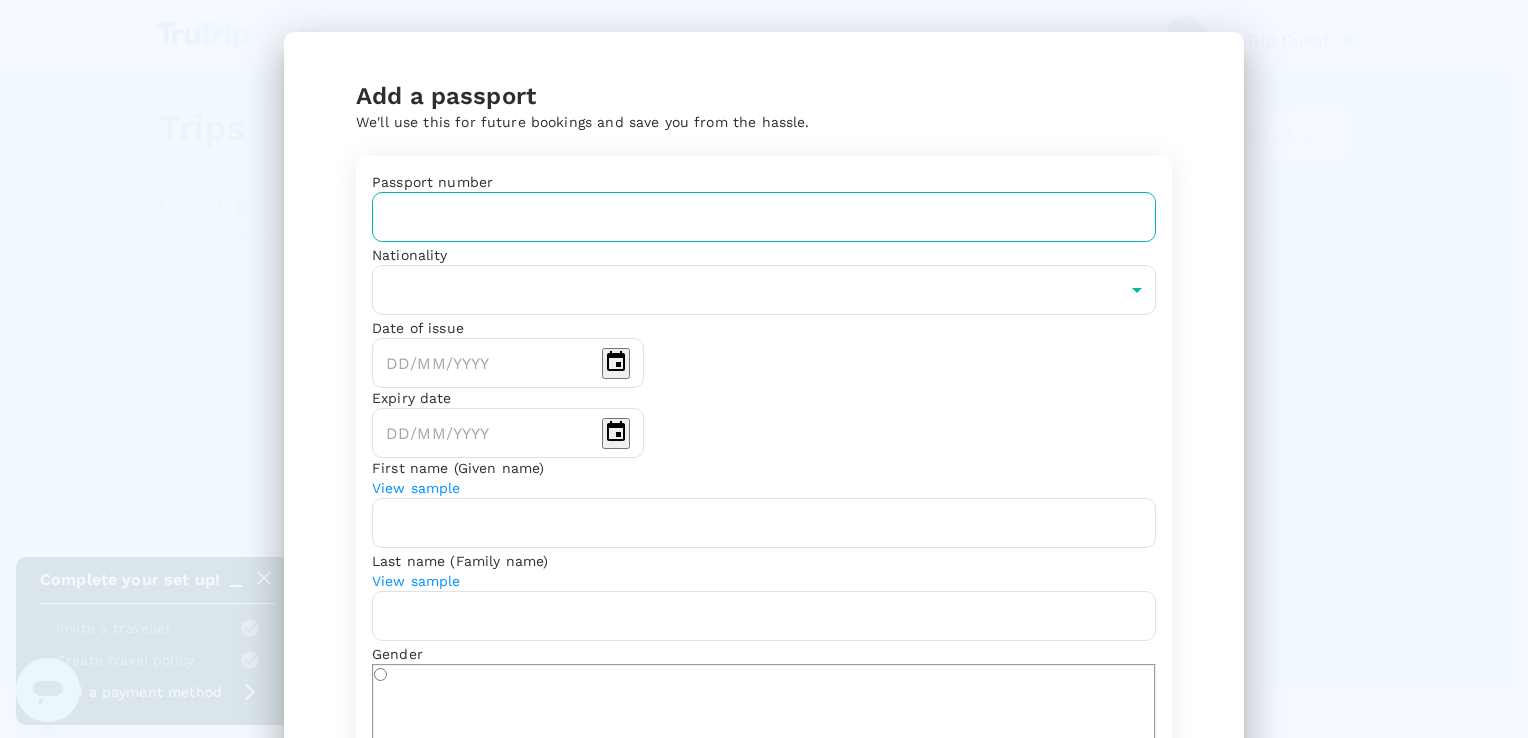 click at bounding box center [764, 217] 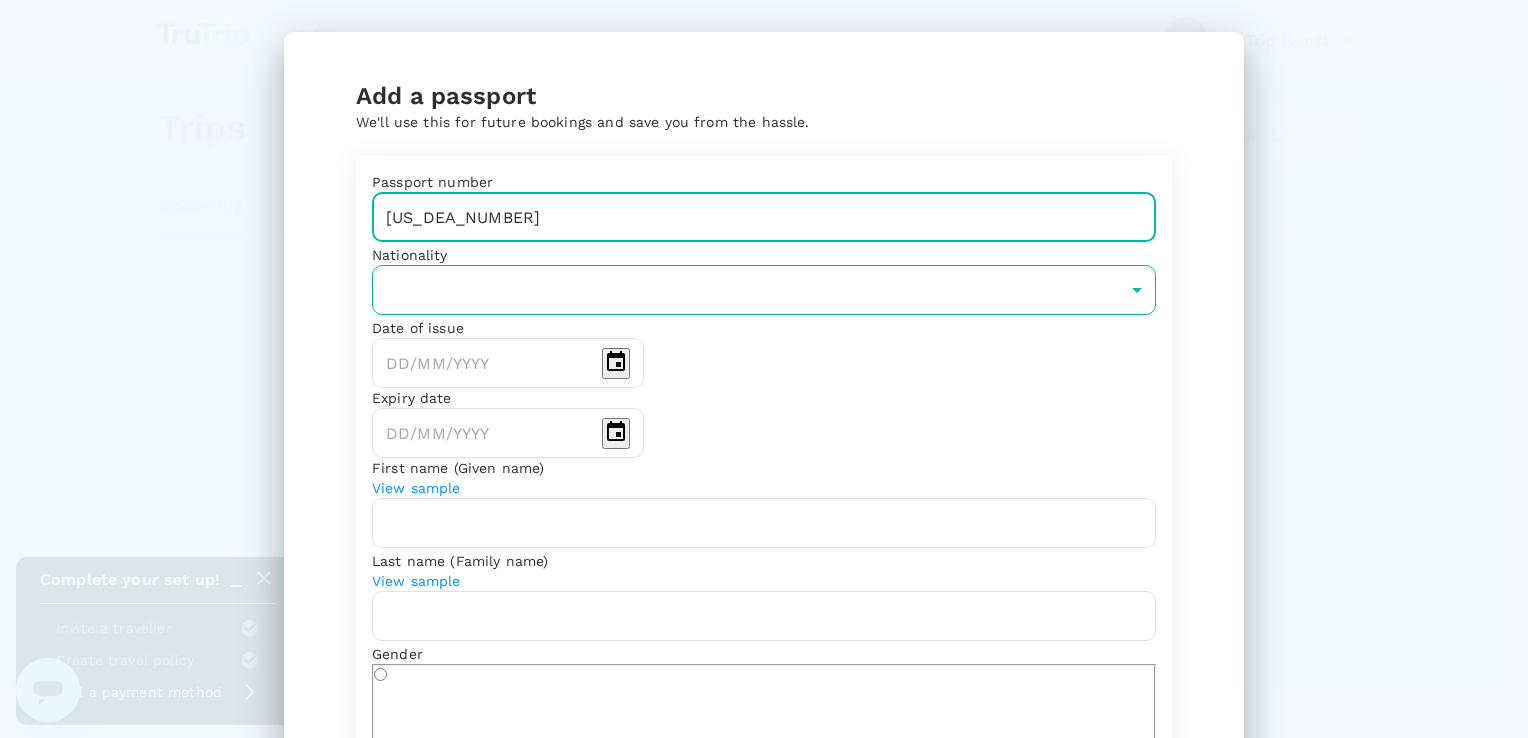 type on "[US_DEA_NUMBER]" 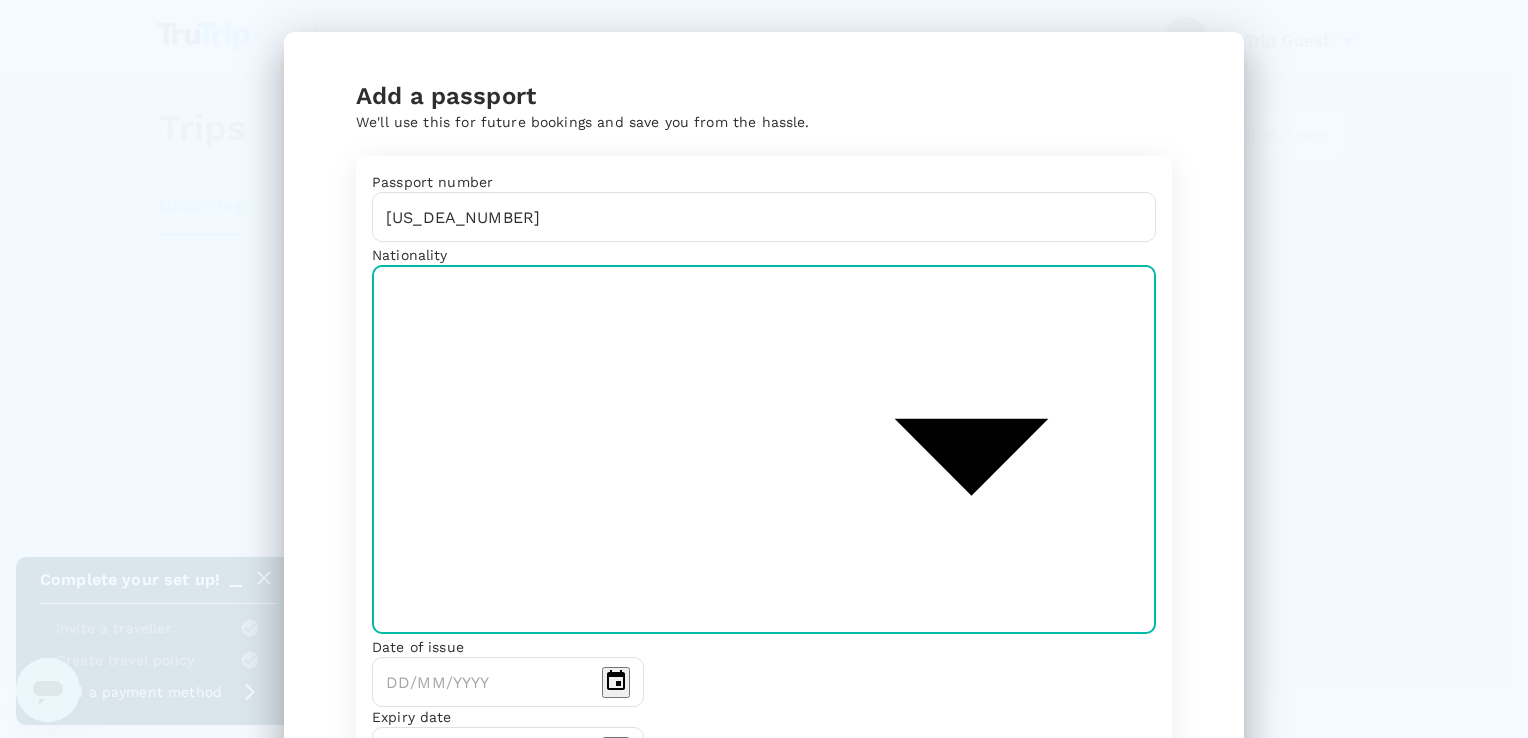 click on "[GEOGRAPHIC_DATA]" at bounding box center [756, 1229] 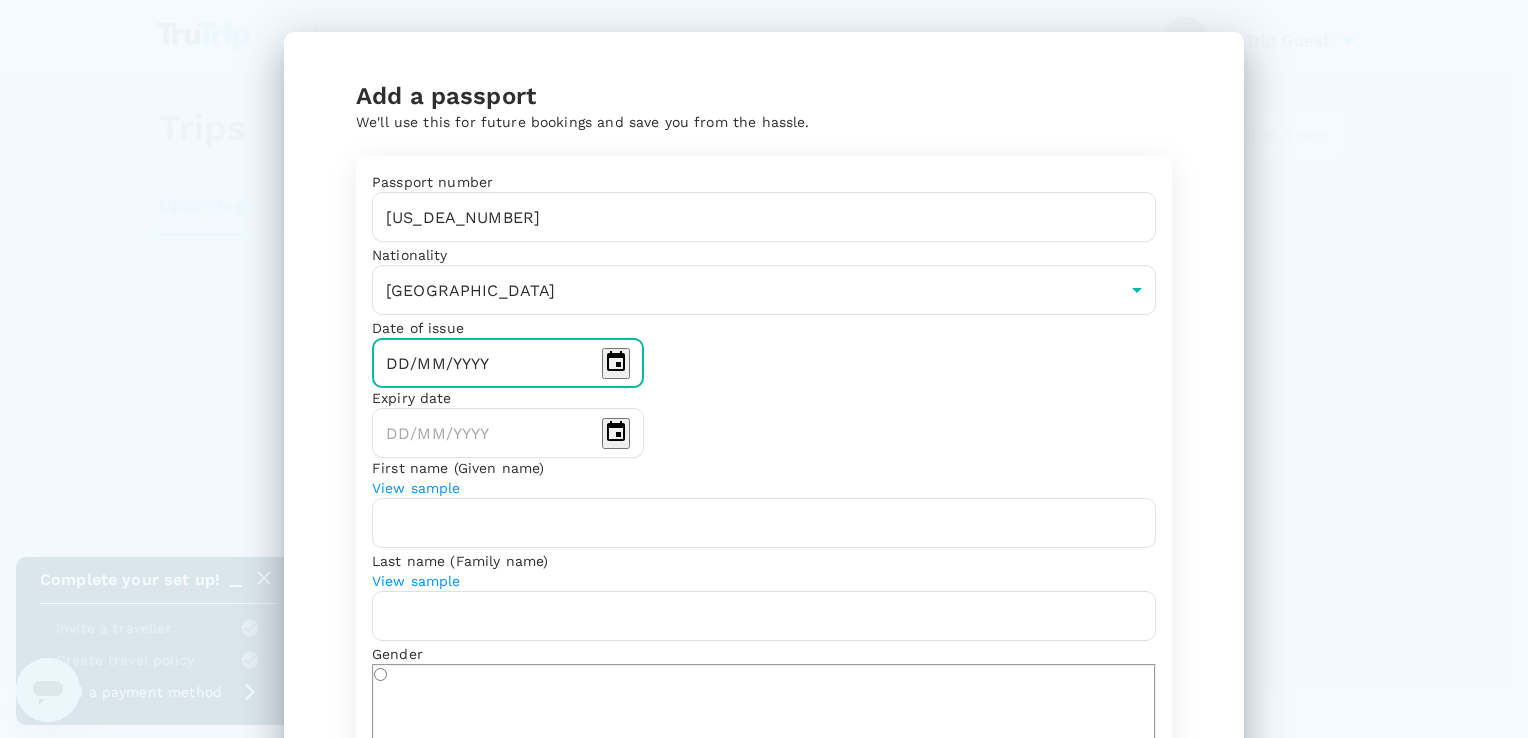click on "DD/MM/YYYY" at bounding box center (483, 363) 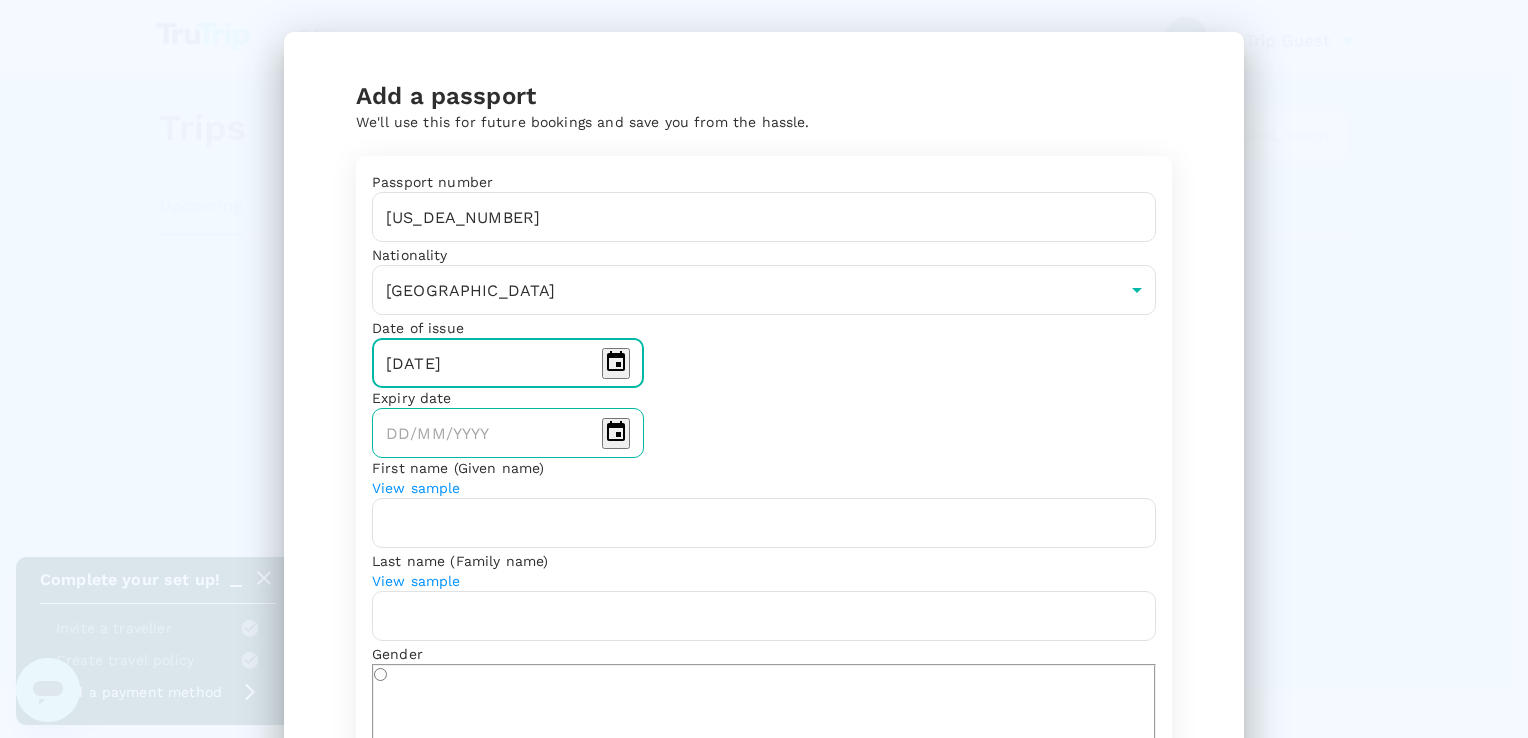type on "[DATE]" 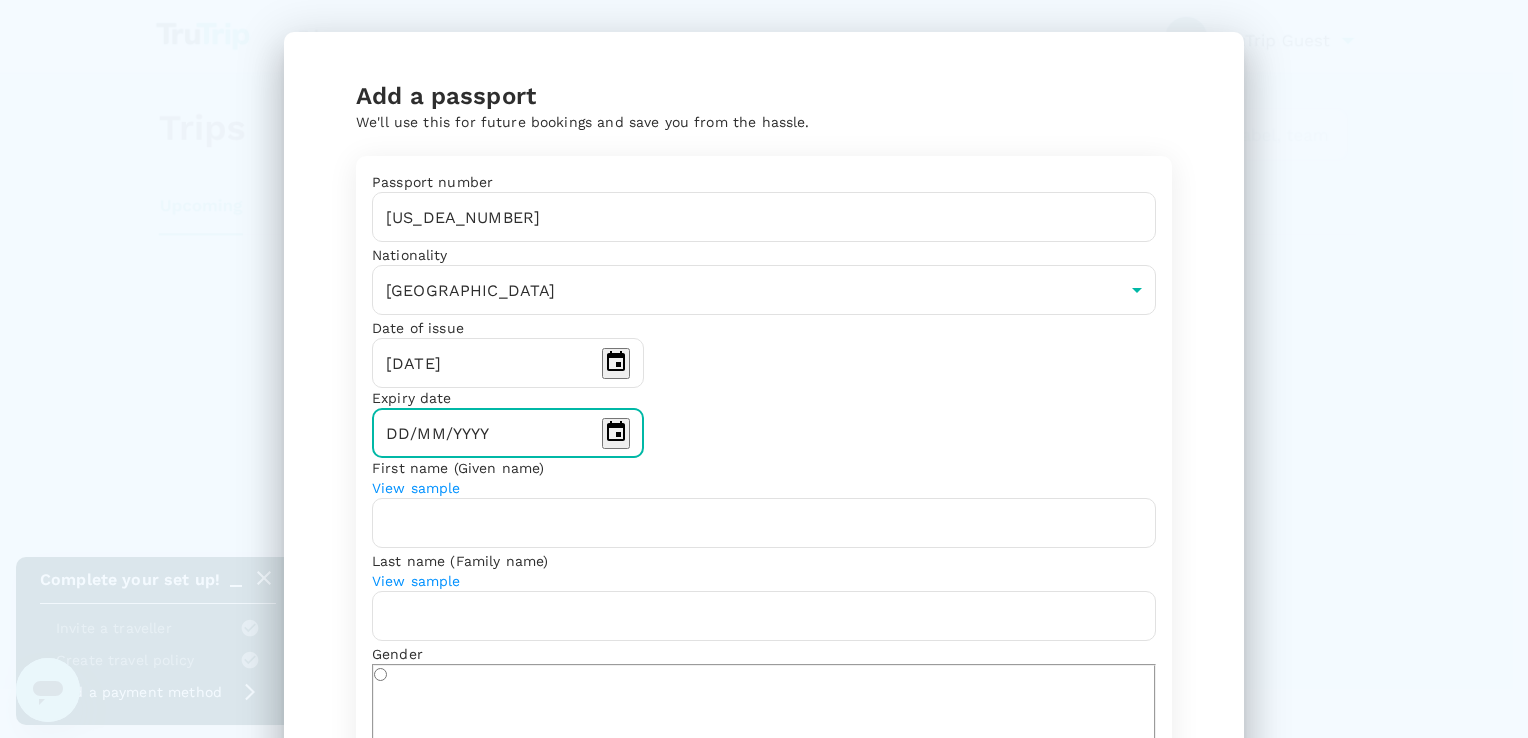 click on "DD/MM/YYYY" at bounding box center [483, 433] 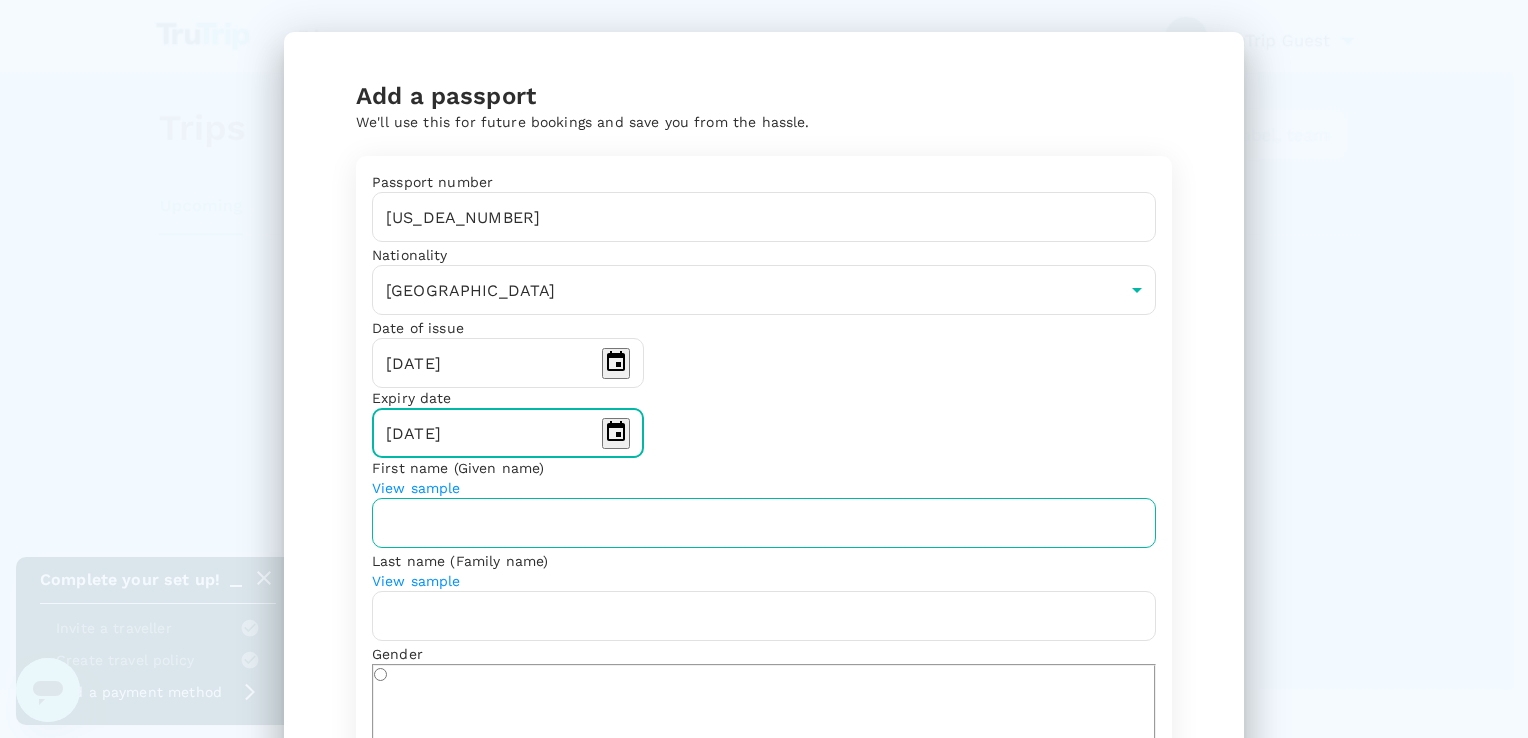 type on "[DATE]" 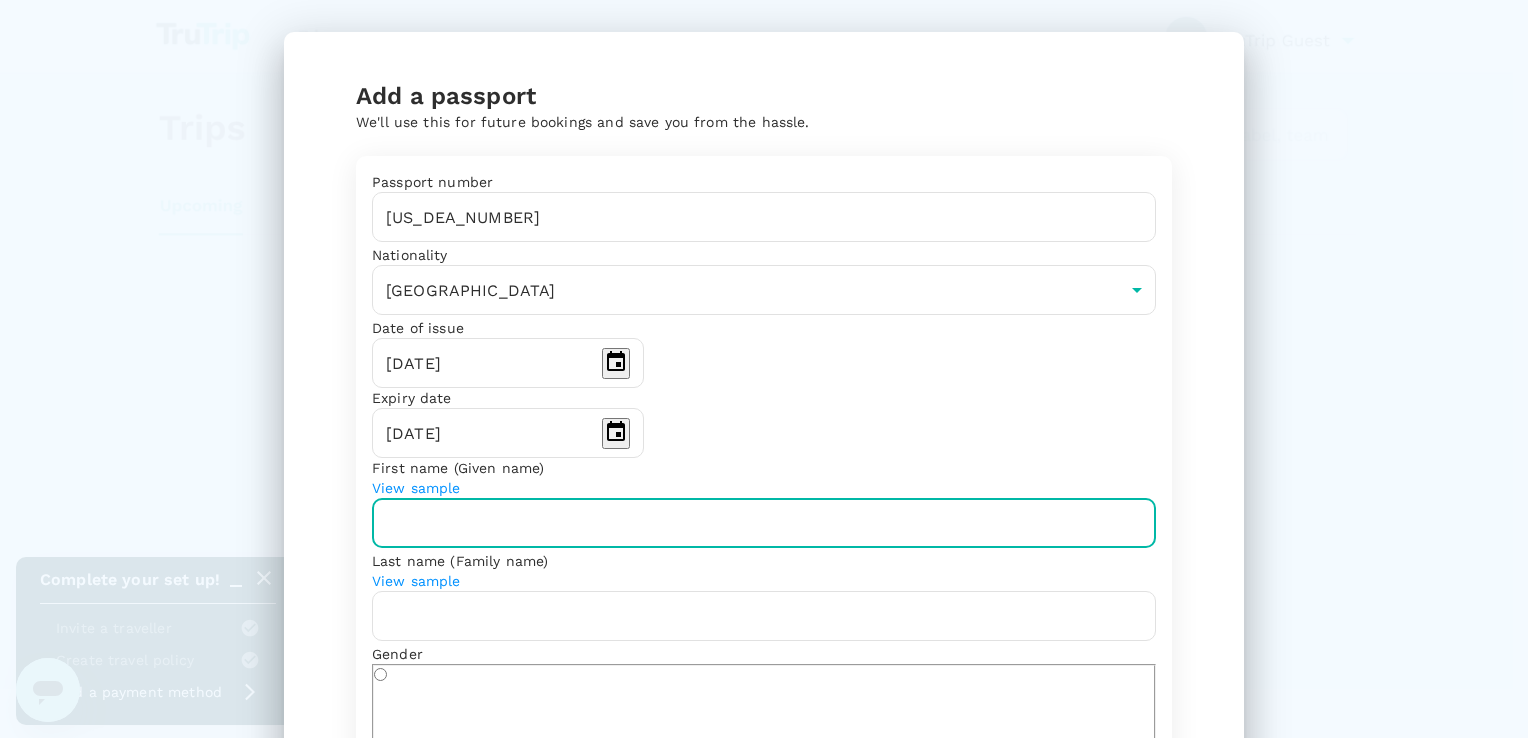 type on "[PERSON_NAME] [PERSON_NAME]" 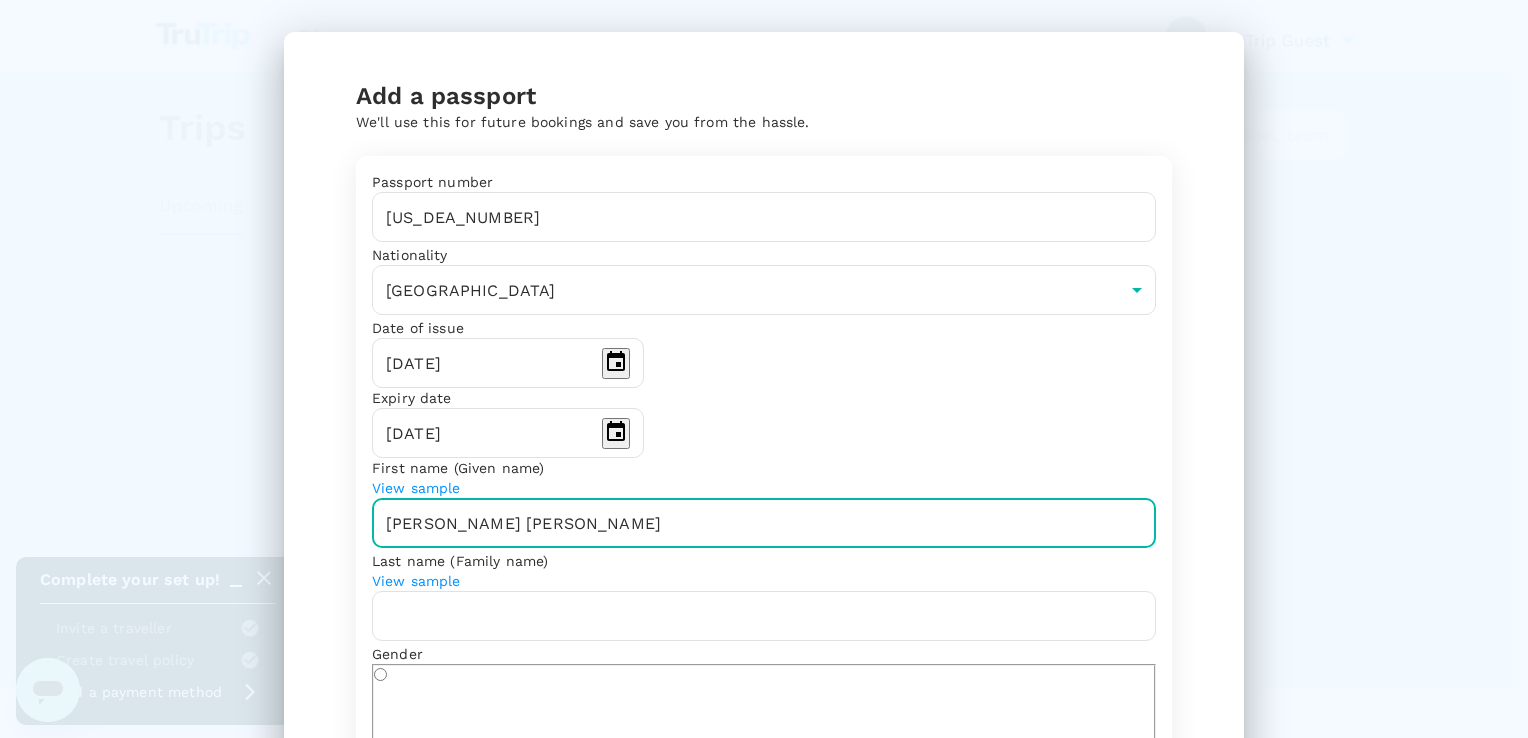 type on "[PERSON_NAME]" 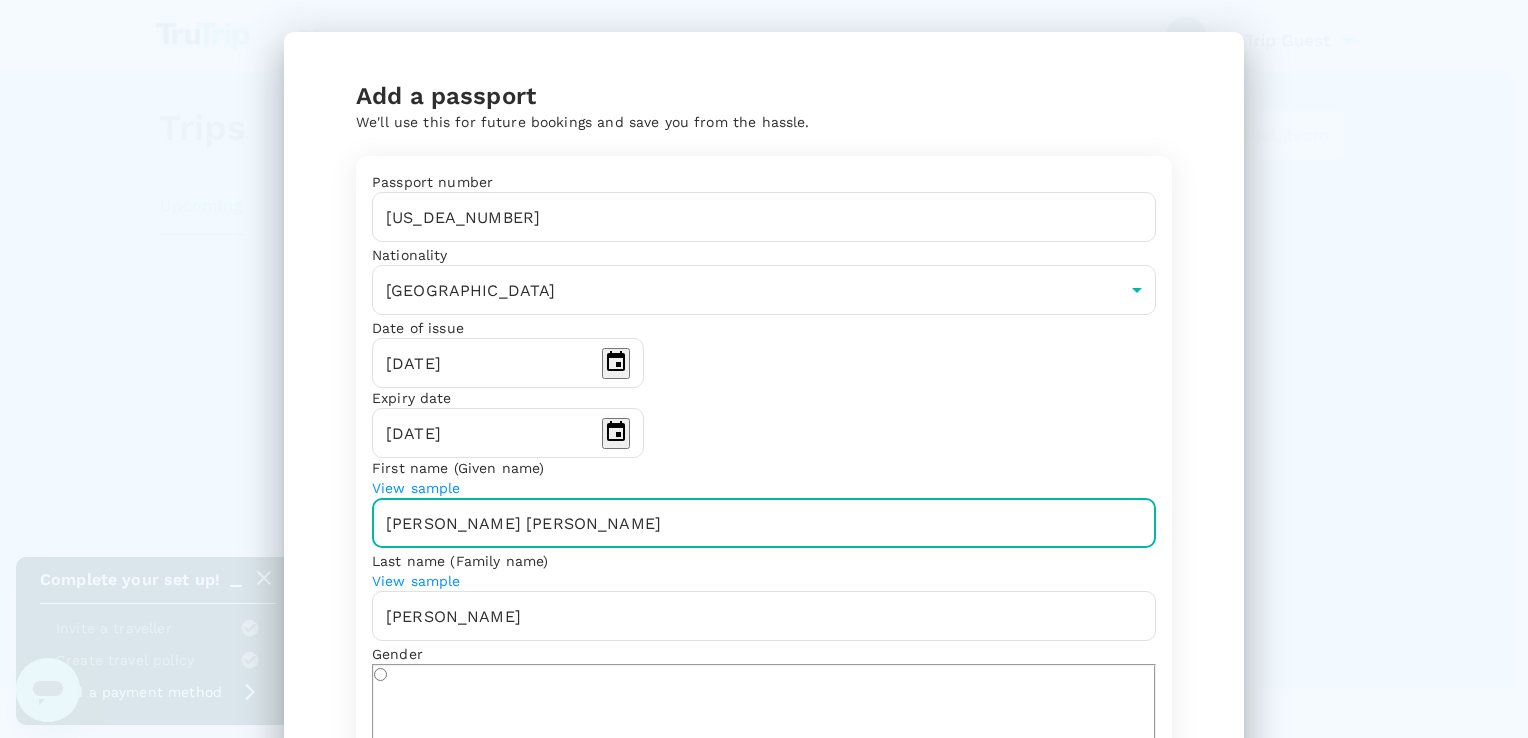 type on "[DATE]" 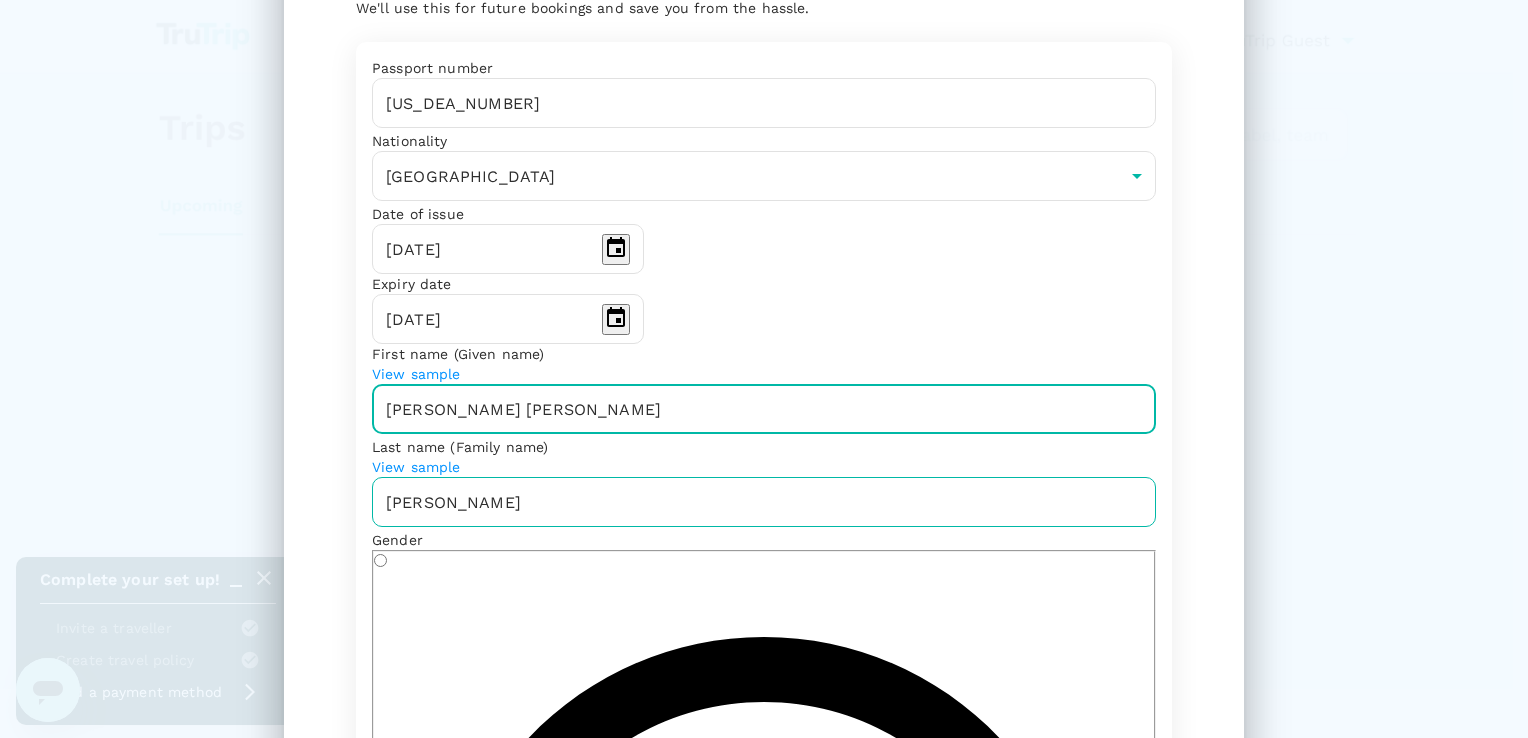 scroll, scrollTop: 300, scrollLeft: 0, axis: vertical 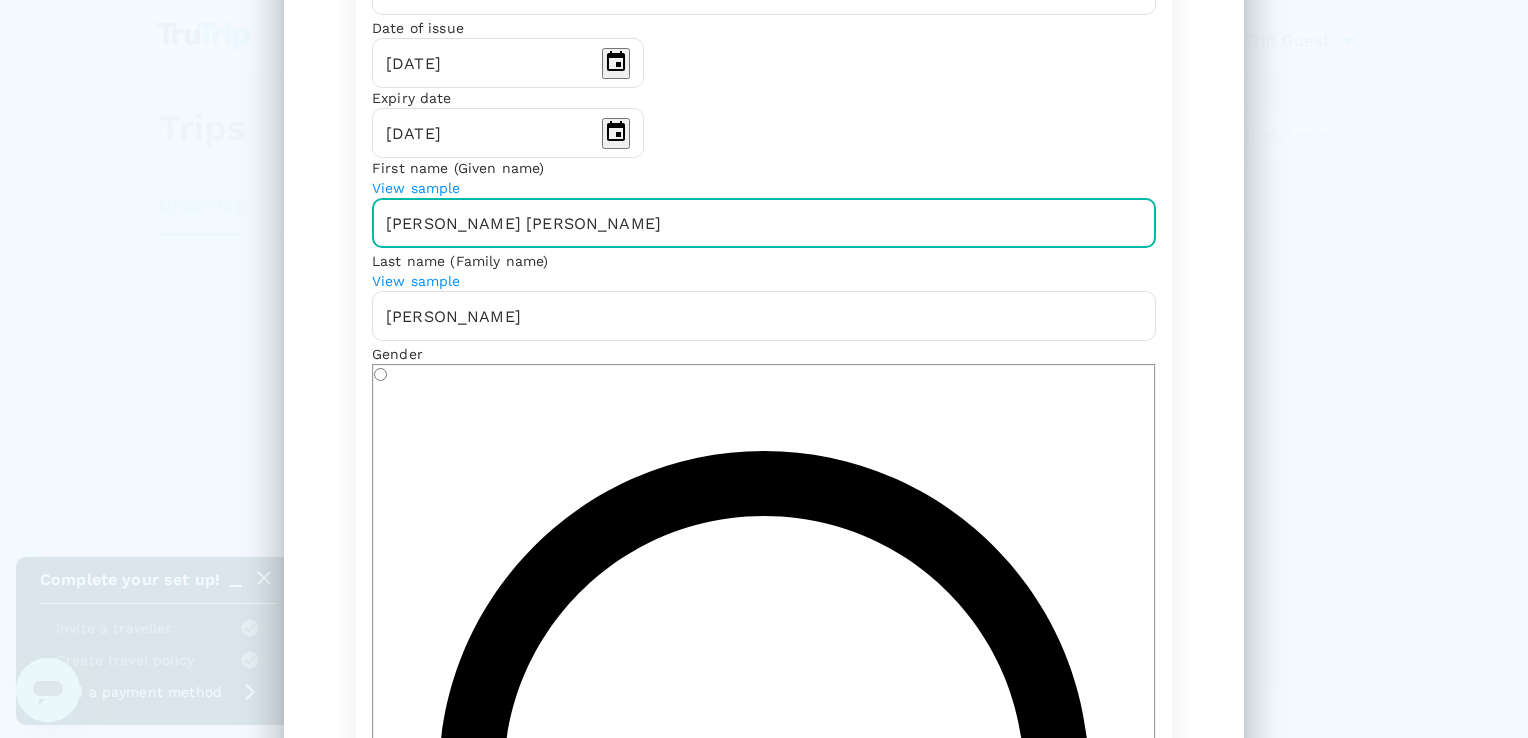 click on "[DEMOGRAPHIC_DATA]" at bounding box center [466, 1967] 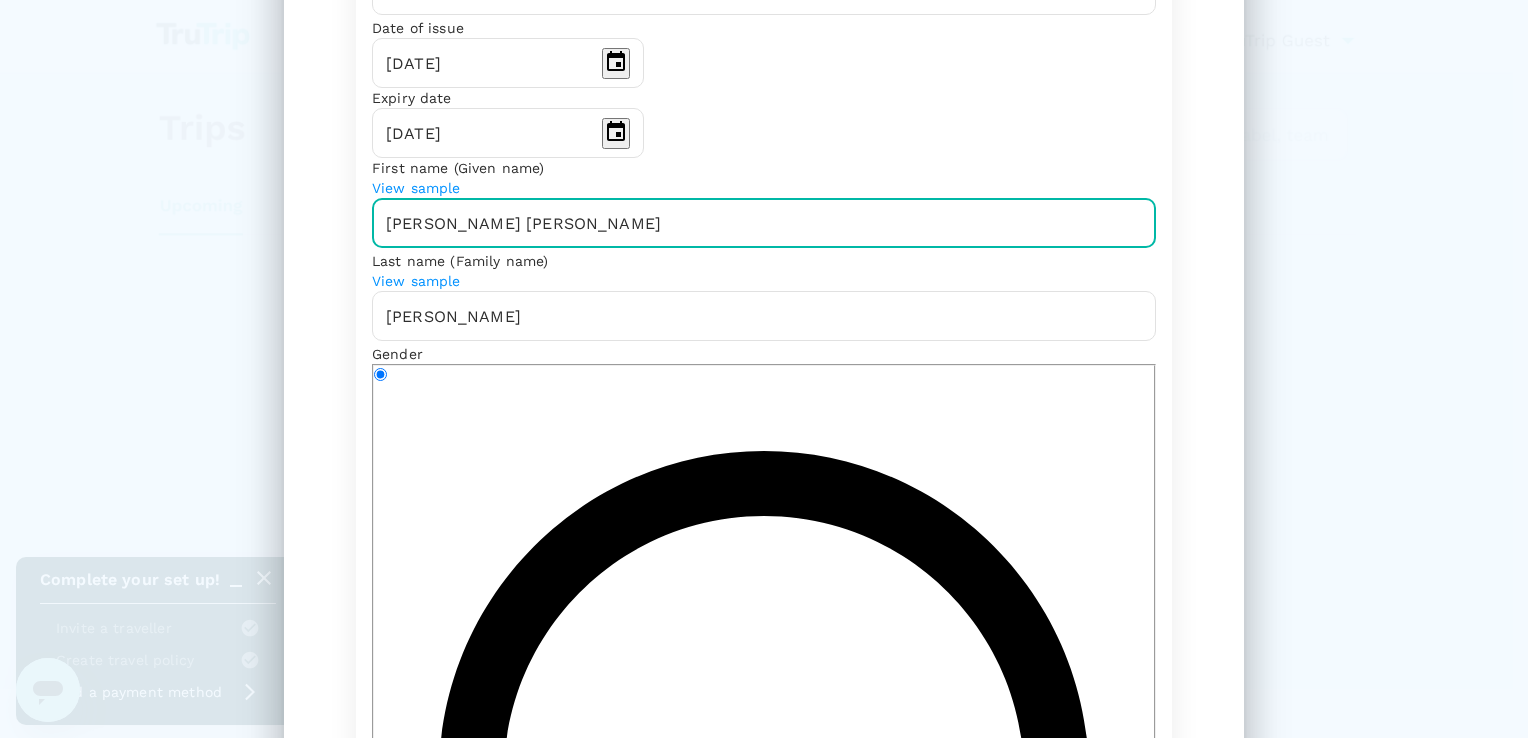 radio on "true" 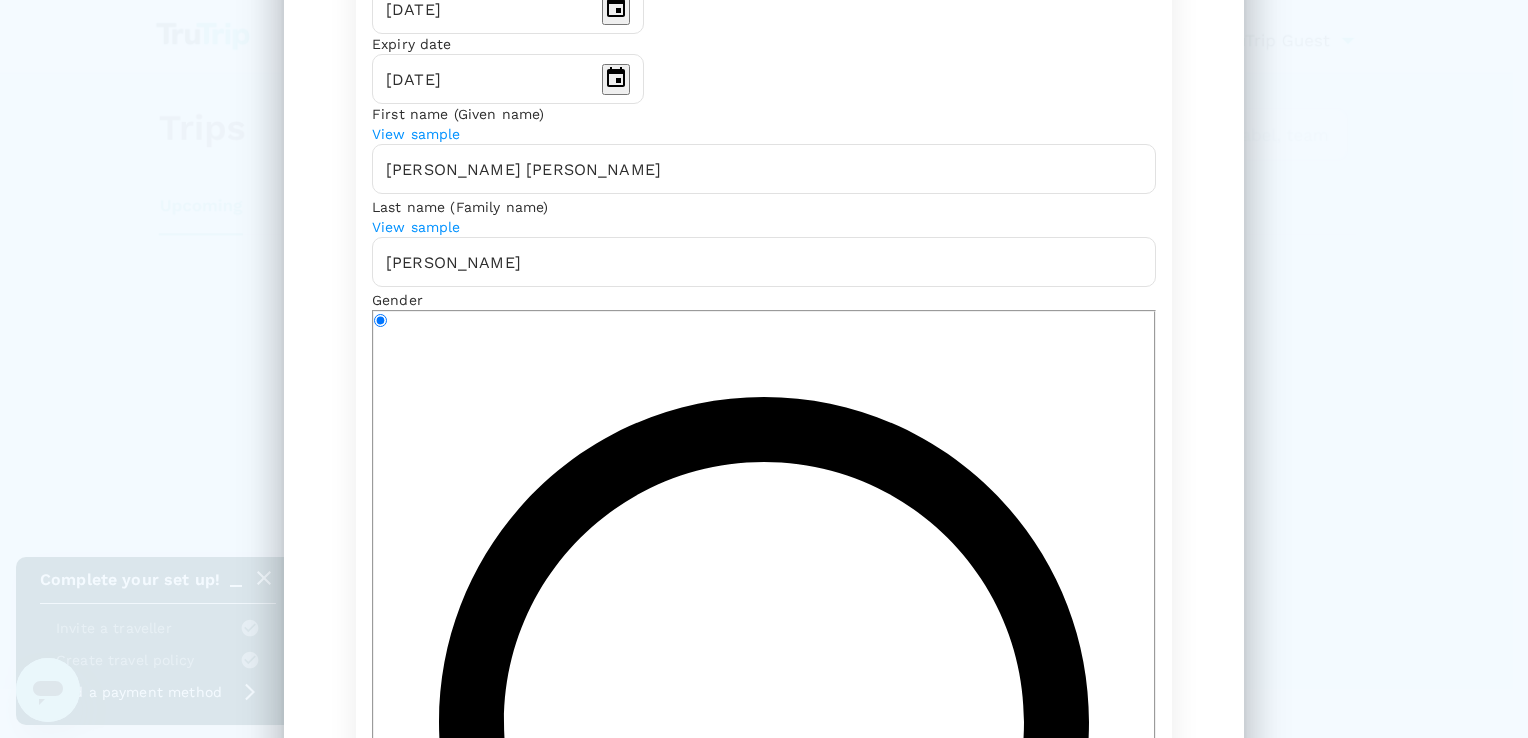 scroll, scrollTop: 398, scrollLeft: 0, axis: vertical 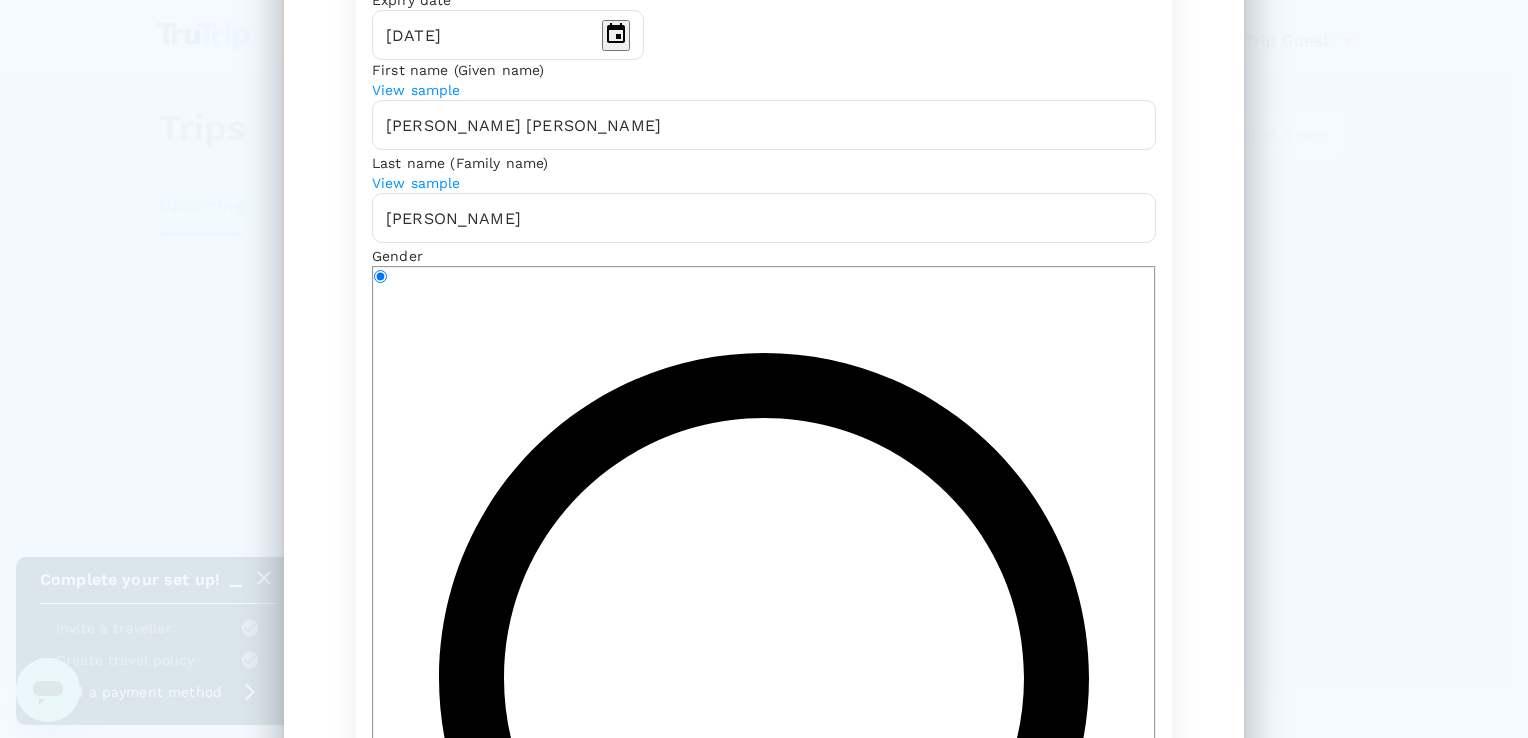 click on "Add passport" at bounding box center [438, 3650] 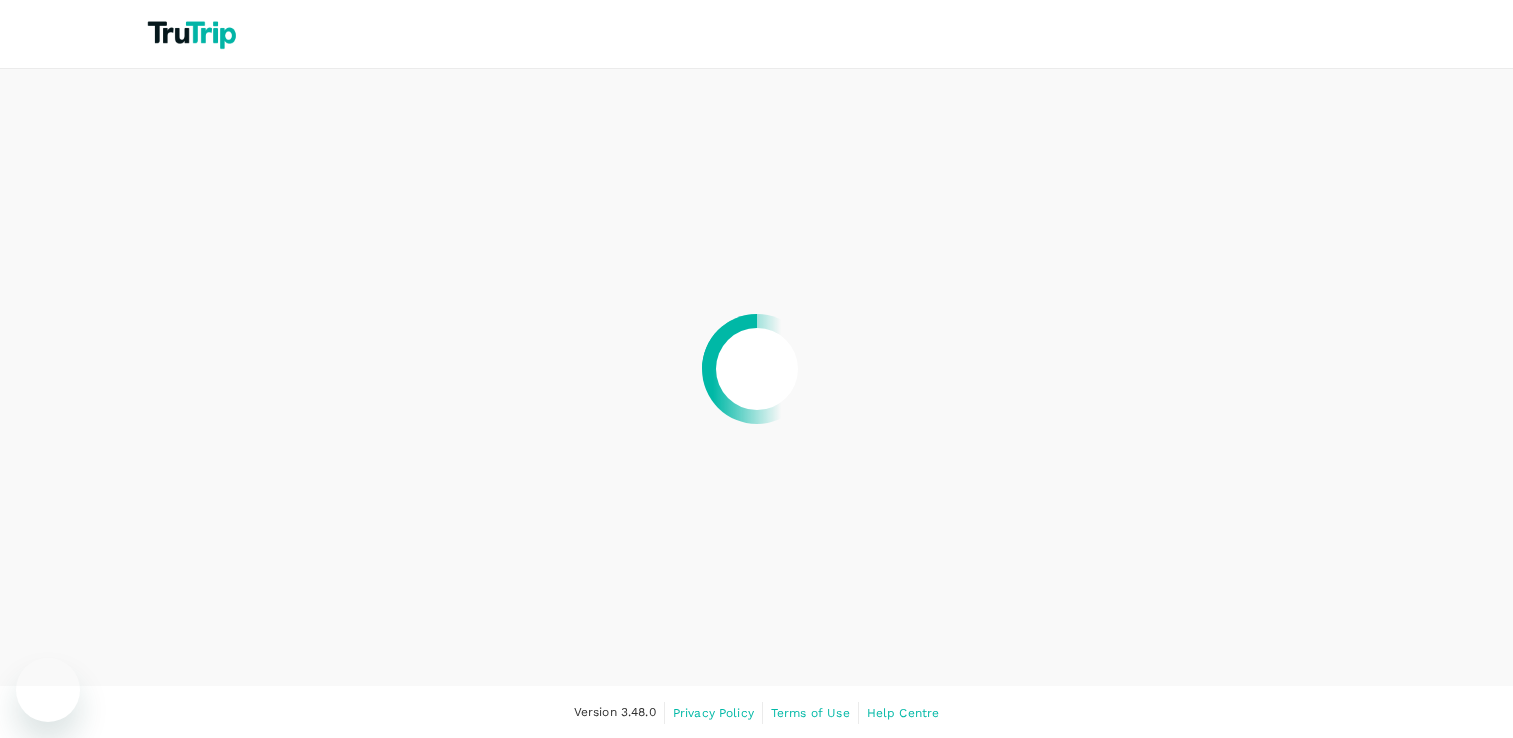 scroll, scrollTop: 0, scrollLeft: 0, axis: both 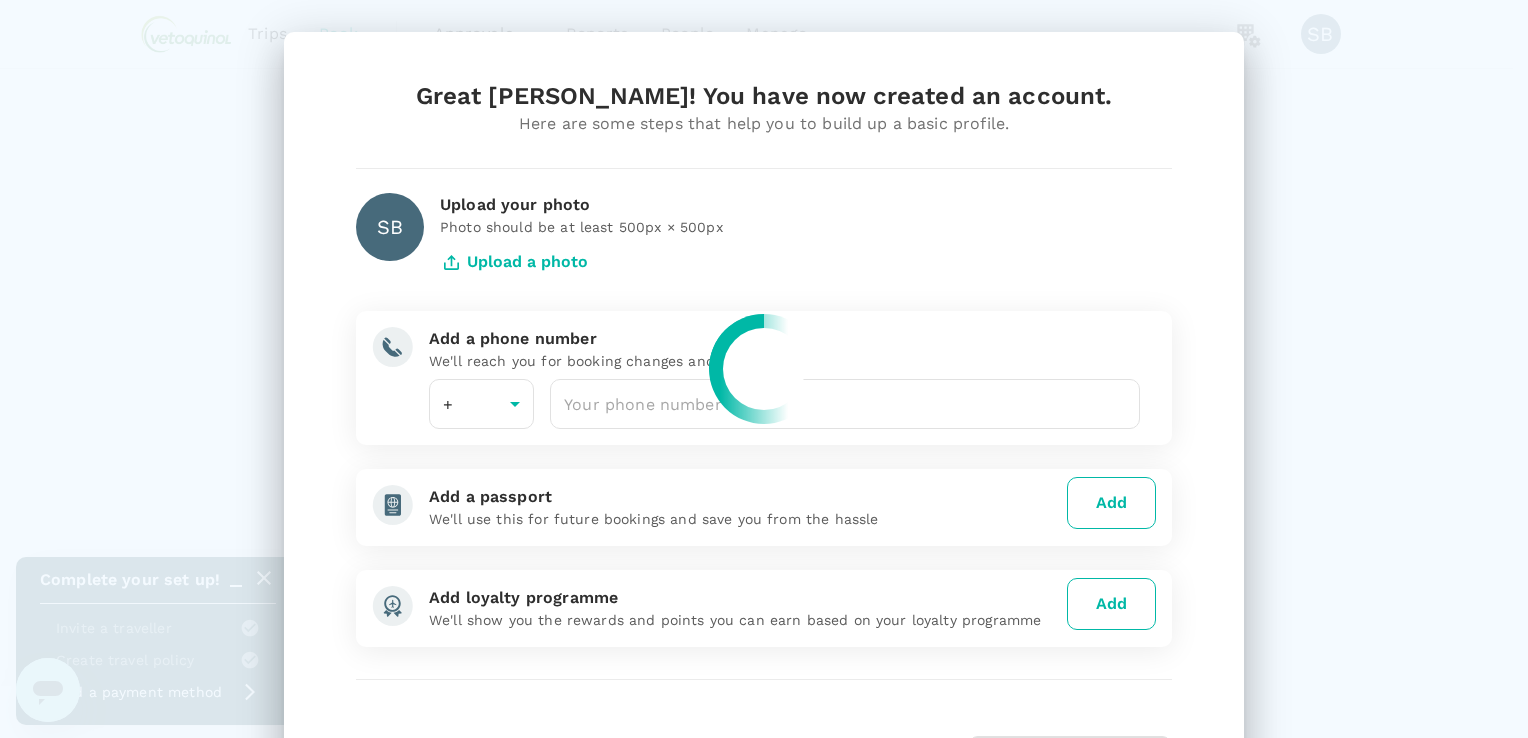 type on "61" 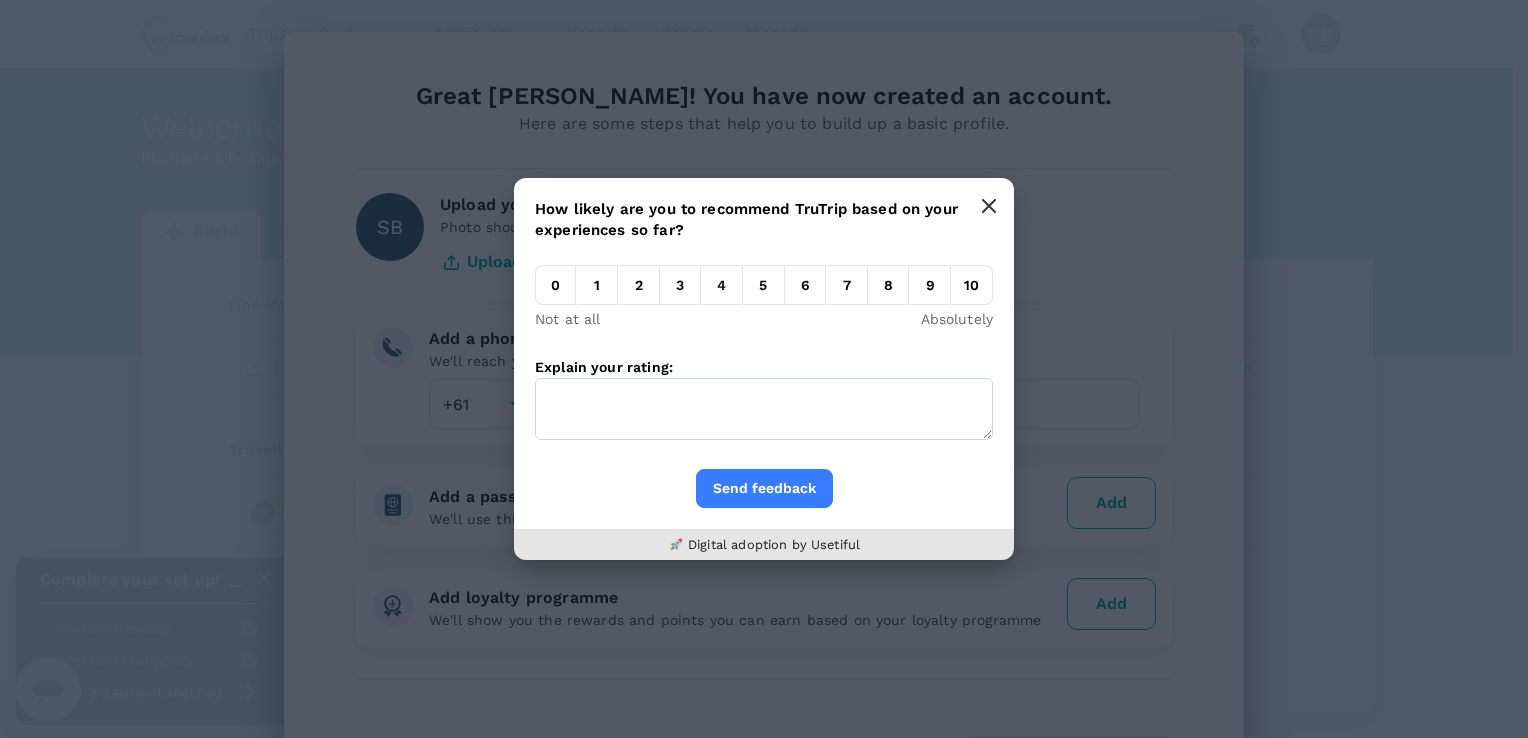 click 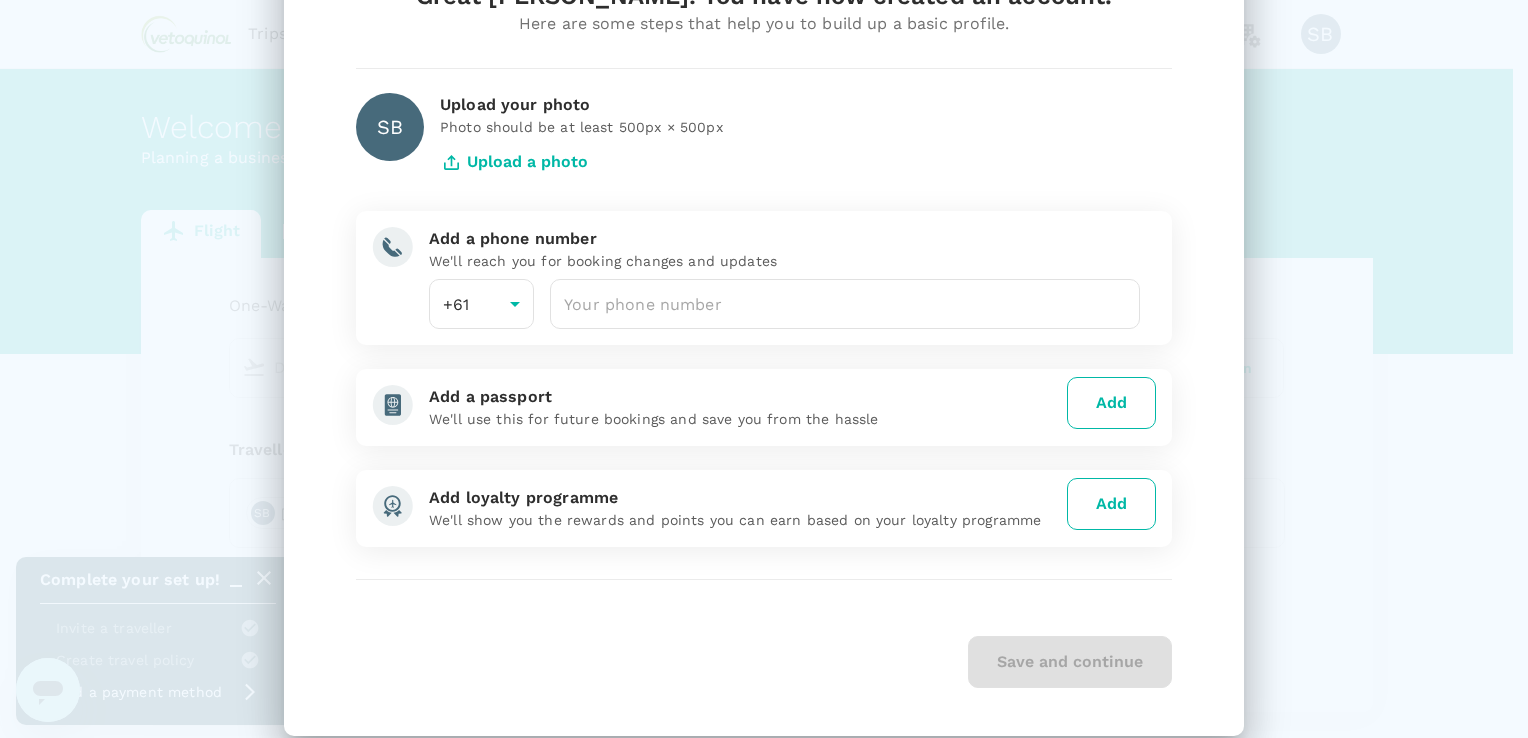 scroll, scrollTop: 130, scrollLeft: 0, axis: vertical 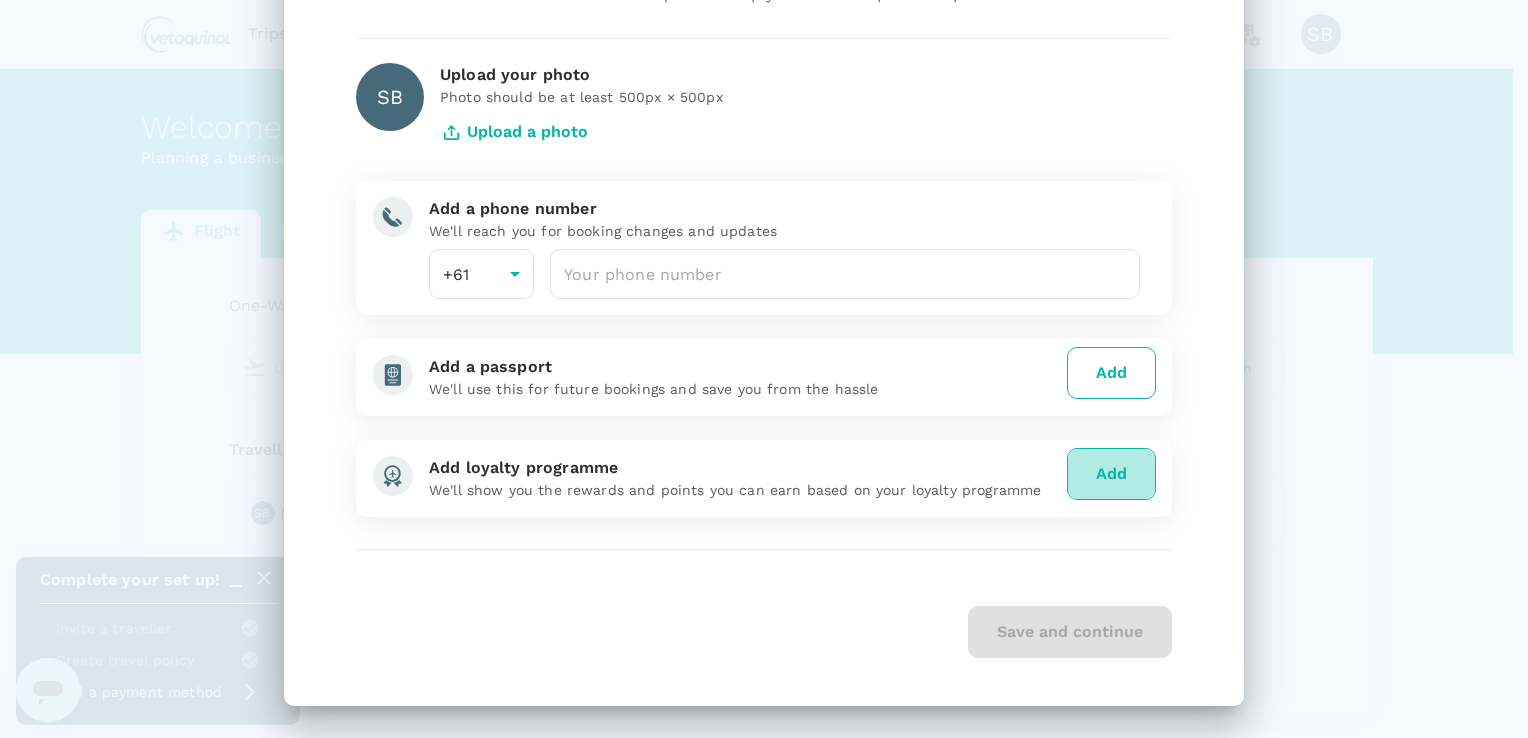 click on "Add" at bounding box center (1111, 474) 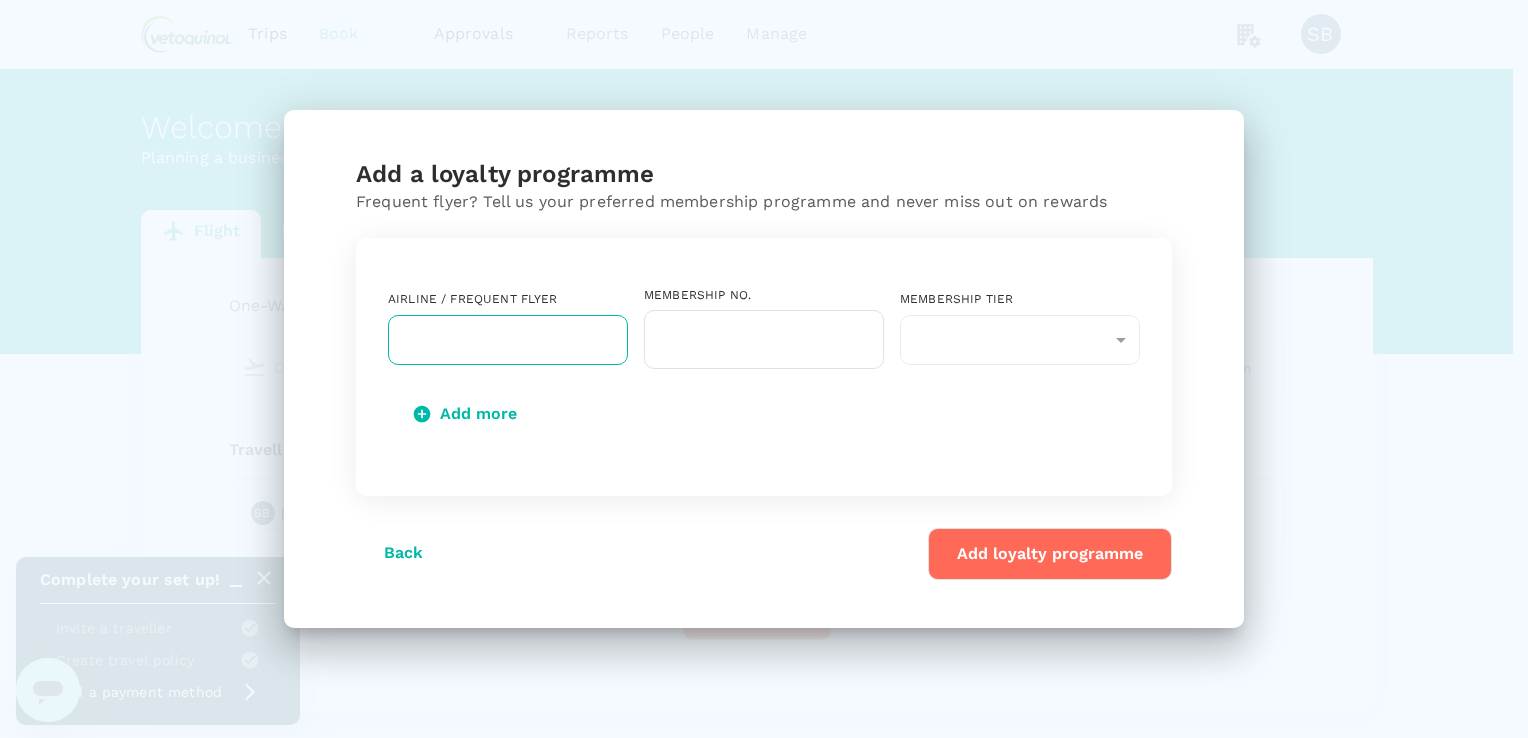 click at bounding box center [493, 340] 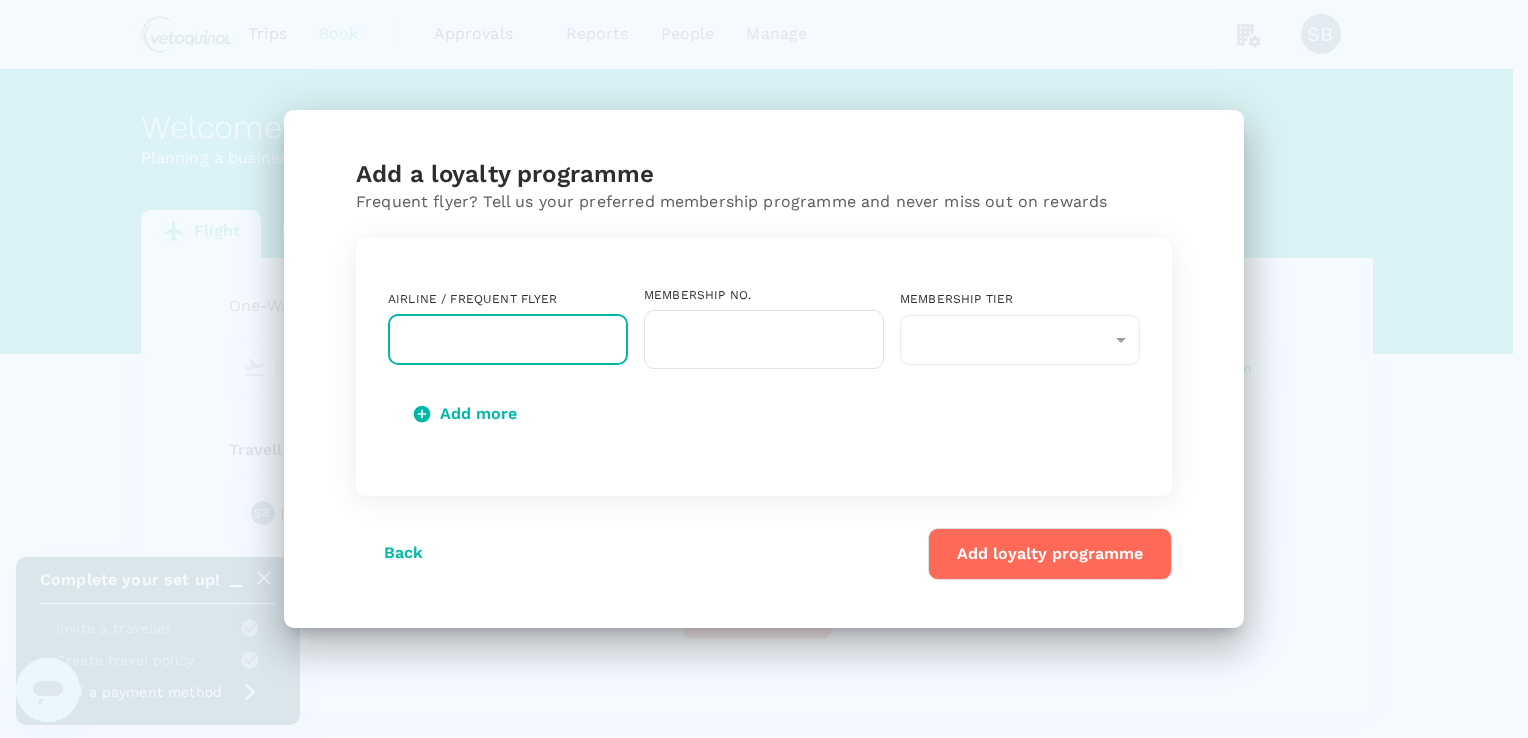 click at bounding box center (493, 340) 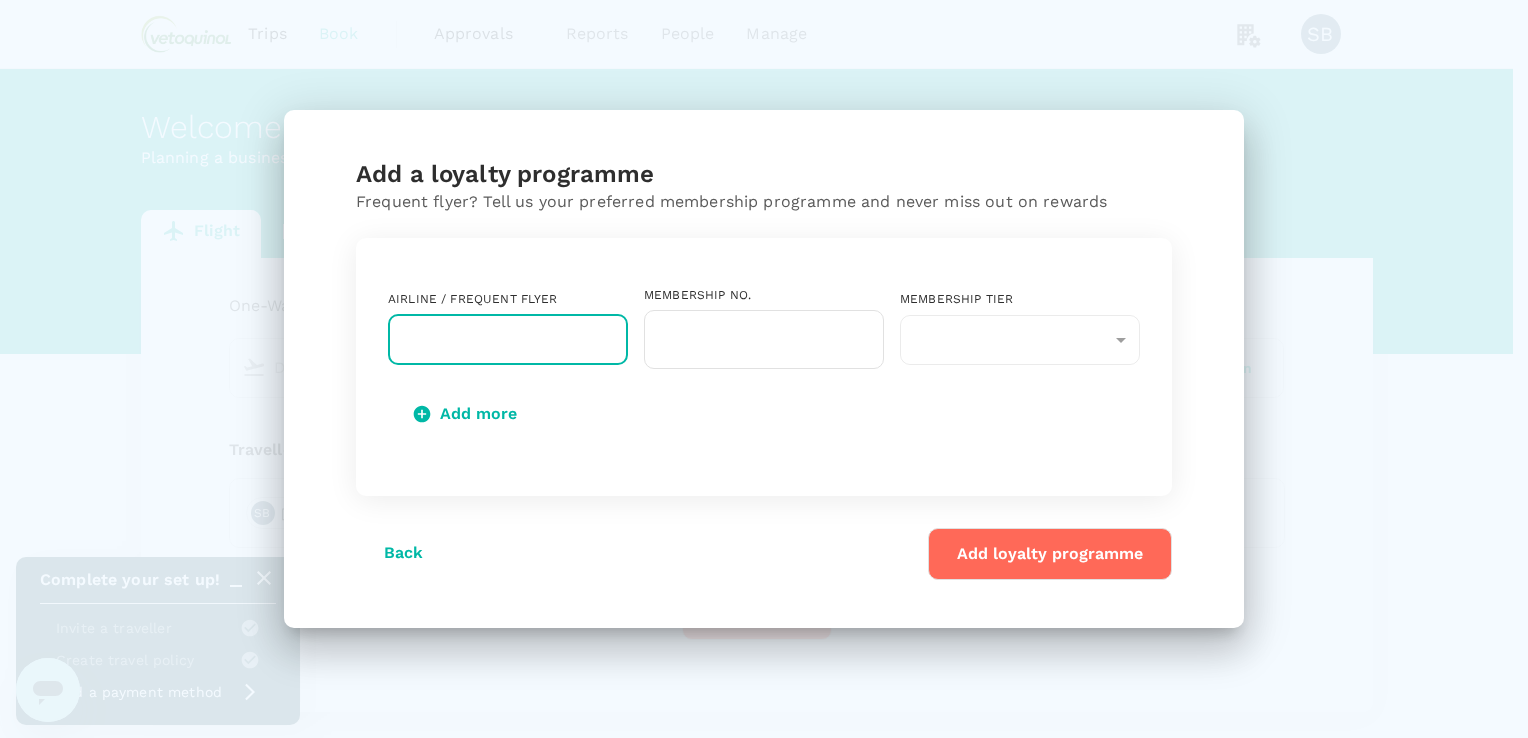 click at bounding box center [493, 340] 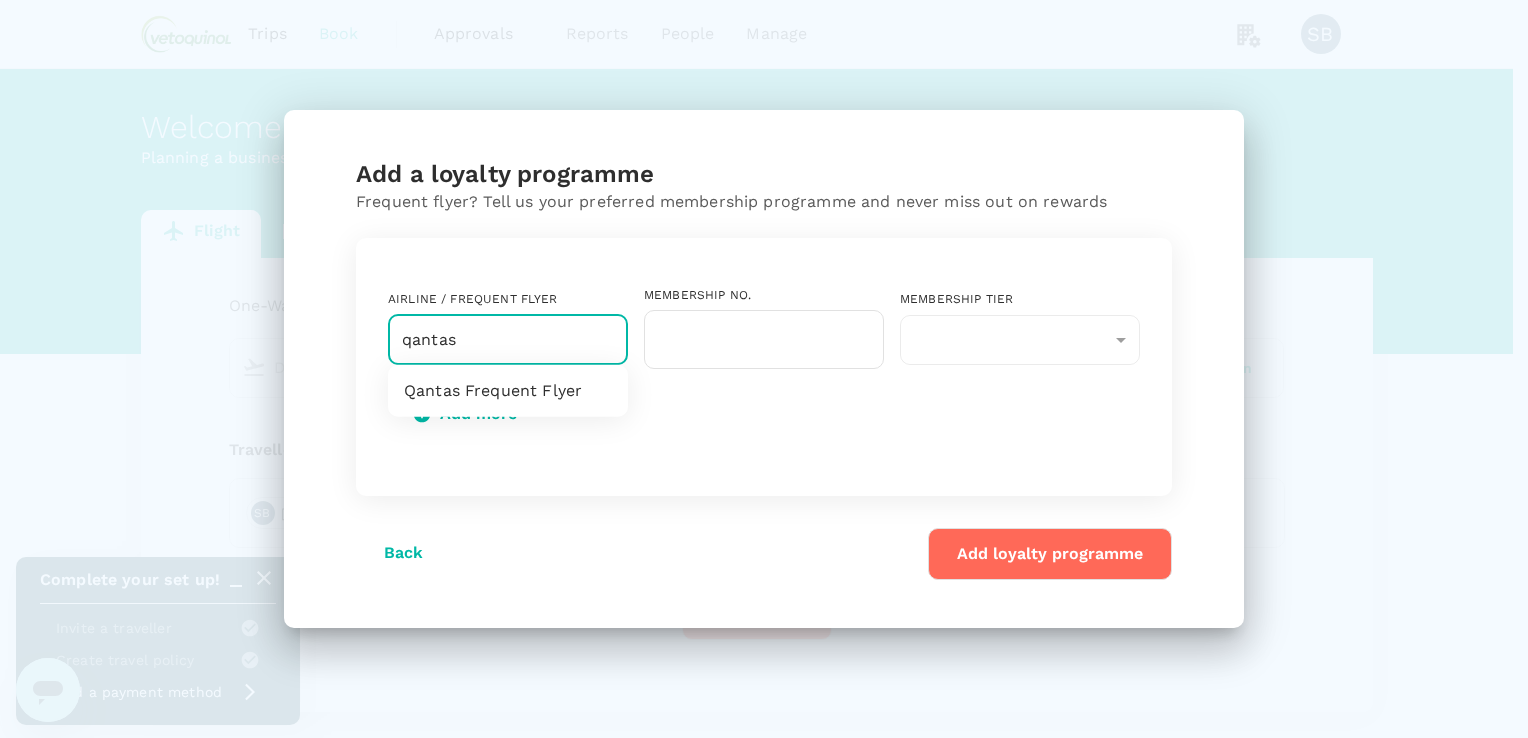 type on "qantas" 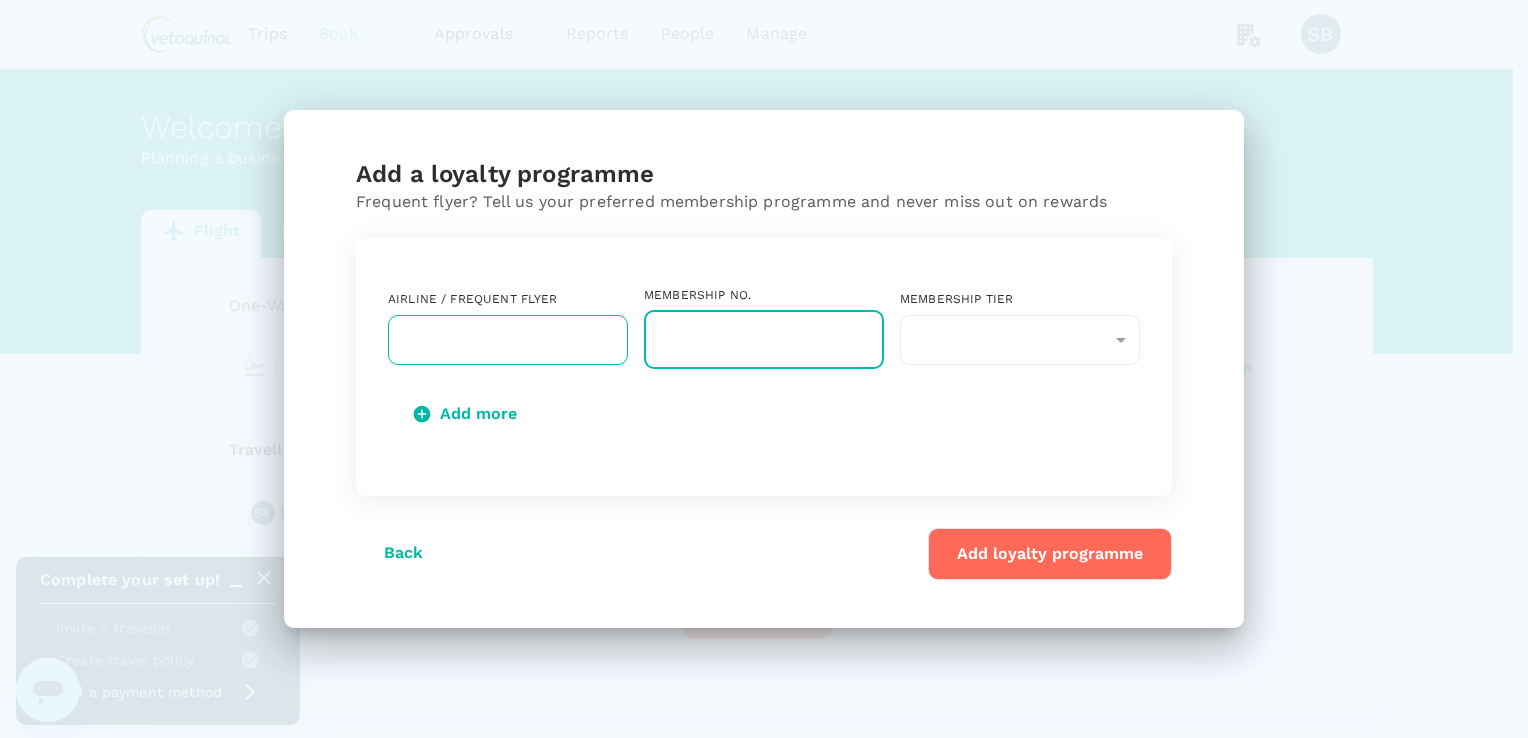 click at bounding box center [493, 340] 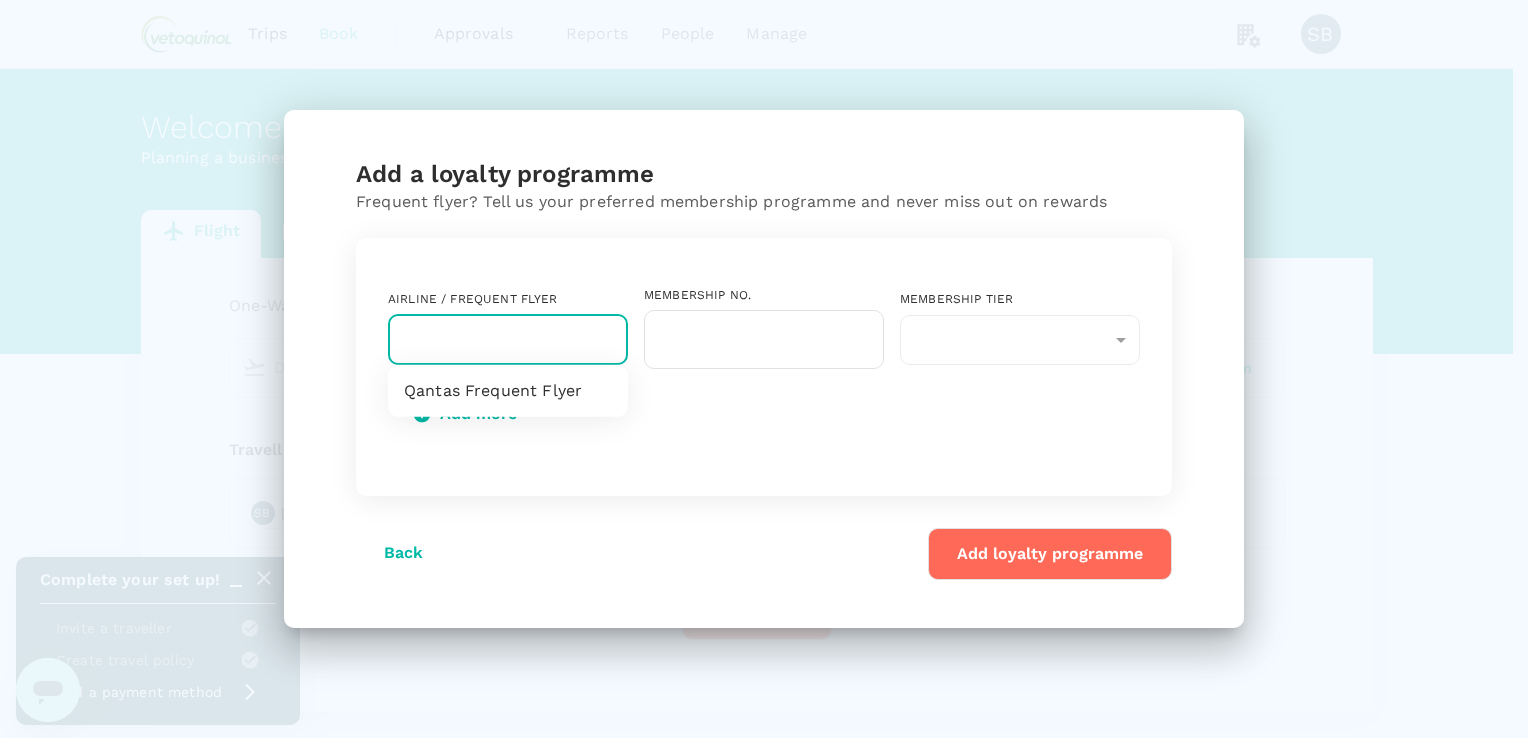 click on "Qantas Frequent Flyer" at bounding box center [508, 391] 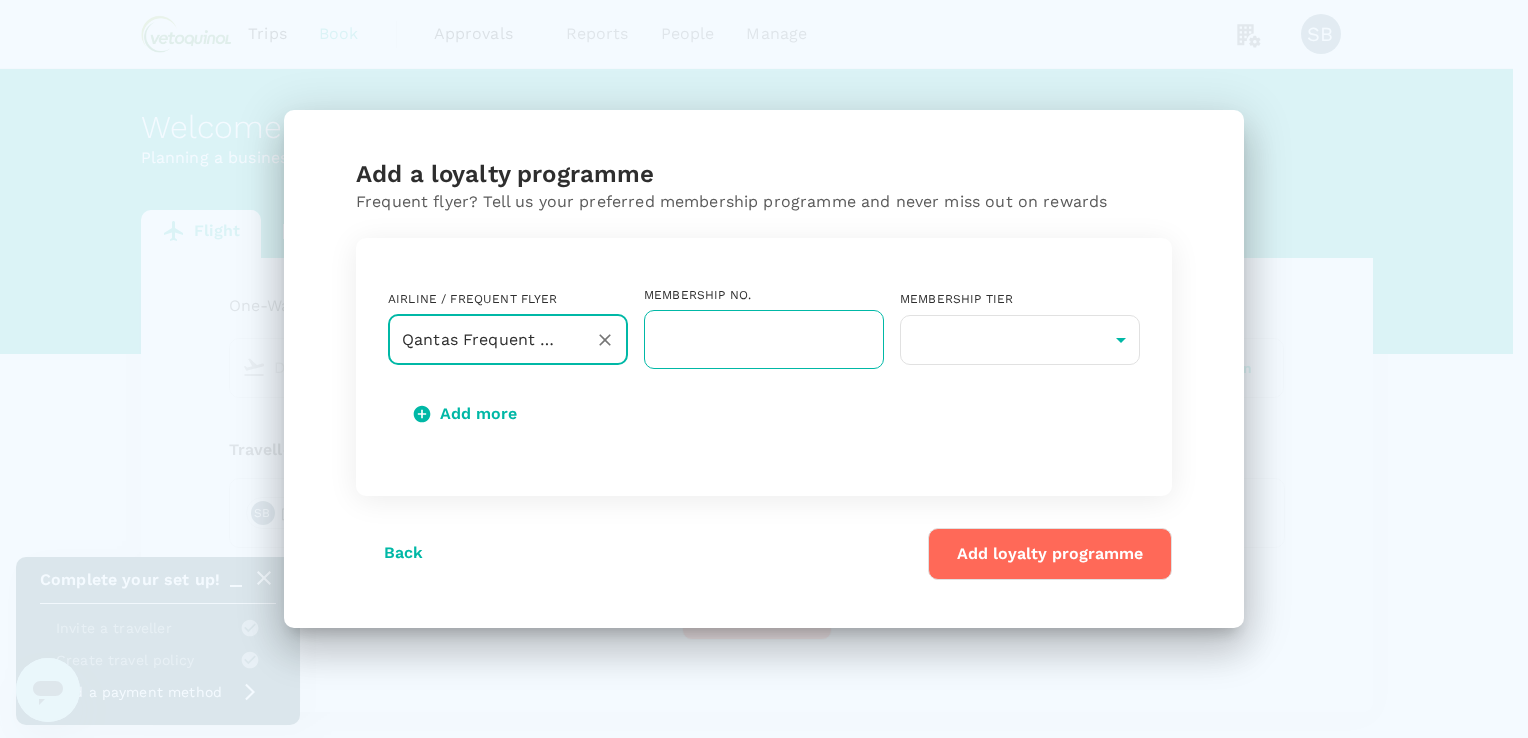 click 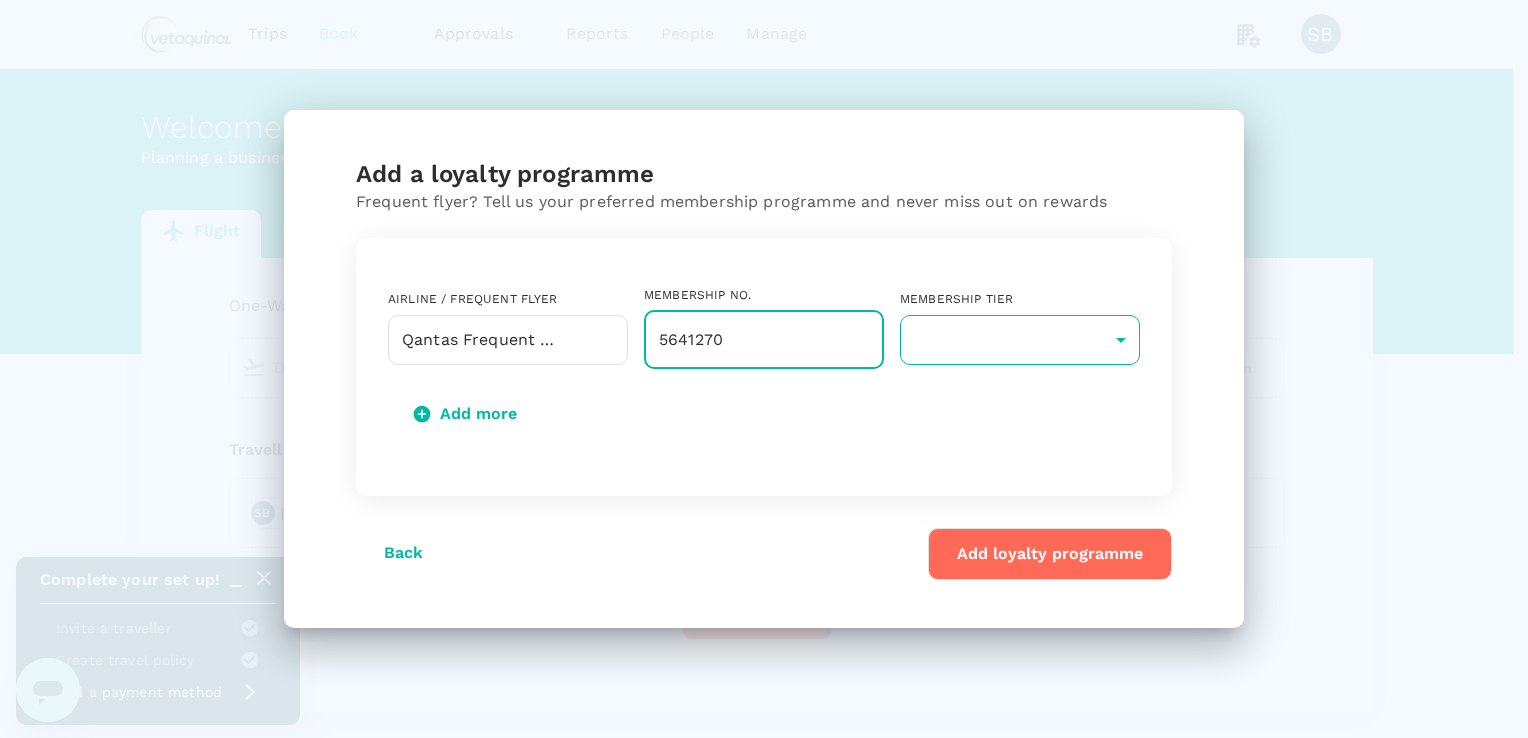 type on "5641270" 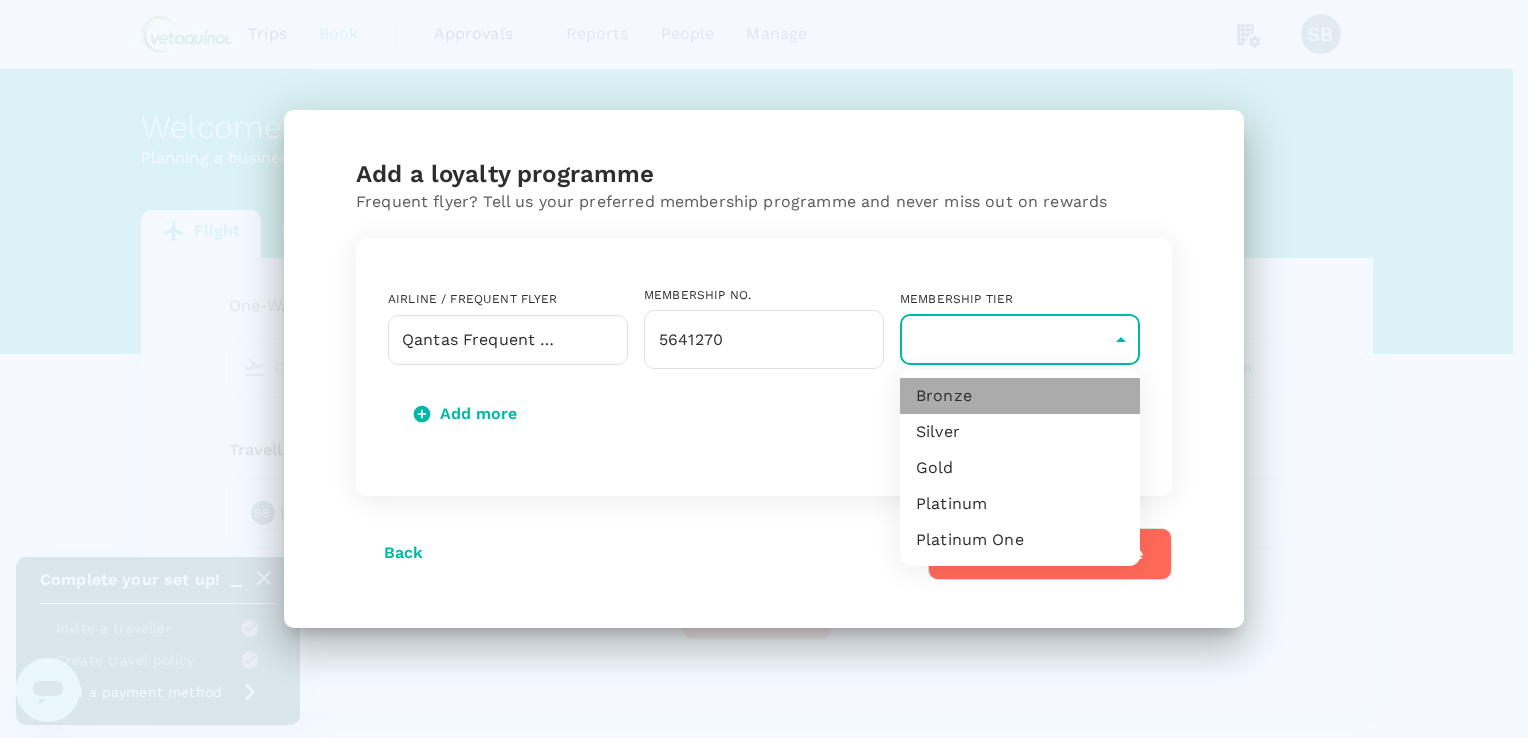 click on "Bronze" at bounding box center (1020, 396) 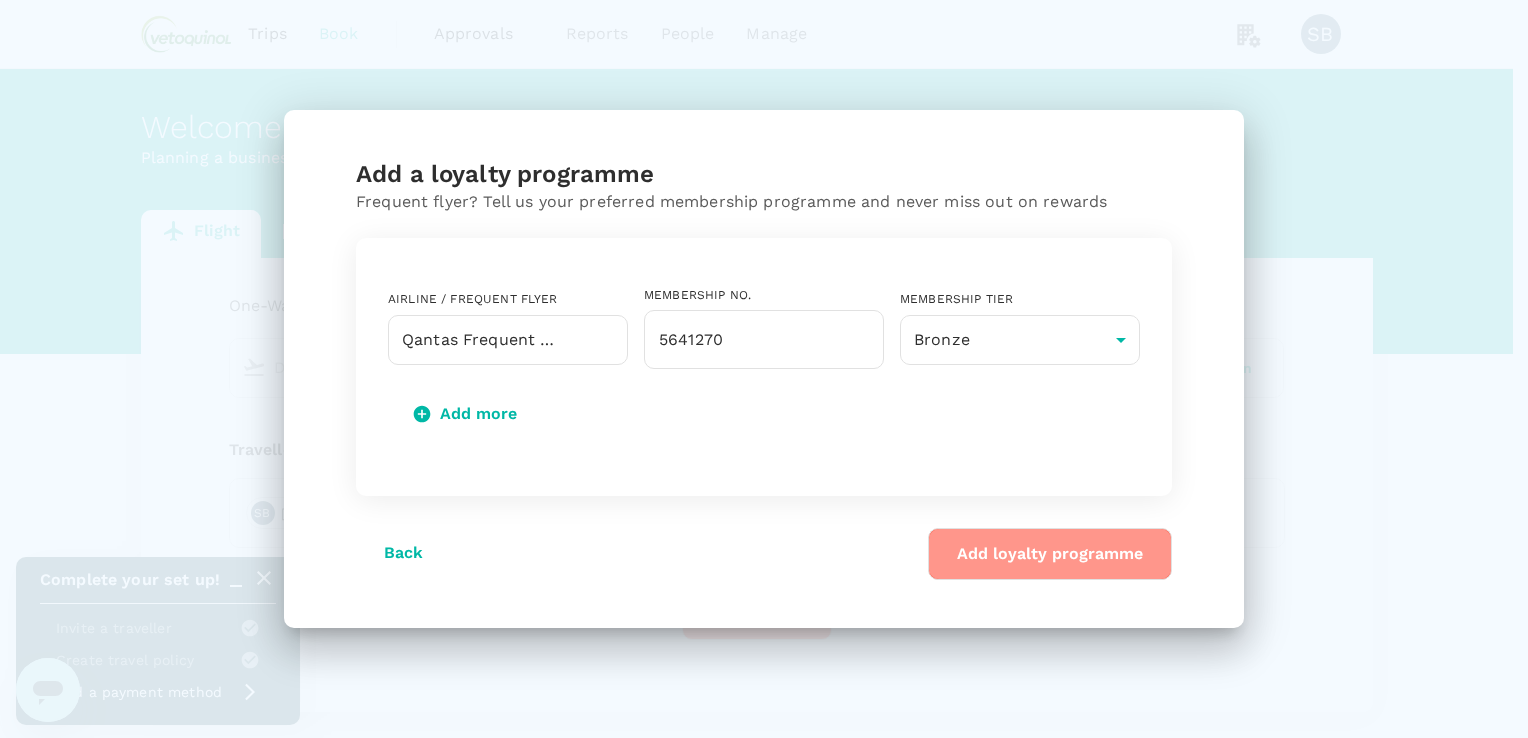 click on "Add loyalty programme" at bounding box center [1050, 554] 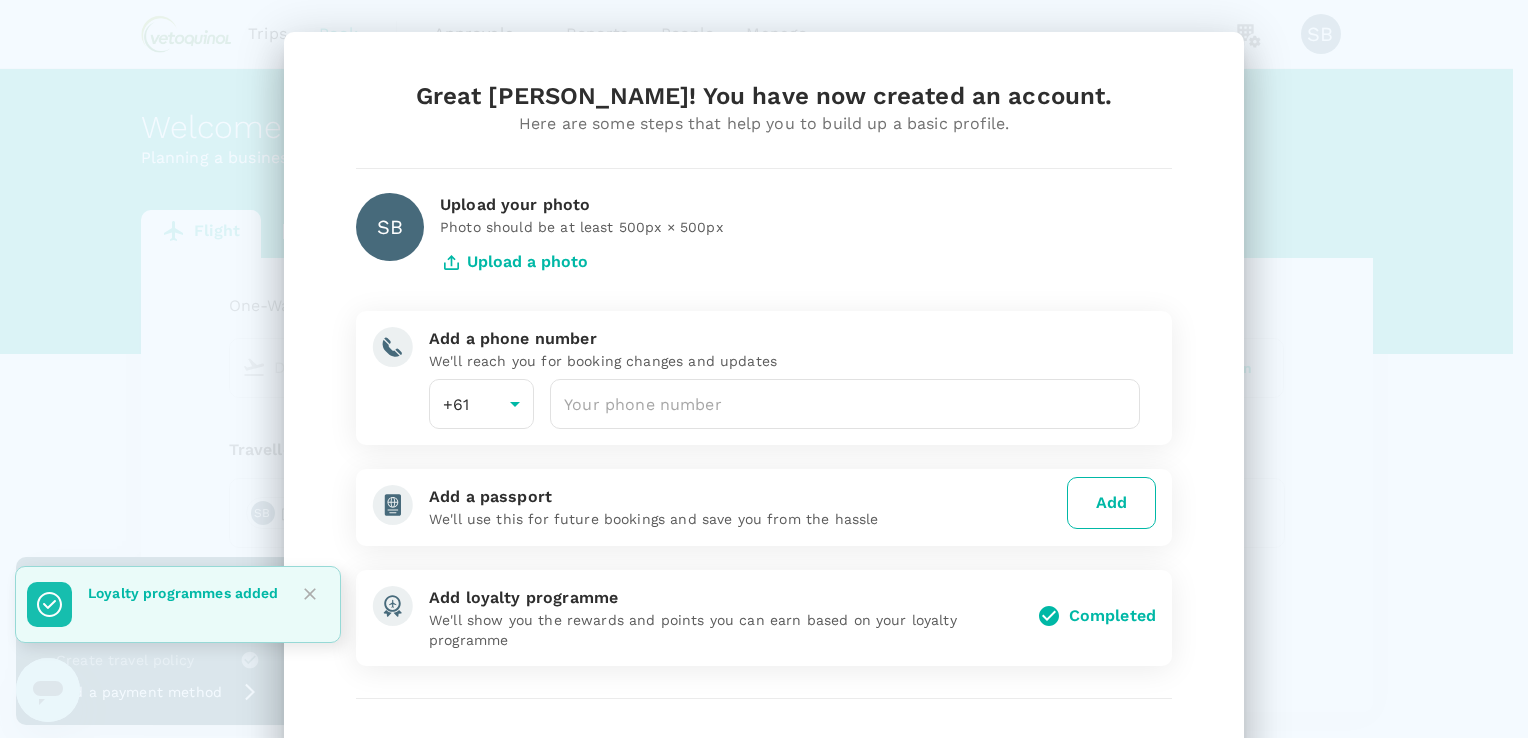 scroll, scrollTop: 0, scrollLeft: 0, axis: both 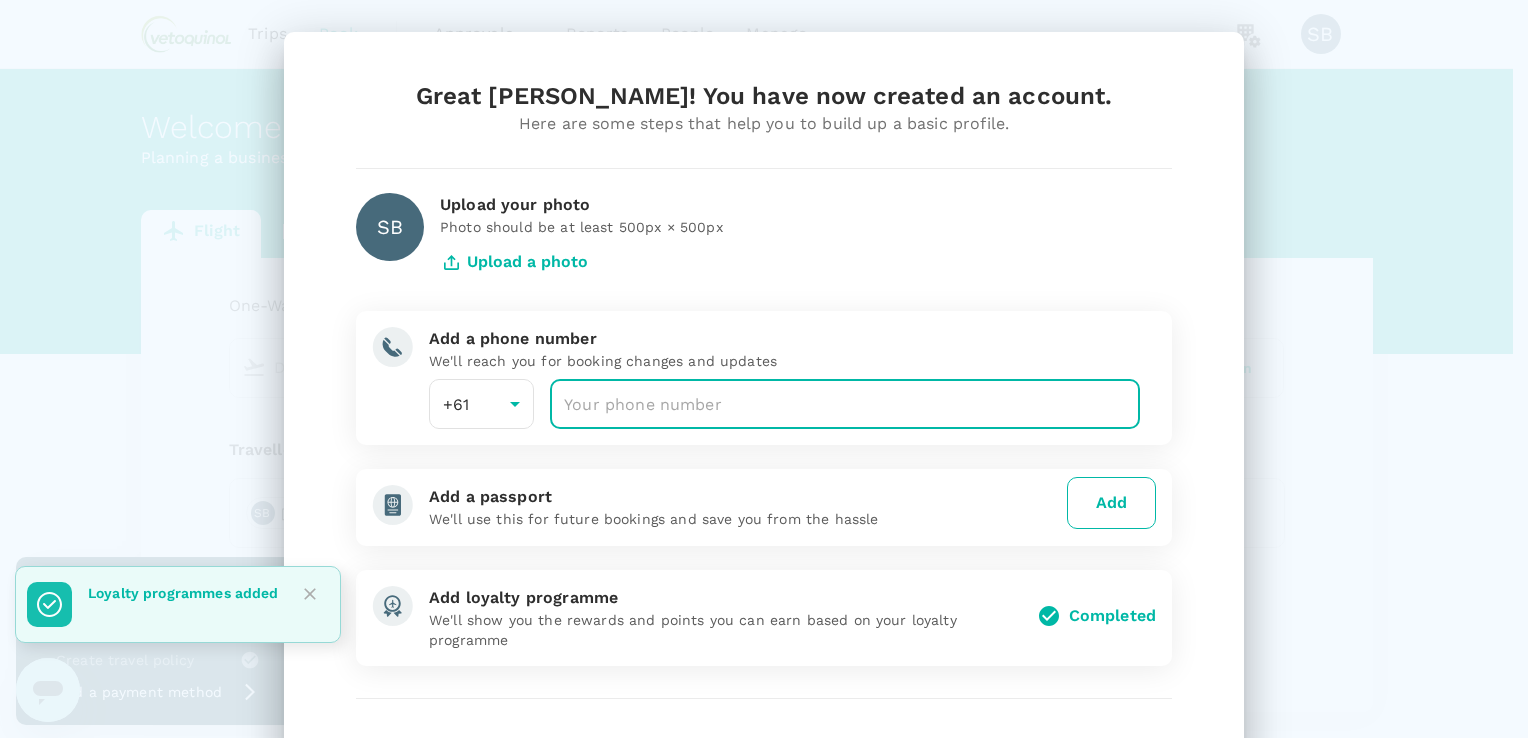click at bounding box center (845, 404) 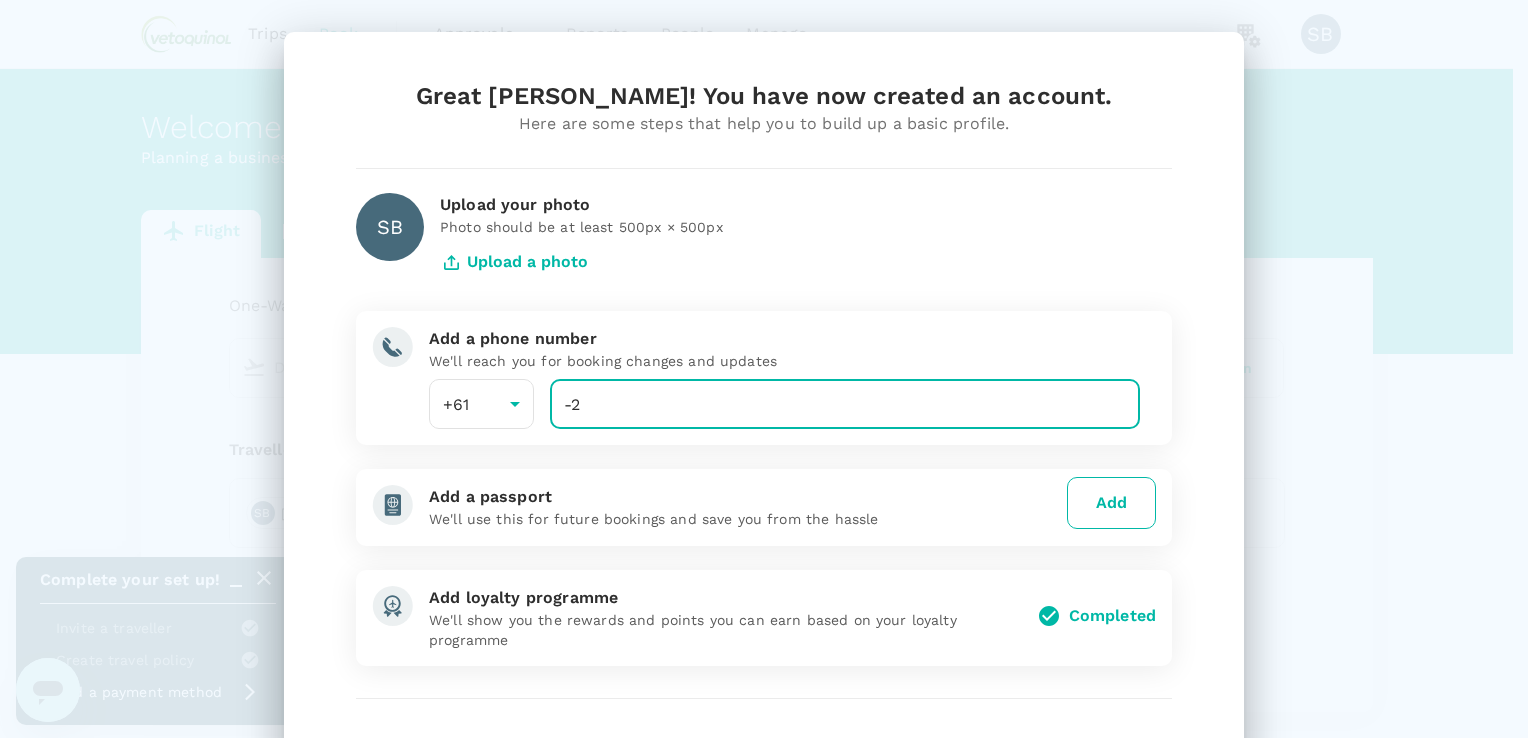 scroll, scrollTop: 148, scrollLeft: 0, axis: vertical 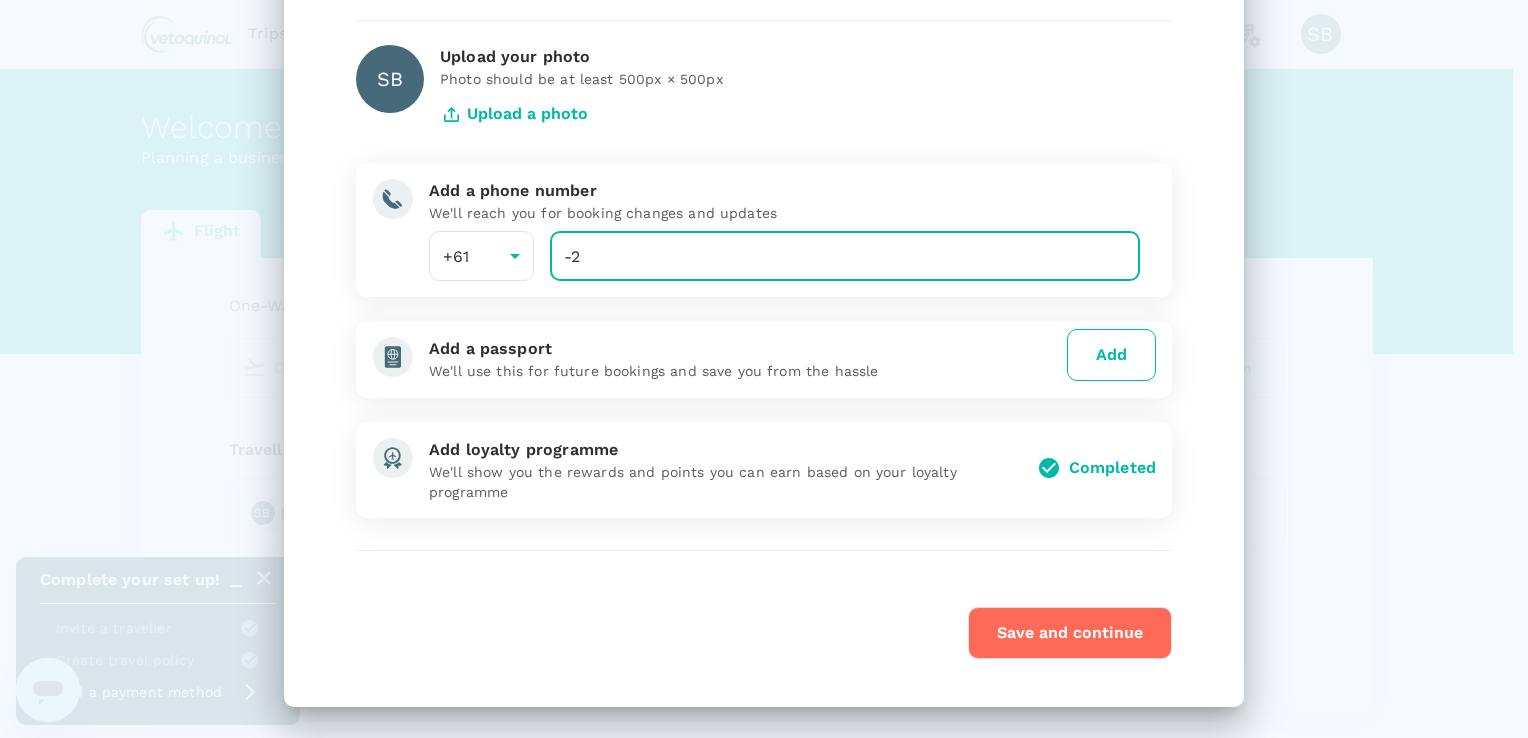 type on "-2" 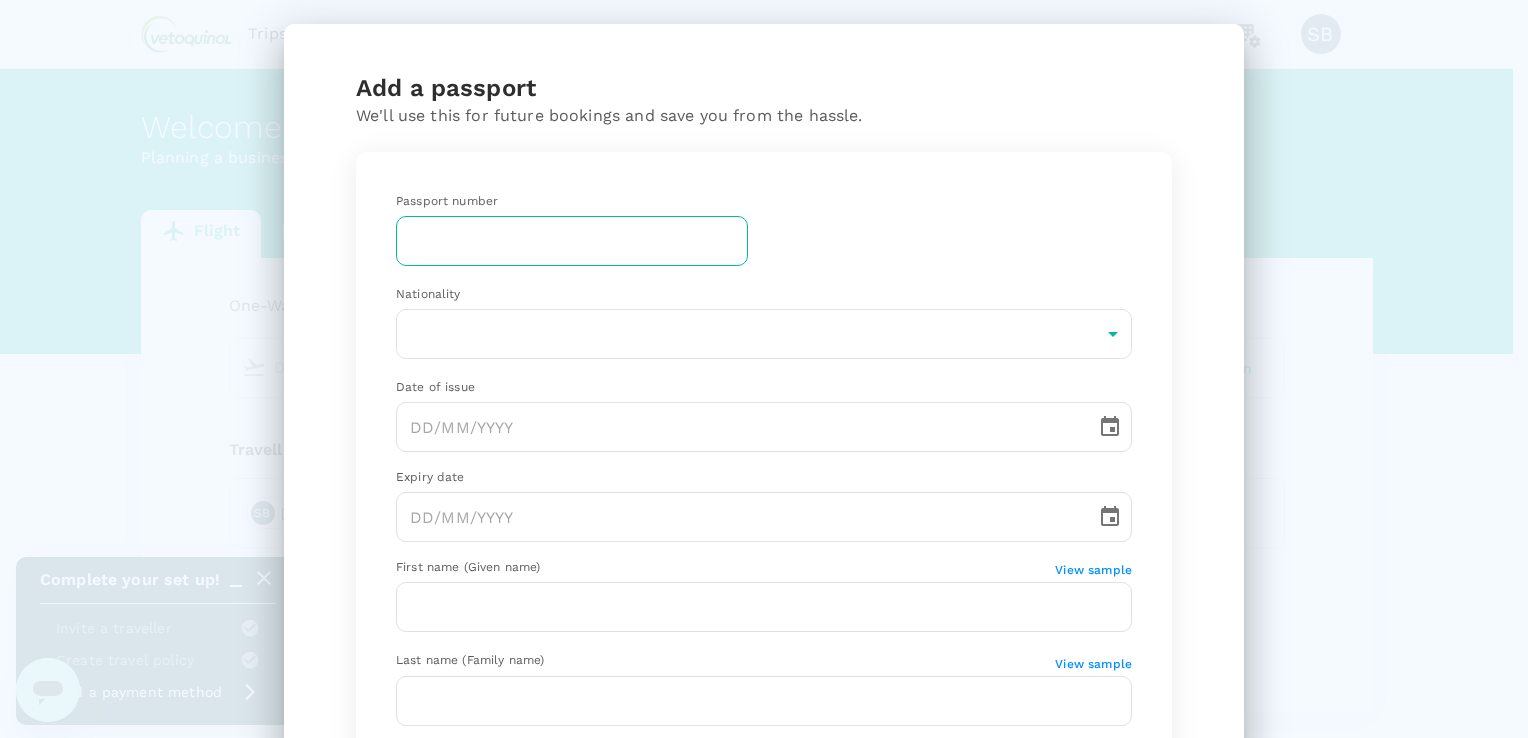 scroll, scrollTop: 0, scrollLeft: 0, axis: both 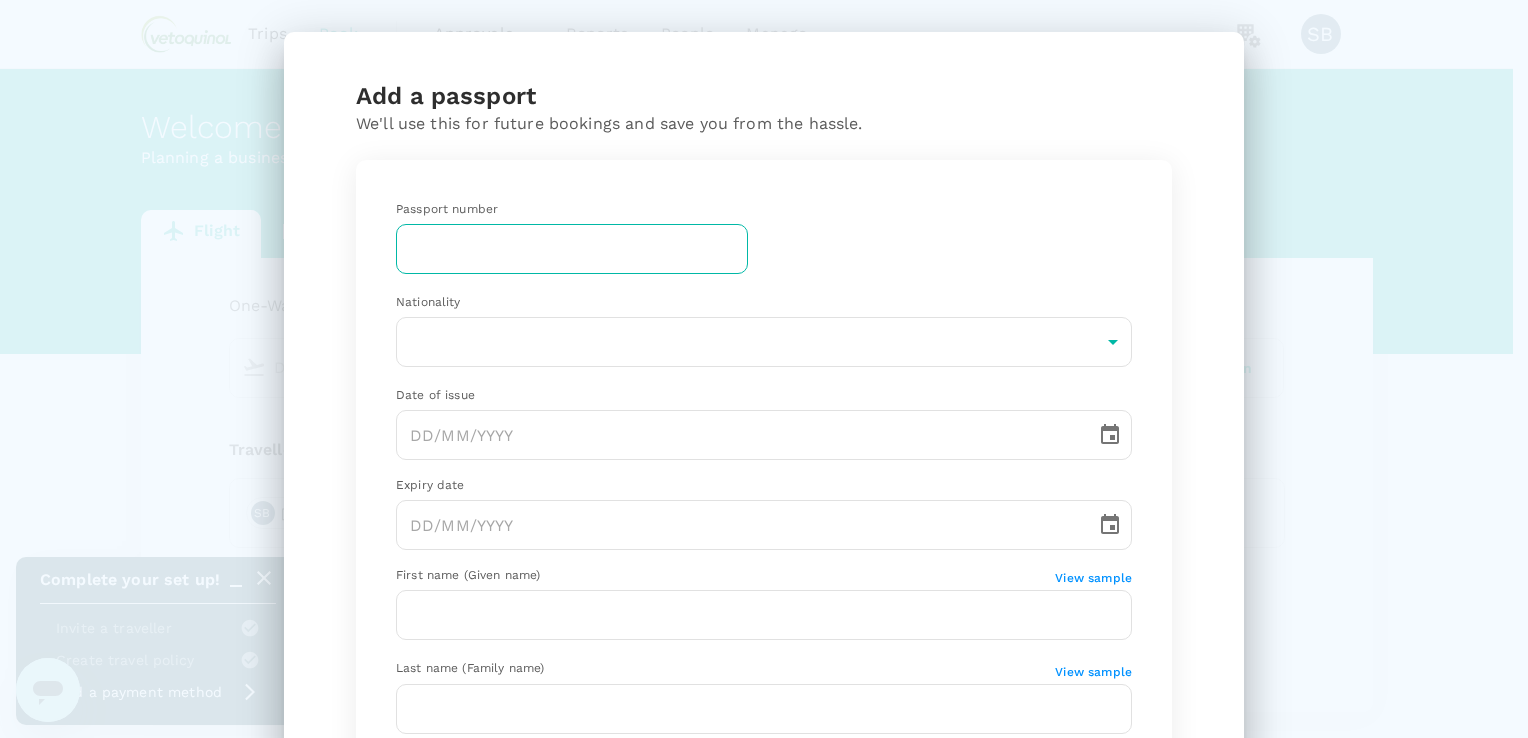 click at bounding box center [572, 249] 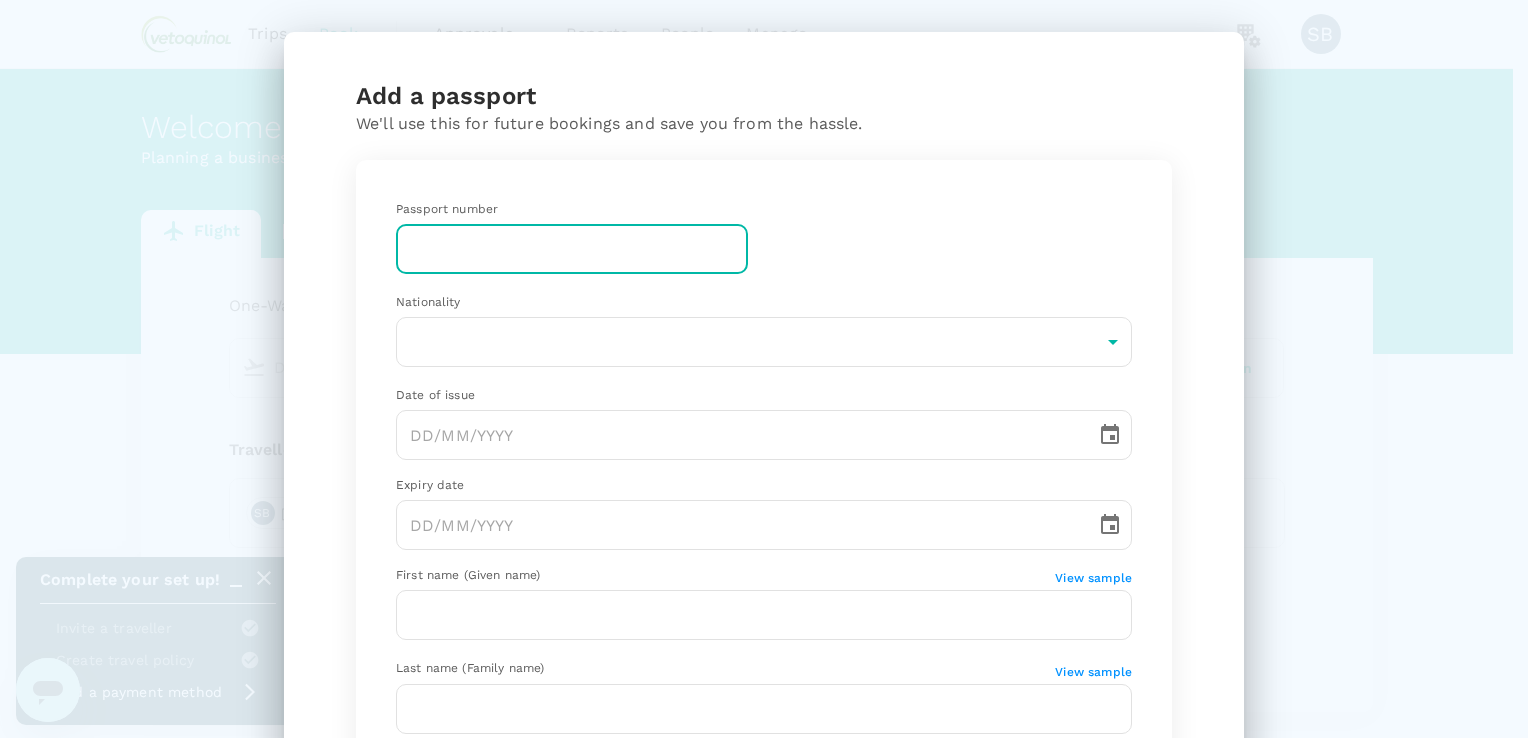 type on "[US_DEA_NUMBER]" 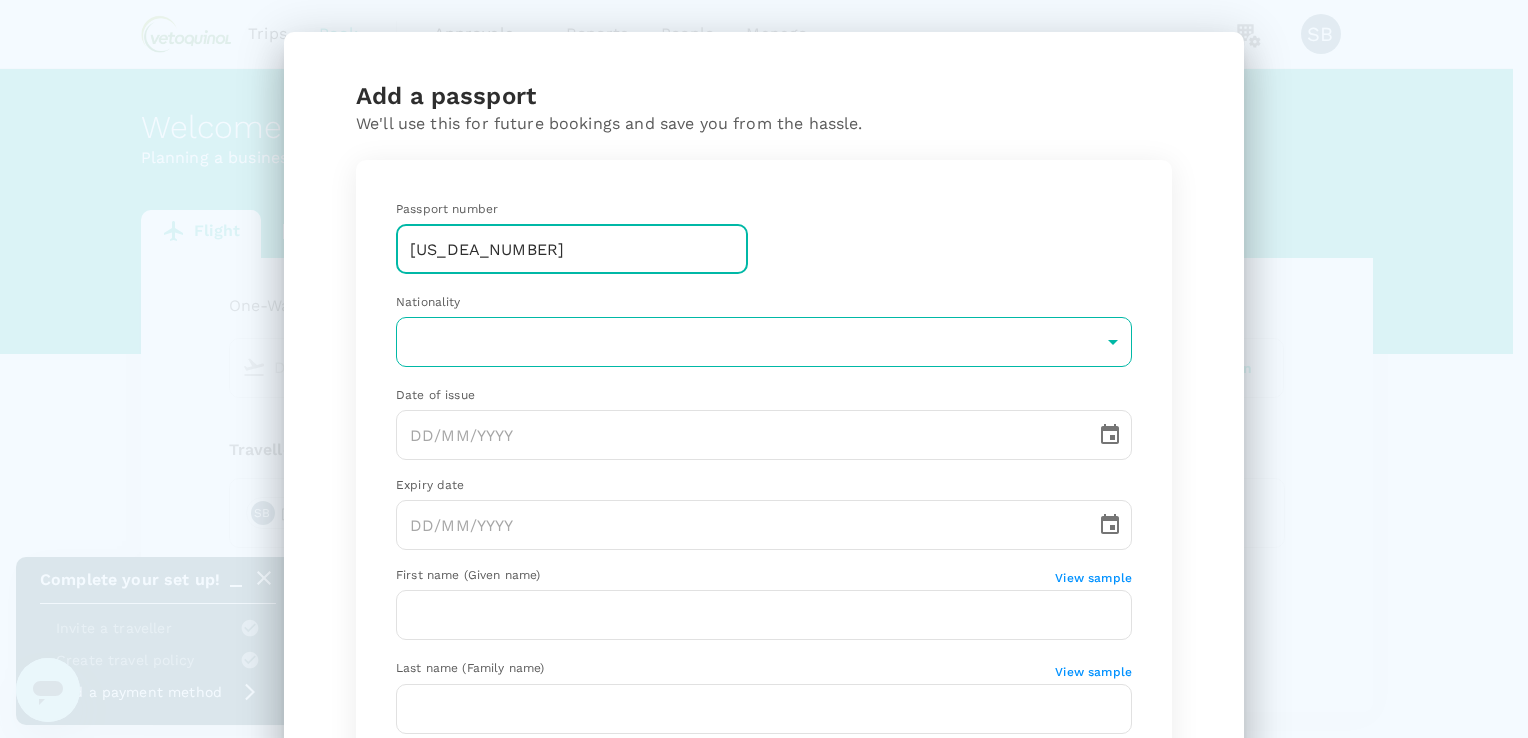 scroll, scrollTop: 100, scrollLeft: 0, axis: vertical 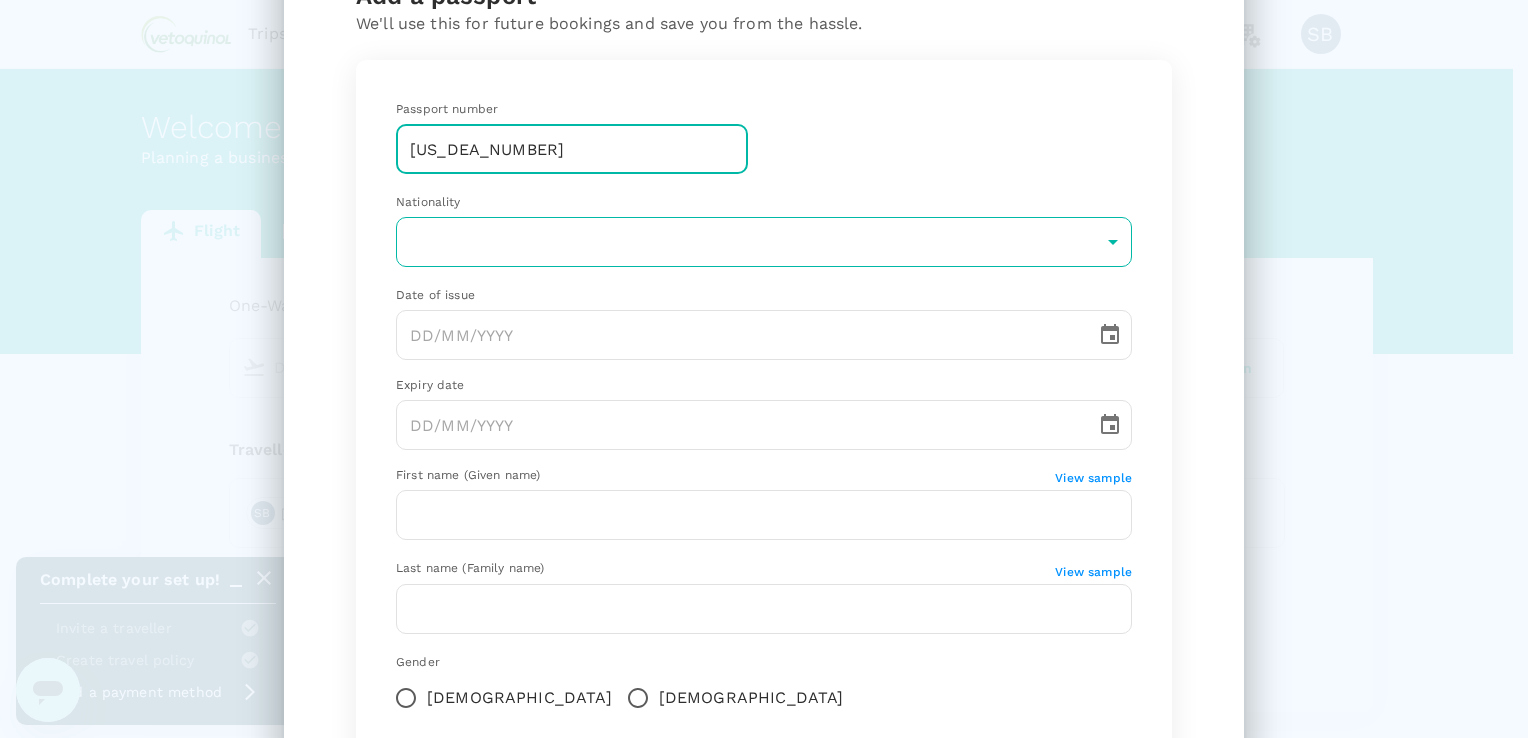 click on "Trips Book Approvals 0 Reports People Manage SB Welcome back , Sara . Planning a business trip? Get started from here. Flight Accommodation Long stay Car rental Train Concierge One-Way oneway Economy economy Frequent flyer programme Departure Add return Travellers   SB Sara Bremner Find flights Version 3.48.0 Privacy Policy Terms of Use Help Centre Complete your set up! Invite a traveller Create travel policy Add a payment method Add a passport We'll use this for future bookings and save you from the hassle. Passport number PA4208345 ​ Nationality ​ ​ Date of issue ​ Expiry date ​ First name (Given name) View sample ​ Last name (Family name) View sample ​ Gender Female Male Date of birth ​ Back Add passport Frequent flyer programme Add new" at bounding box center [764, 419] 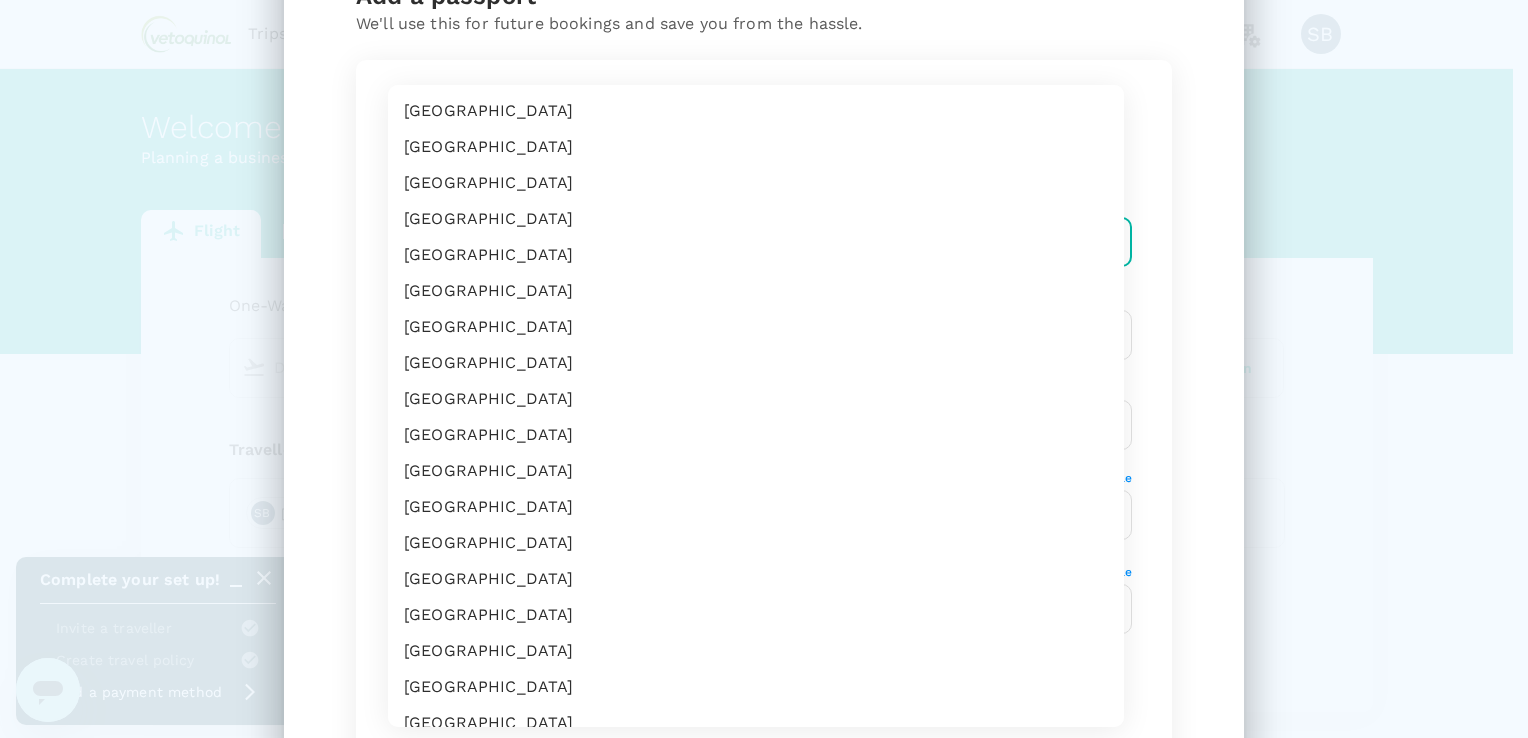 click on "[GEOGRAPHIC_DATA]" at bounding box center (756, 399) 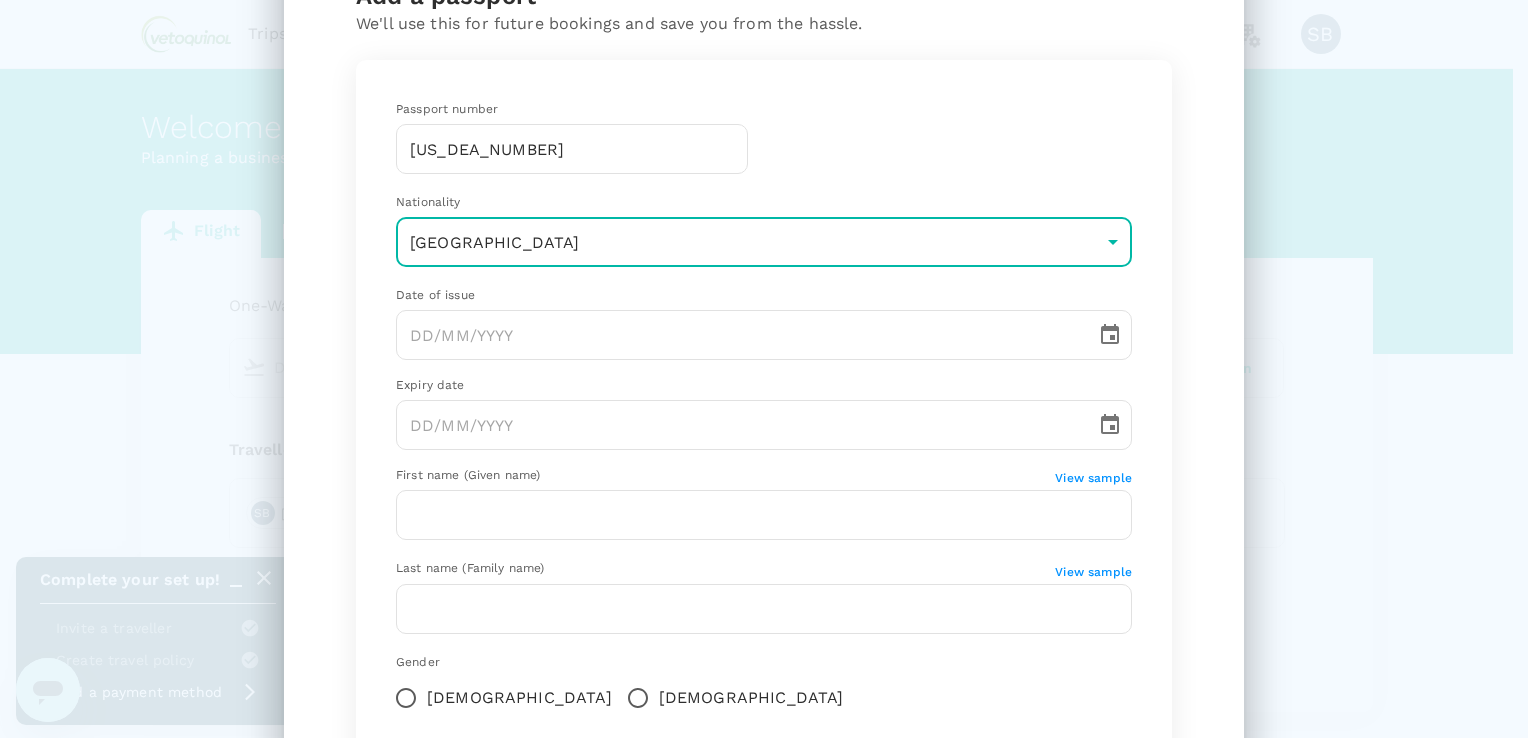 scroll, scrollTop: 200, scrollLeft: 0, axis: vertical 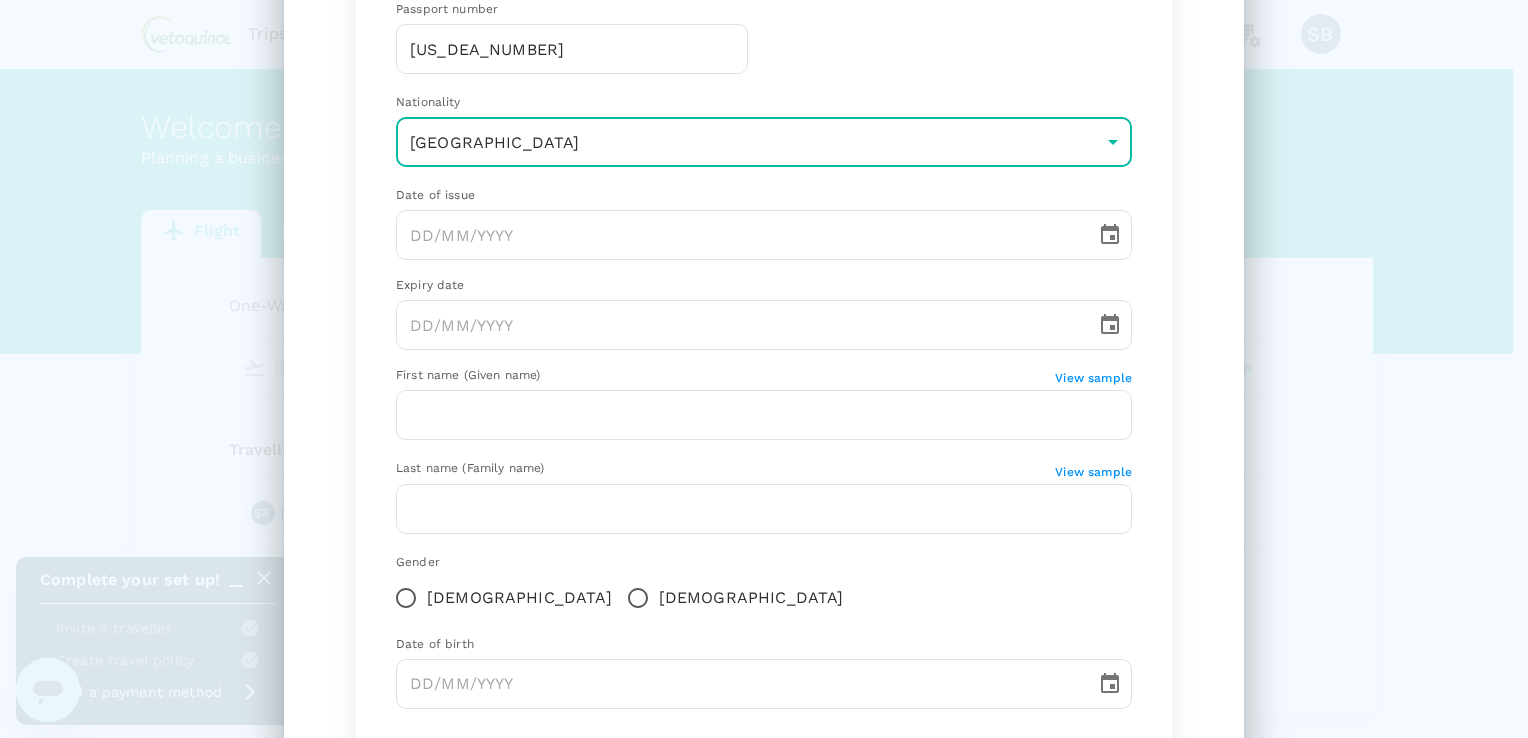 click on "Date of issue ​" at bounding box center (764, 223) 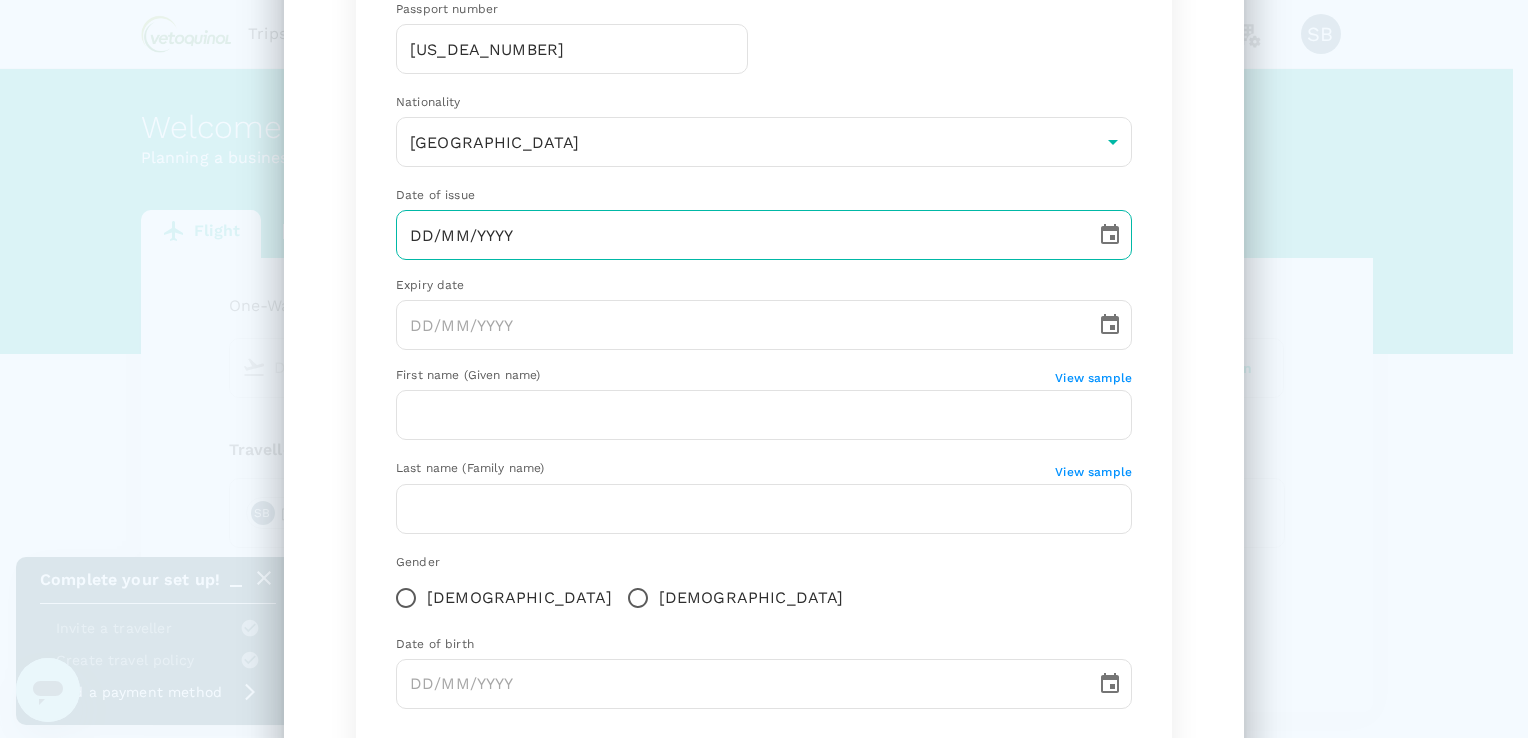 click on "DD/MM/YYYY" at bounding box center (739, 235) 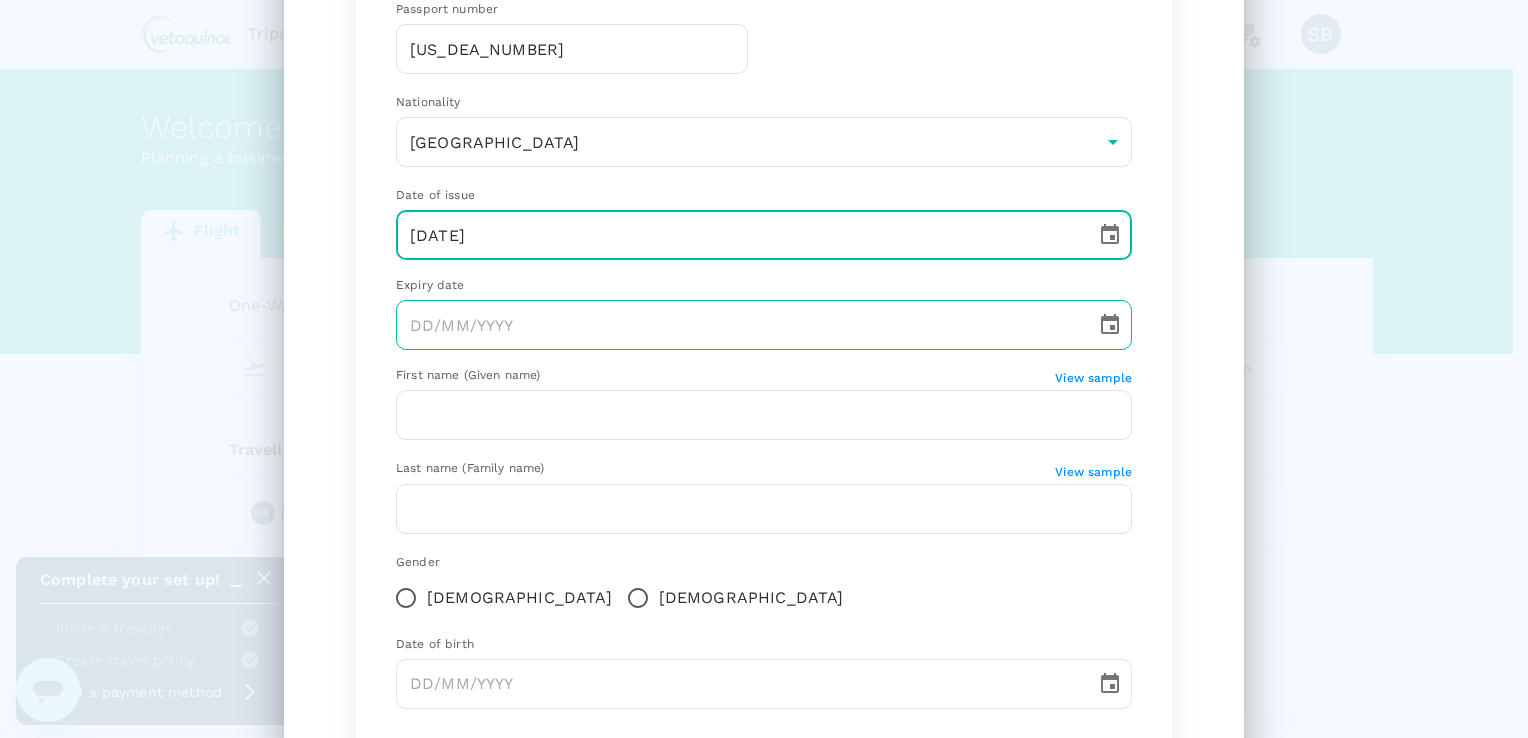 type on "[DATE]" 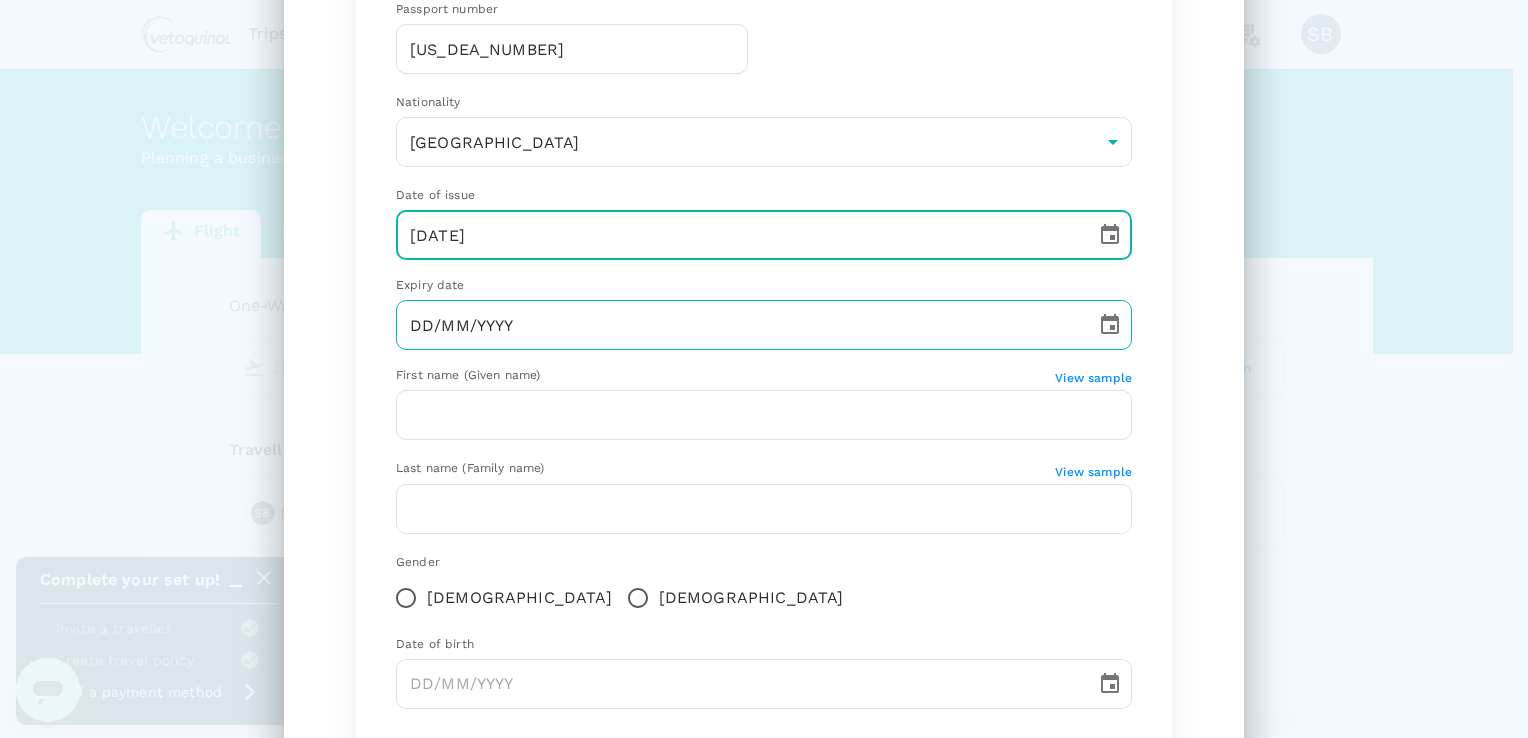 click on "DD/MM/YYYY" at bounding box center [739, 325] 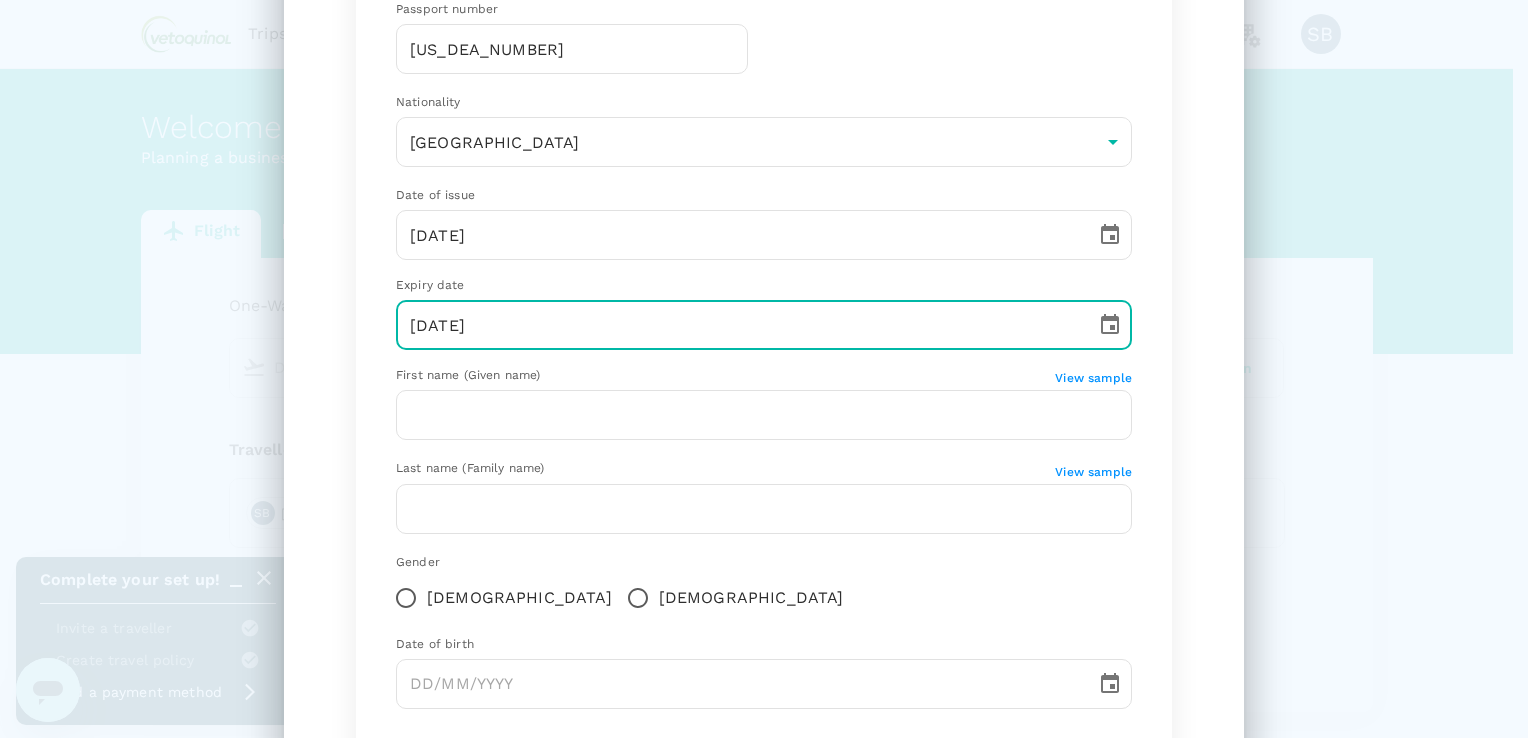 type on "[DATE]" 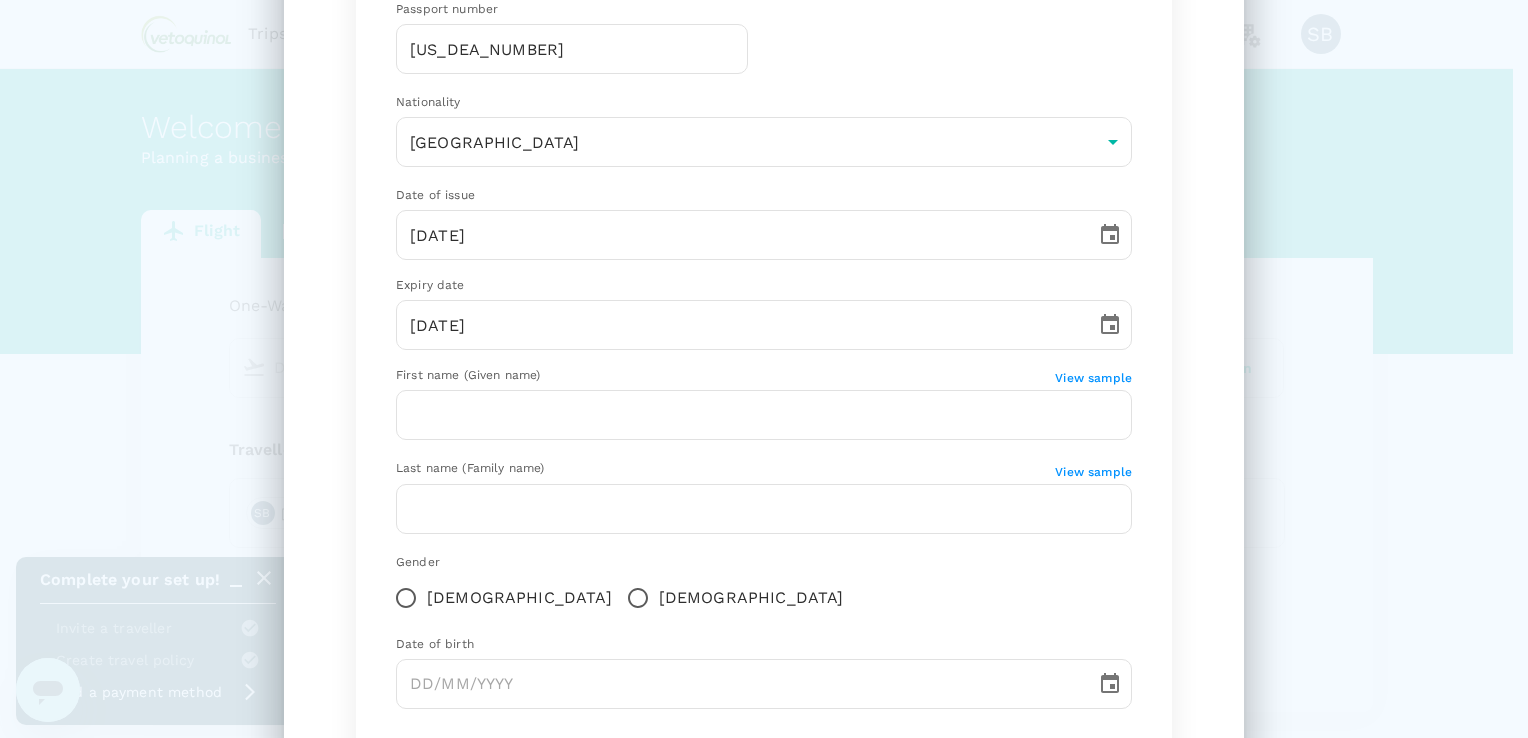 click on "Passport number PA4208345 ​ Nationality Australia AU ​ Date of issue 07/06/2016 ​ Expiry date 07/06/2026 ​ First name (Given name) View sample ​ Last name (Family name) View sample ​ Gender Female Male Date of birth ​" at bounding box center (764, 362) 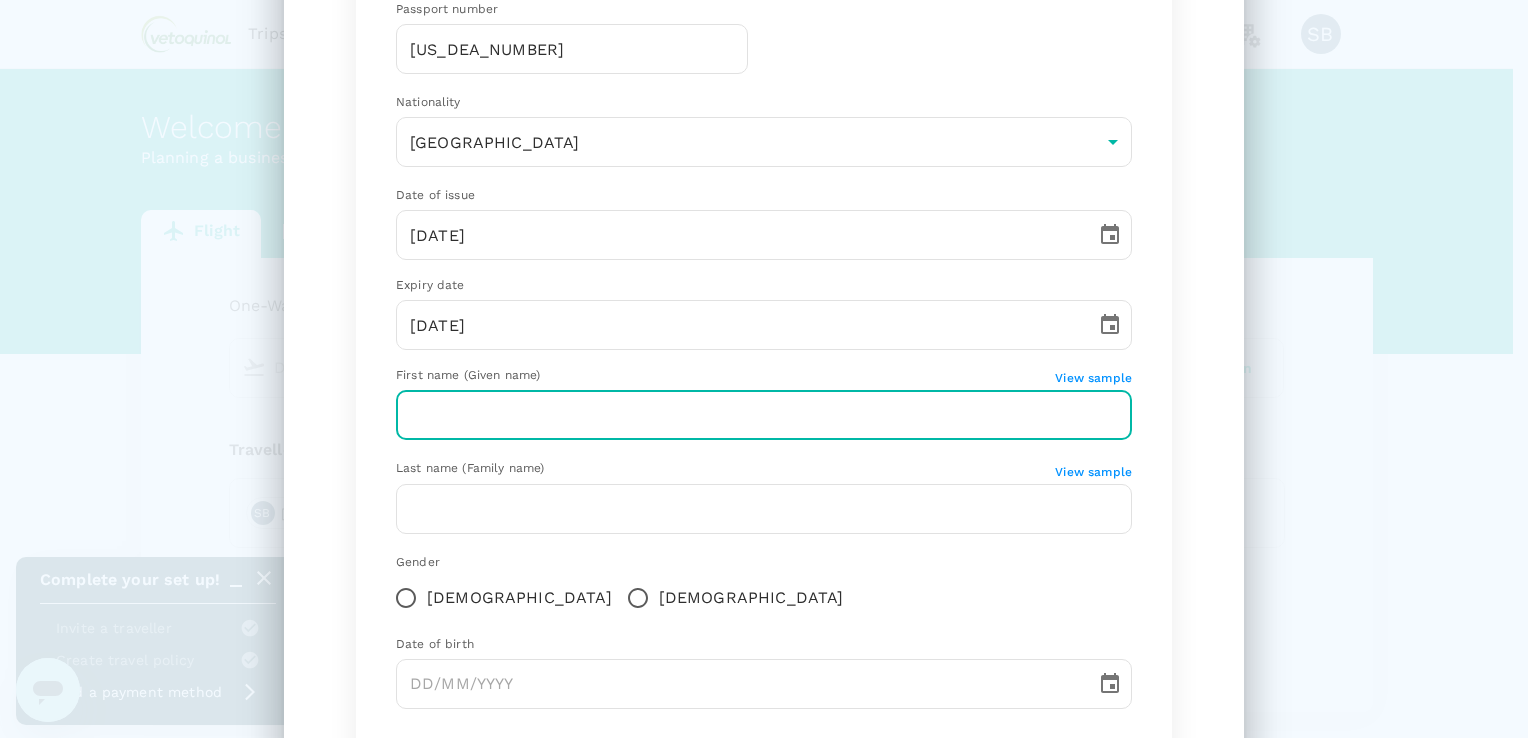 click at bounding box center [764, 415] 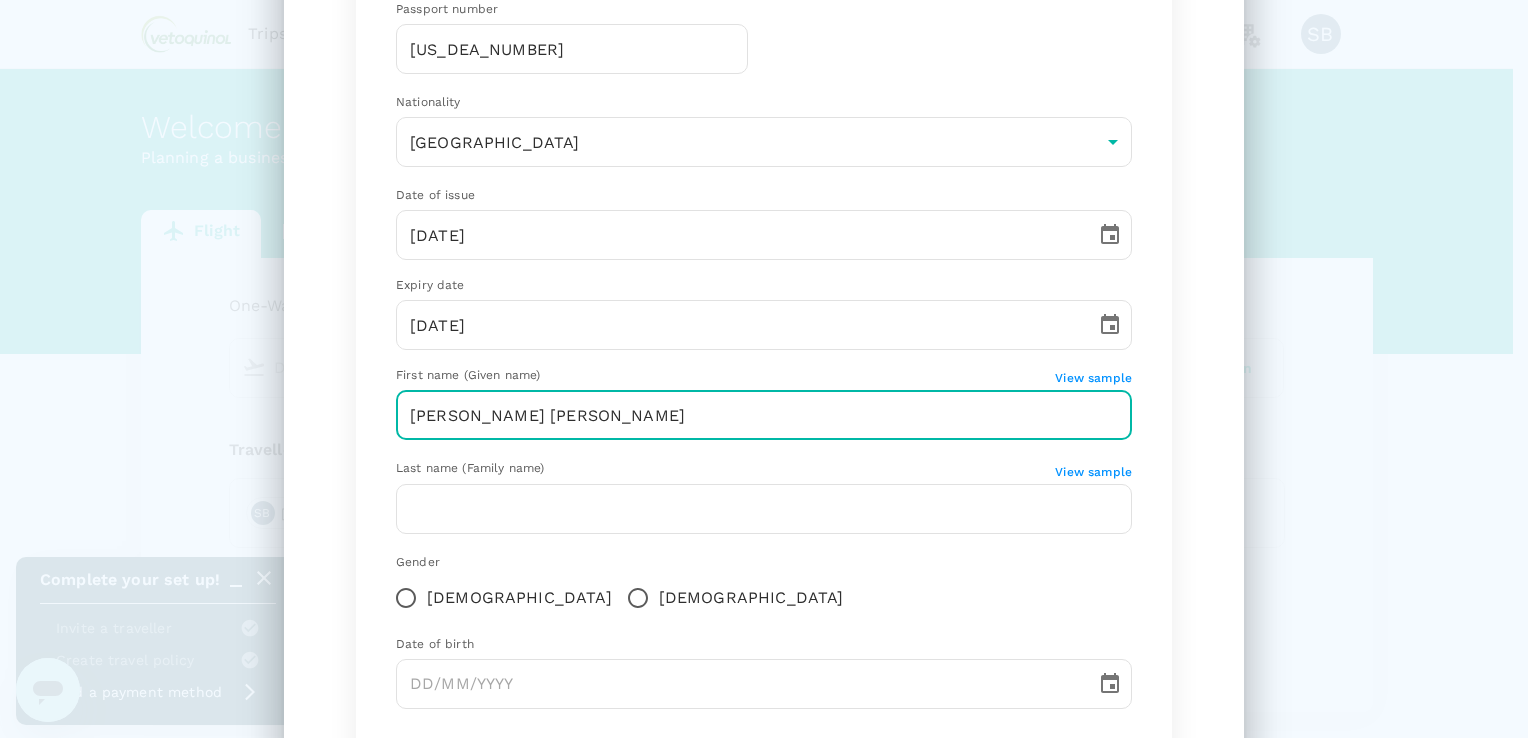 type on "[PERSON_NAME]" 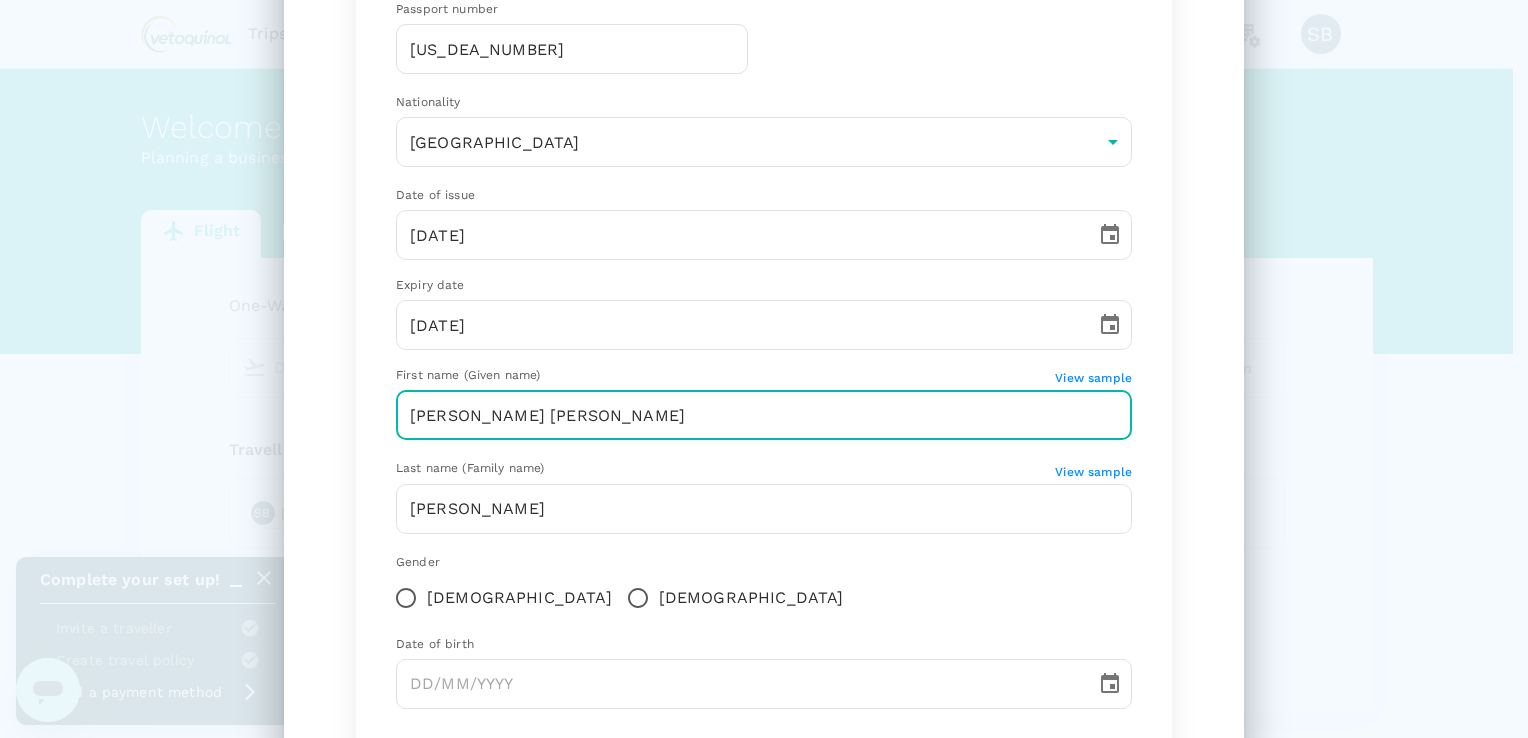 type on "[DATE]" 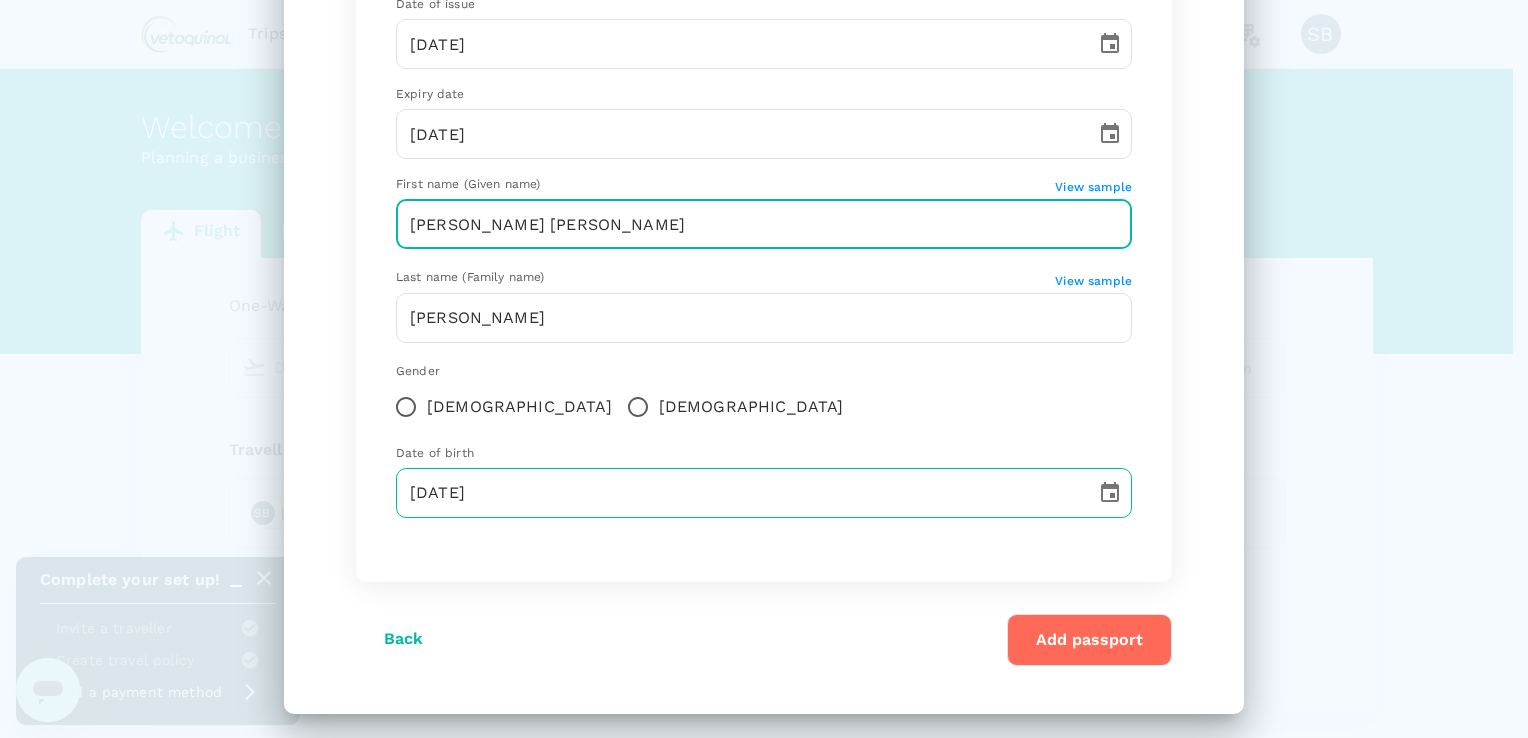 scroll, scrollTop: 398, scrollLeft: 0, axis: vertical 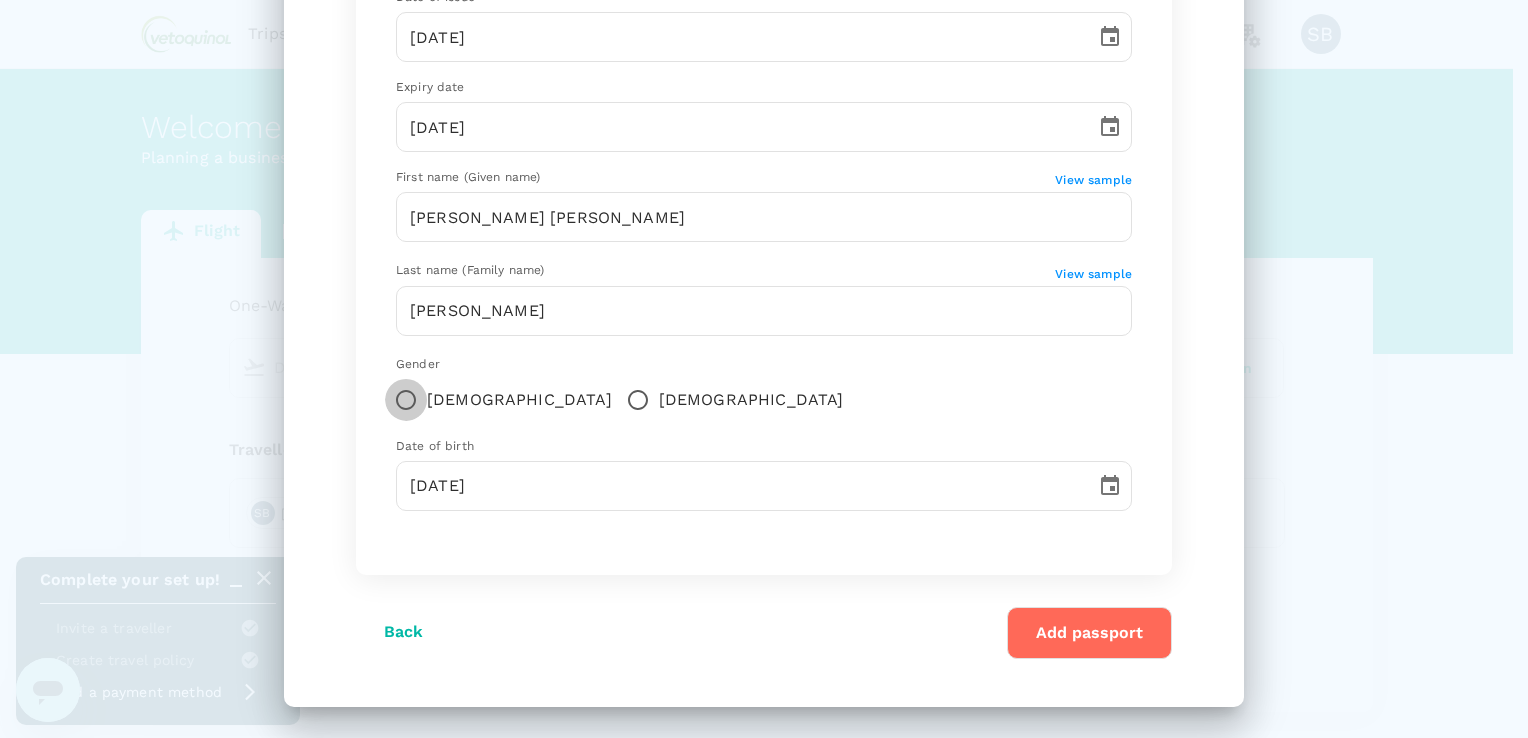 click on "[DEMOGRAPHIC_DATA]" at bounding box center (406, 400) 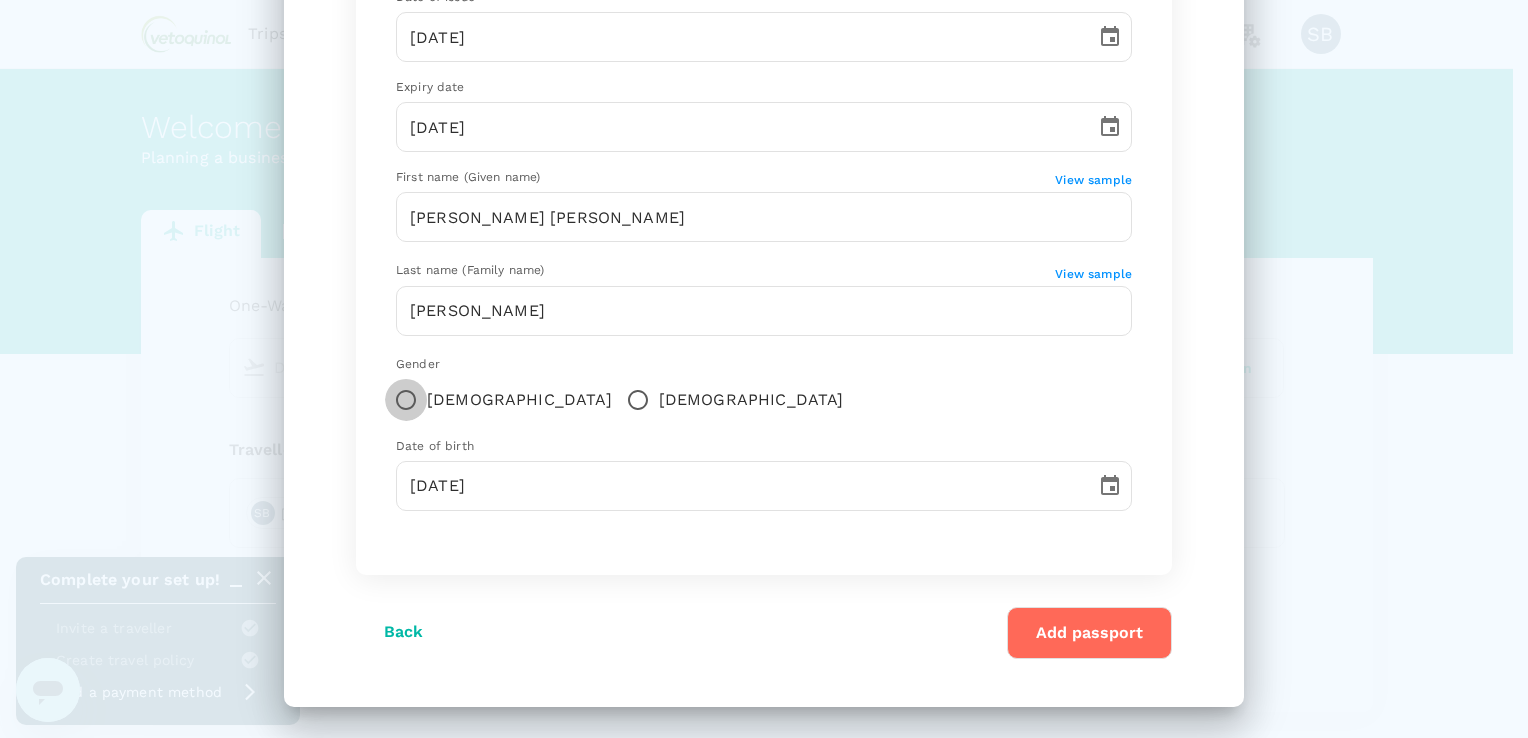 radio on "true" 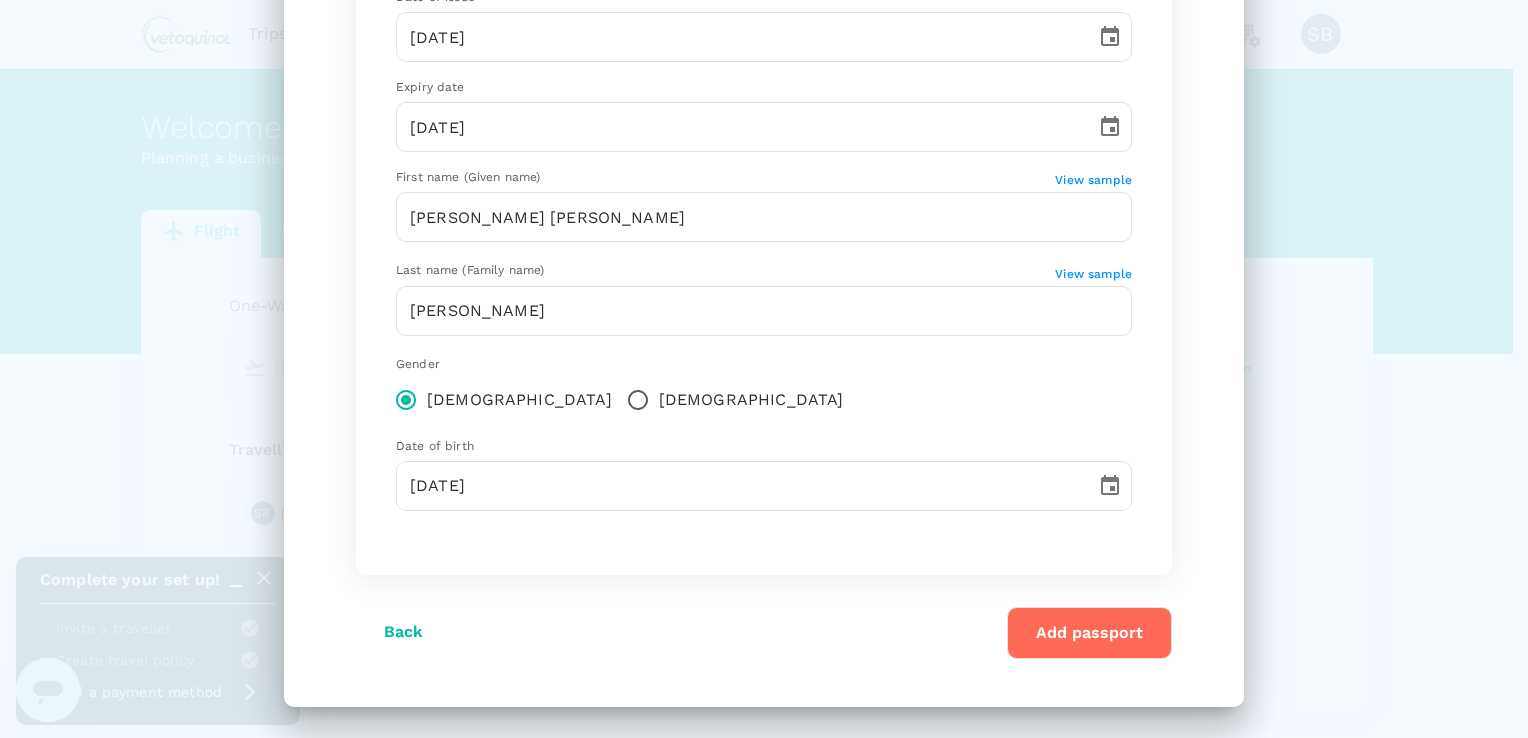 click on "Add passport" at bounding box center [1089, 633] 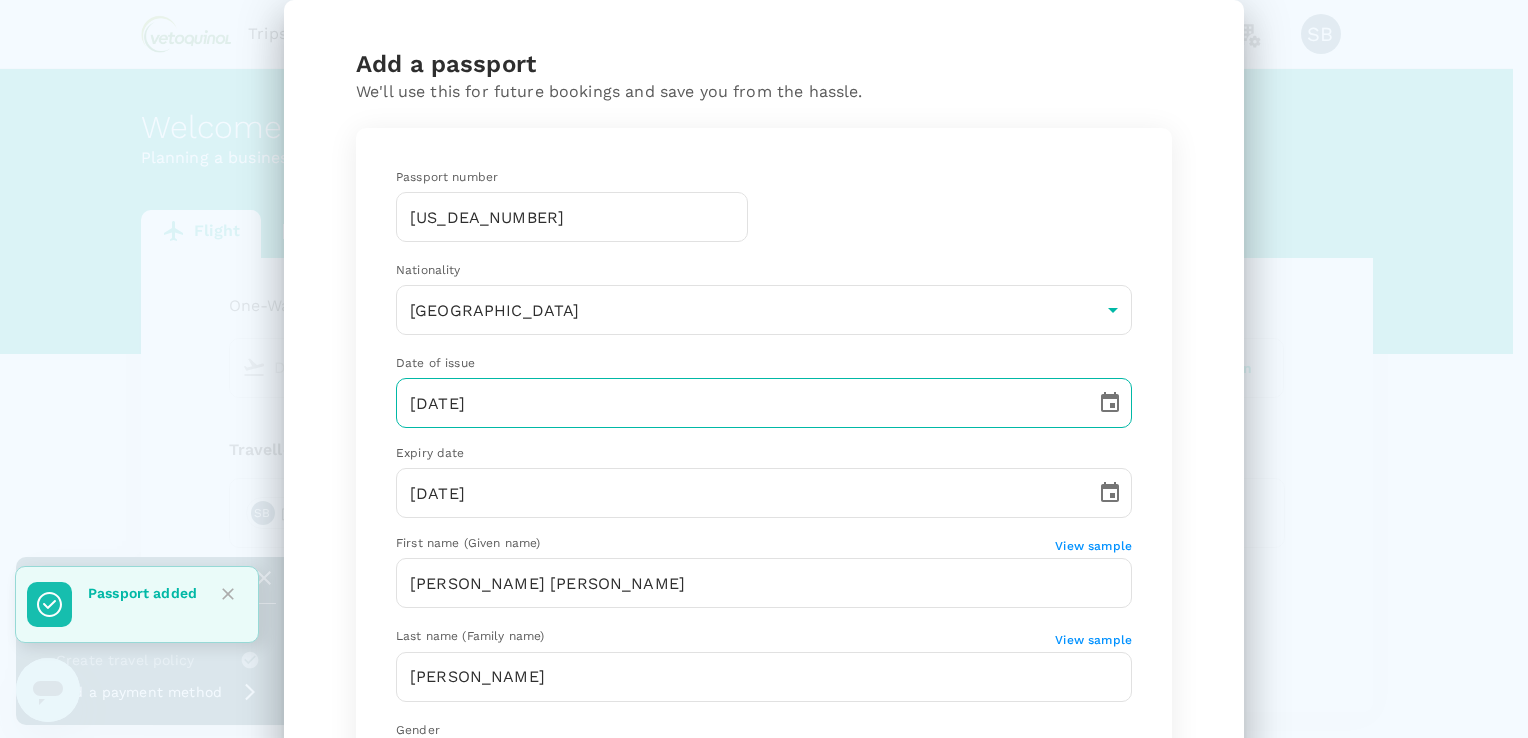 scroll, scrollTop: 0, scrollLeft: 0, axis: both 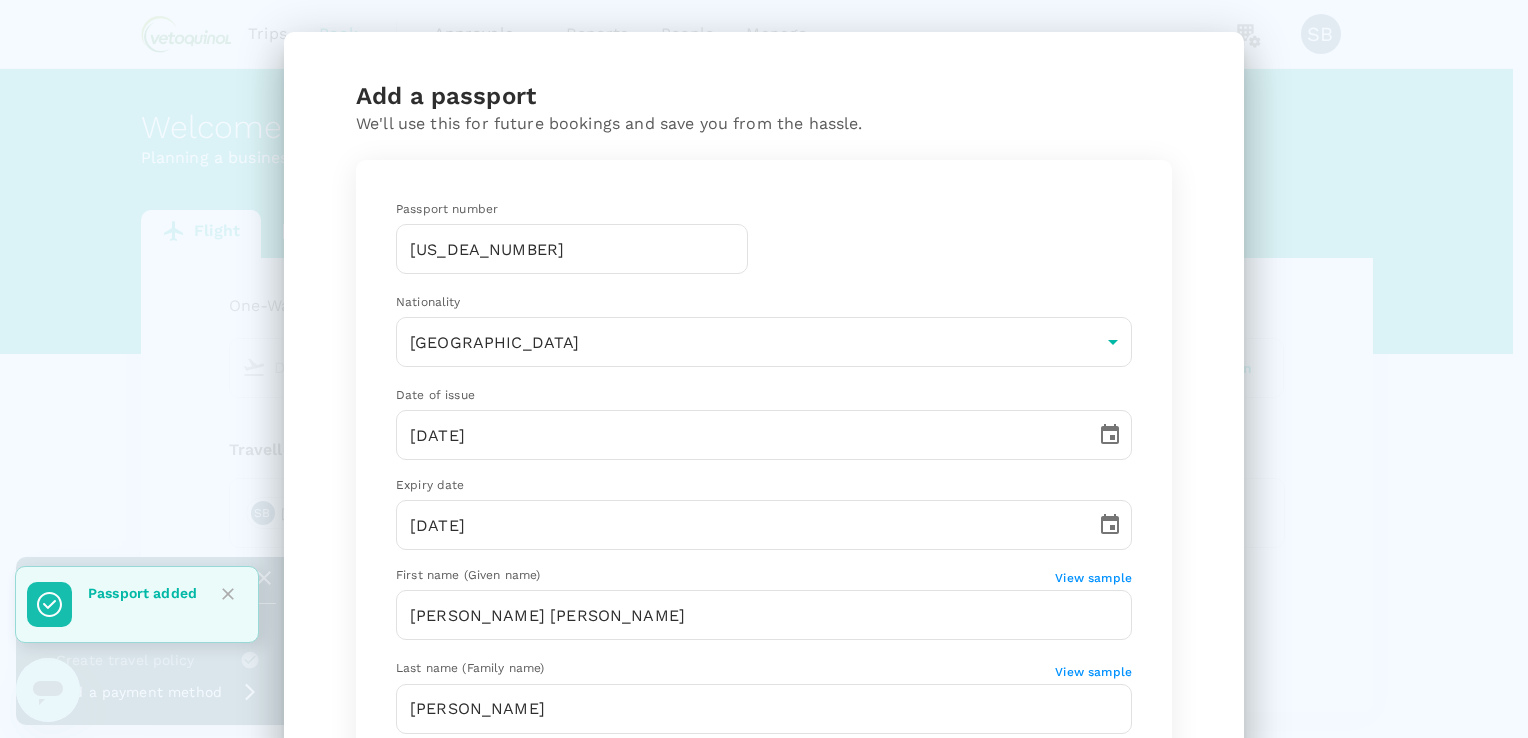 click on "Add a passport We'll use this for future bookings and save you from the hassle. Passport number [PASSPORT] ​ Nationality [DEMOGRAPHIC_DATA] AU ​ Date of issue [DATE] ​ Expiry date [DATE] ​ First name (Given name) View sample [PERSON_NAME] [PERSON_NAME] ​ Last name (Family name) View sample [PERSON_NAME] ​ Gender [DEMOGRAPHIC_DATA] [DEMOGRAPHIC_DATA] Date of birth [DEMOGRAPHIC_DATA] ​ Back Add passport" at bounding box center (764, 369) 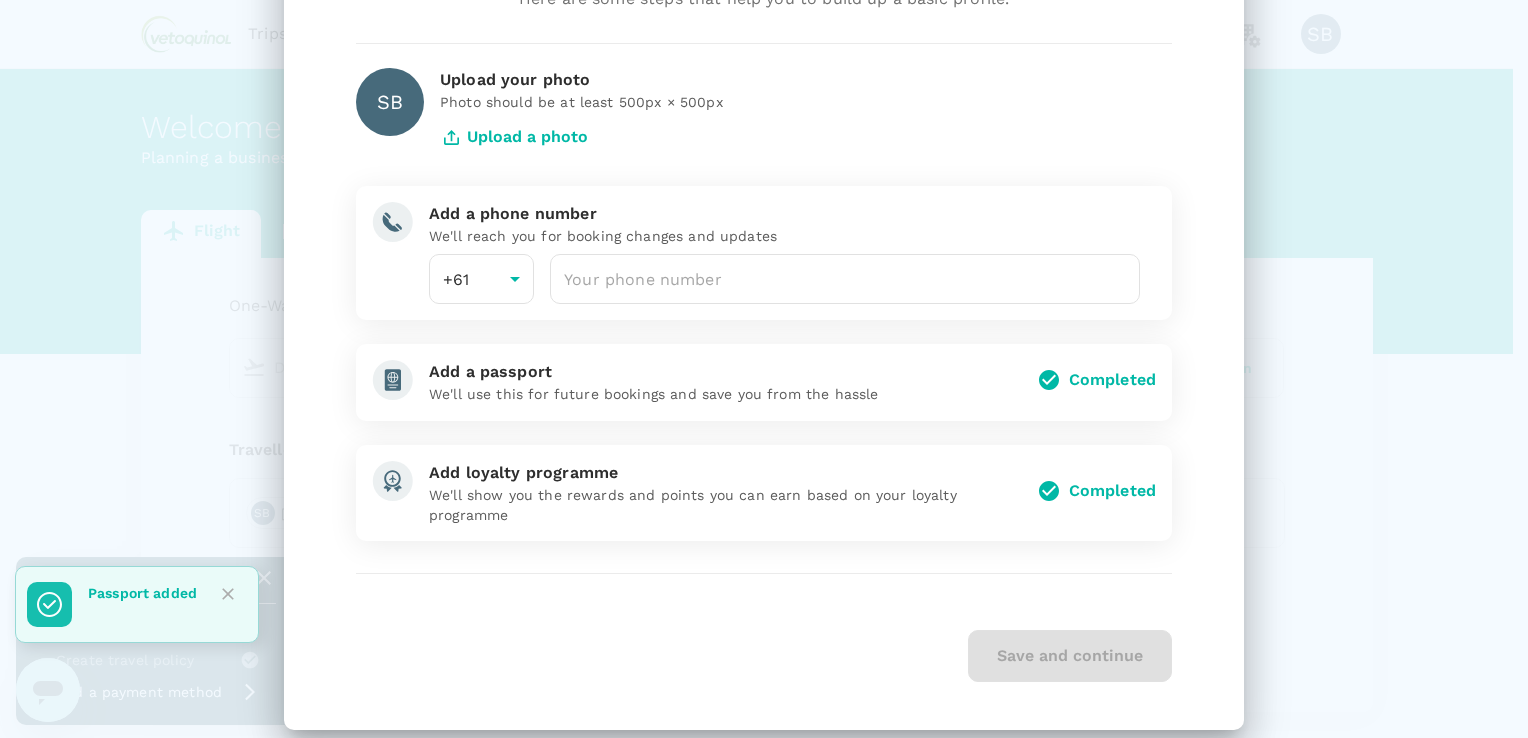 scroll, scrollTop: 148, scrollLeft: 0, axis: vertical 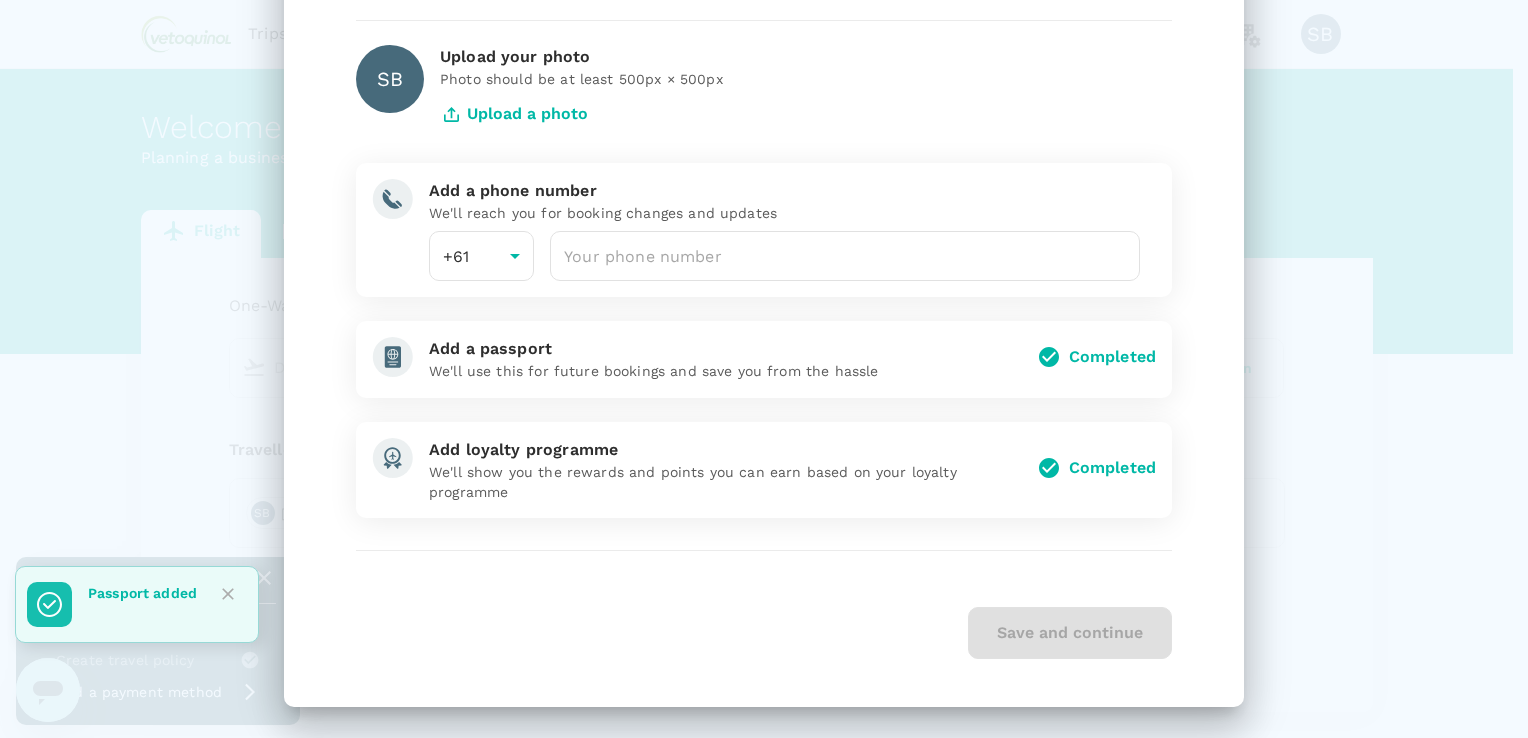 click on "Upload a photo" at bounding box center (514, 114) 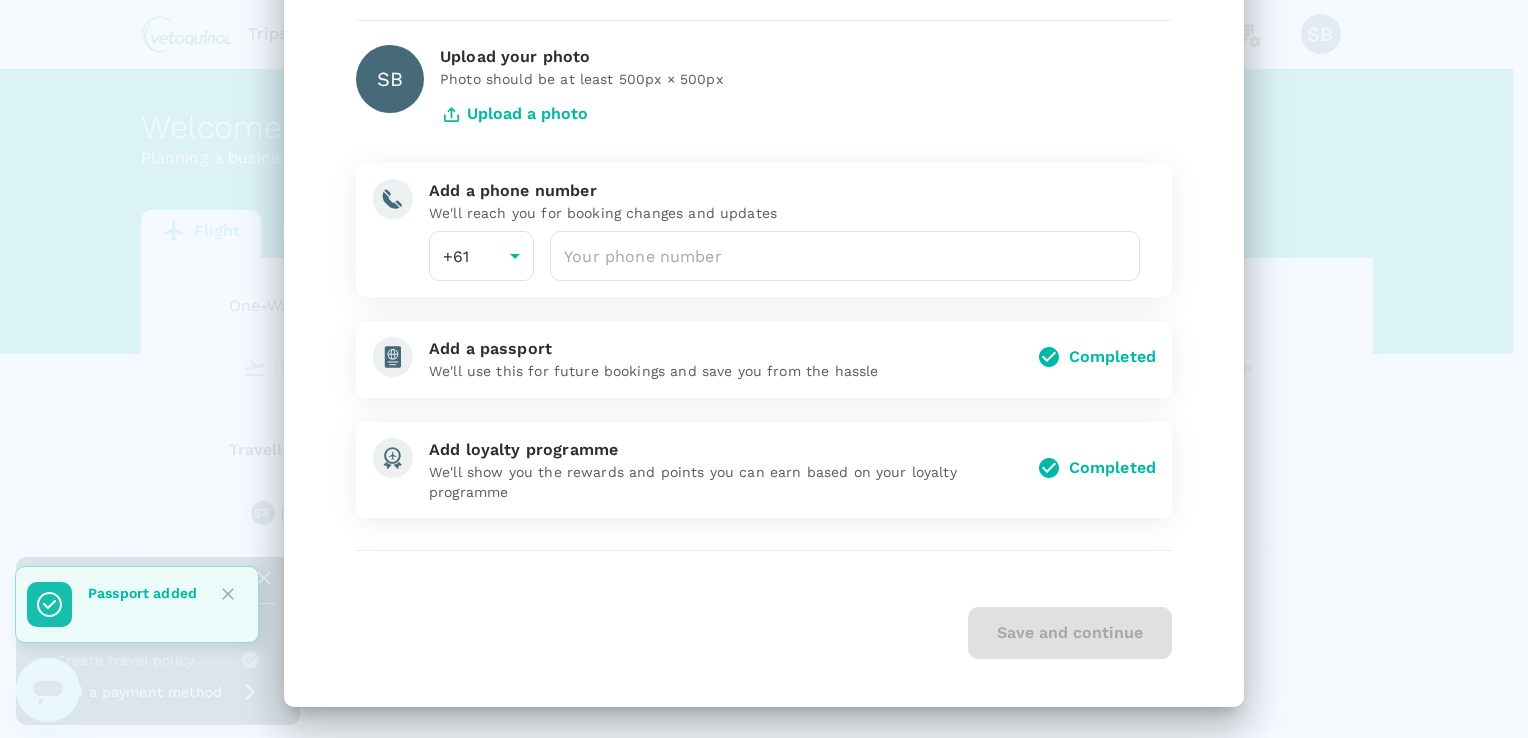 scroll, scrollTop: 148, scrollLeft: 0, axis: vertical 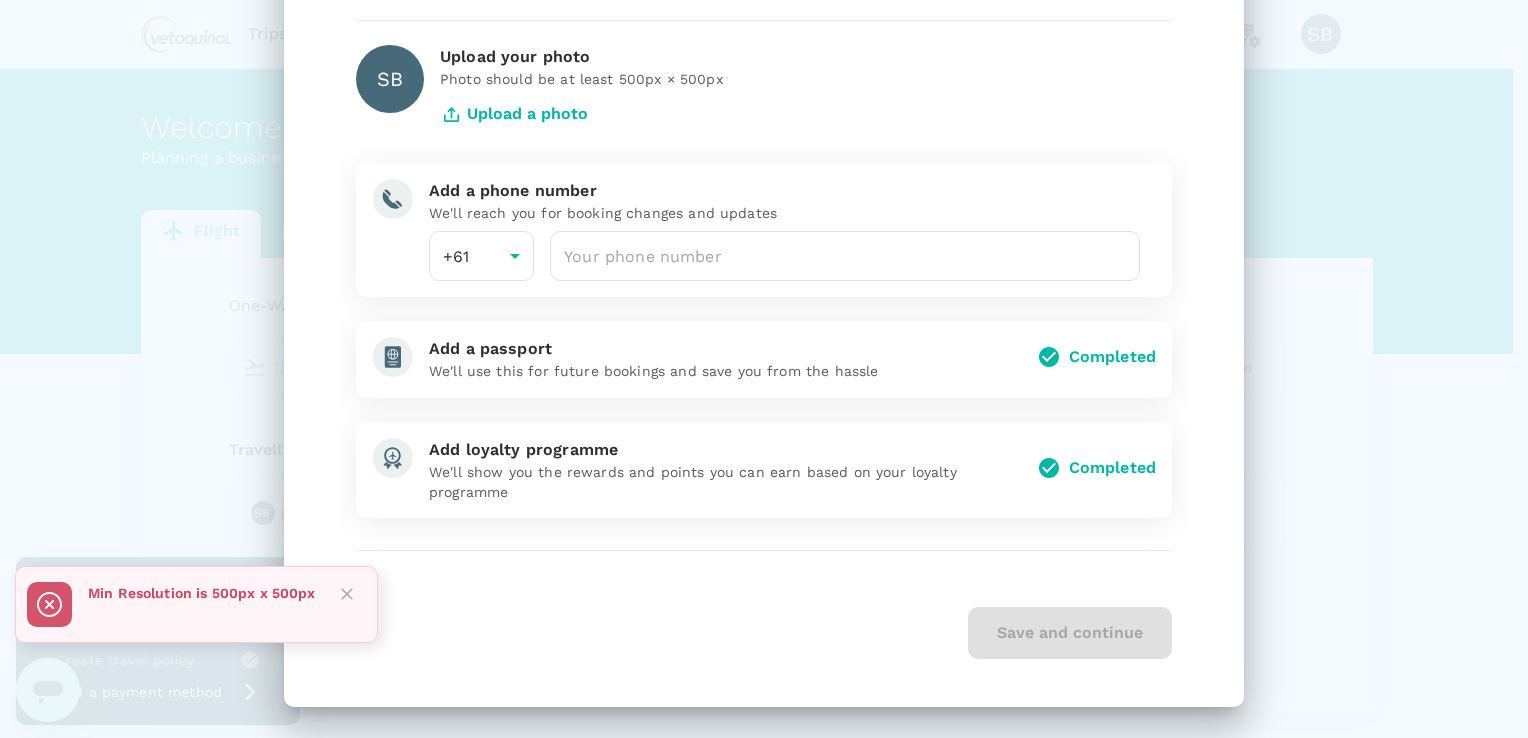 click 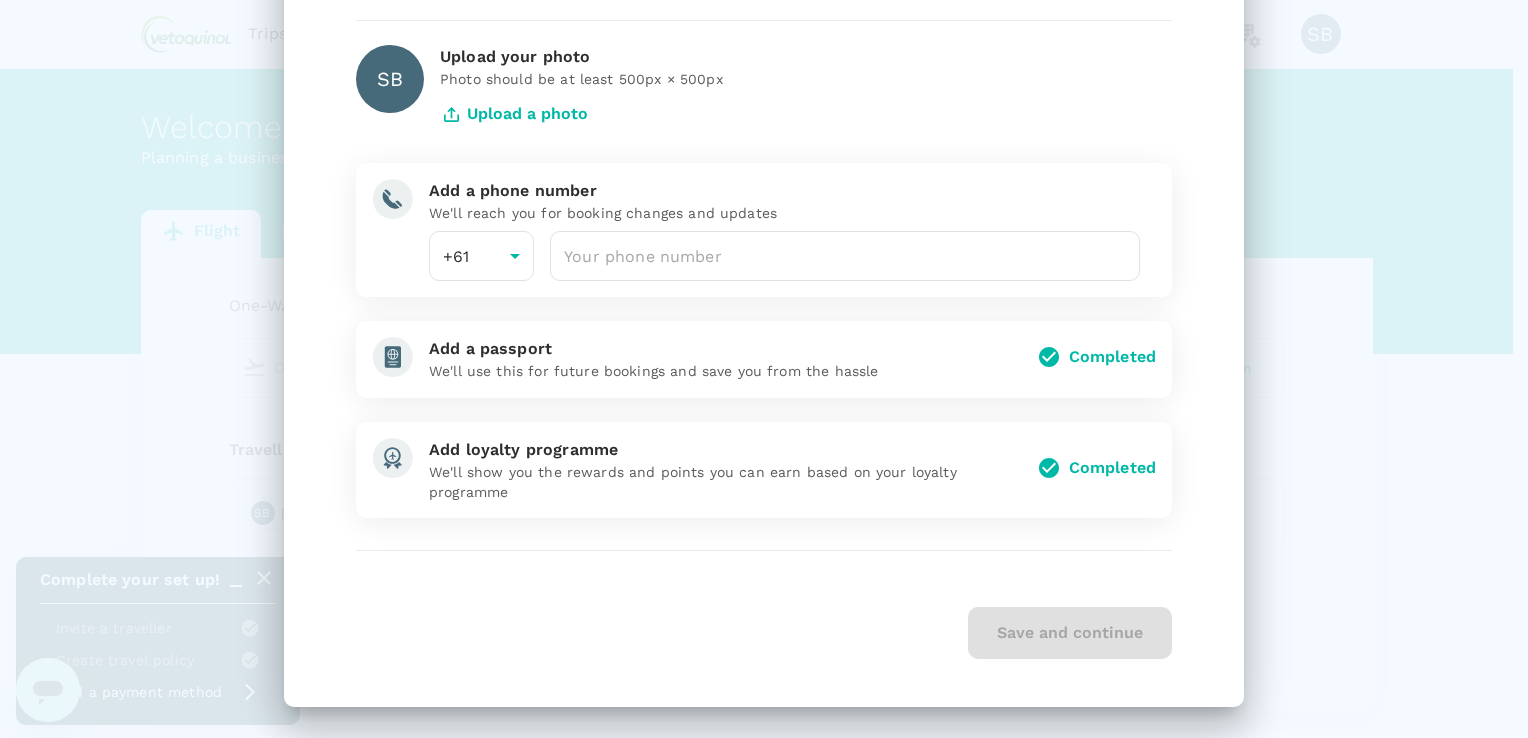click on "Upload a photo" at bounding box center [514, 114] 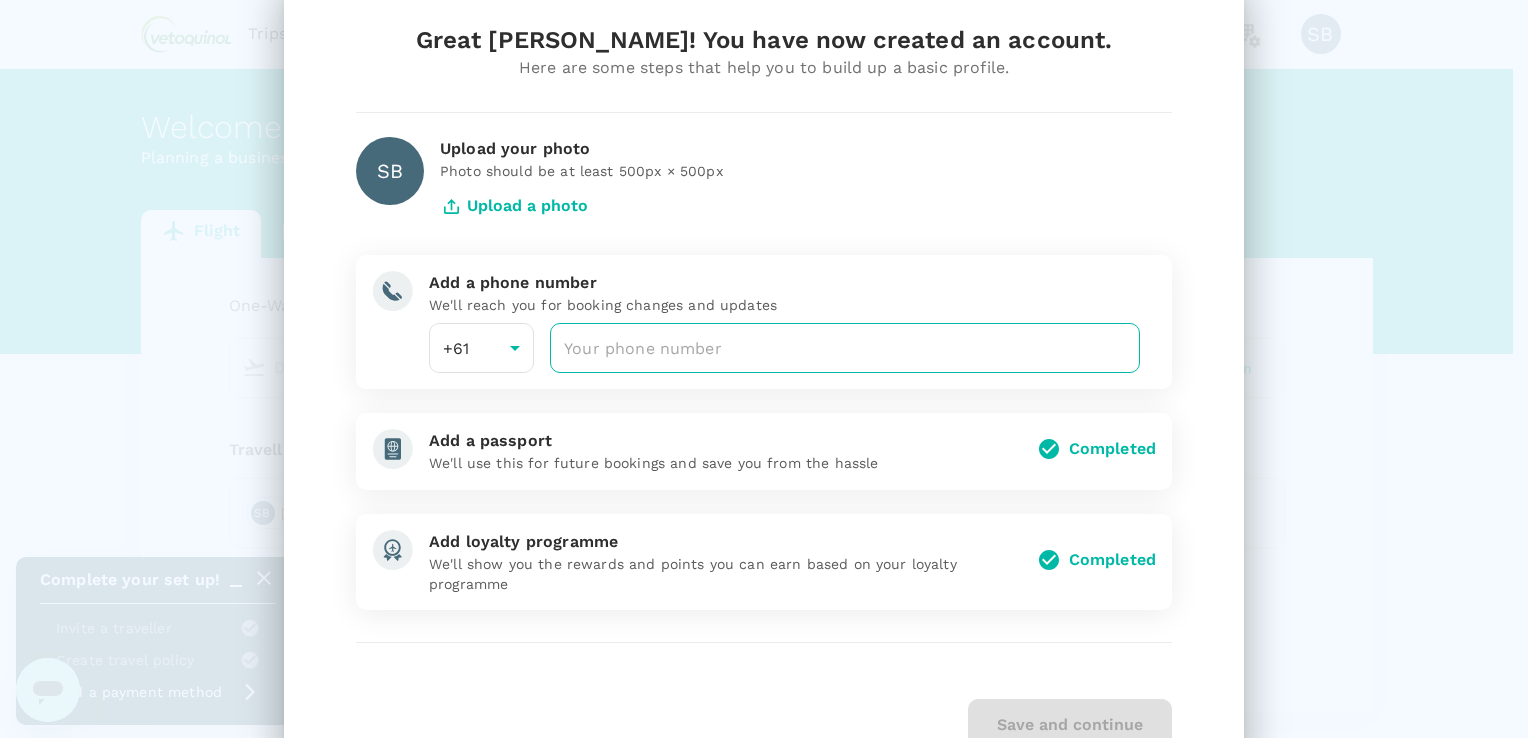 scroll, scrollTop: 0, scrollLeft: 0, axis: both 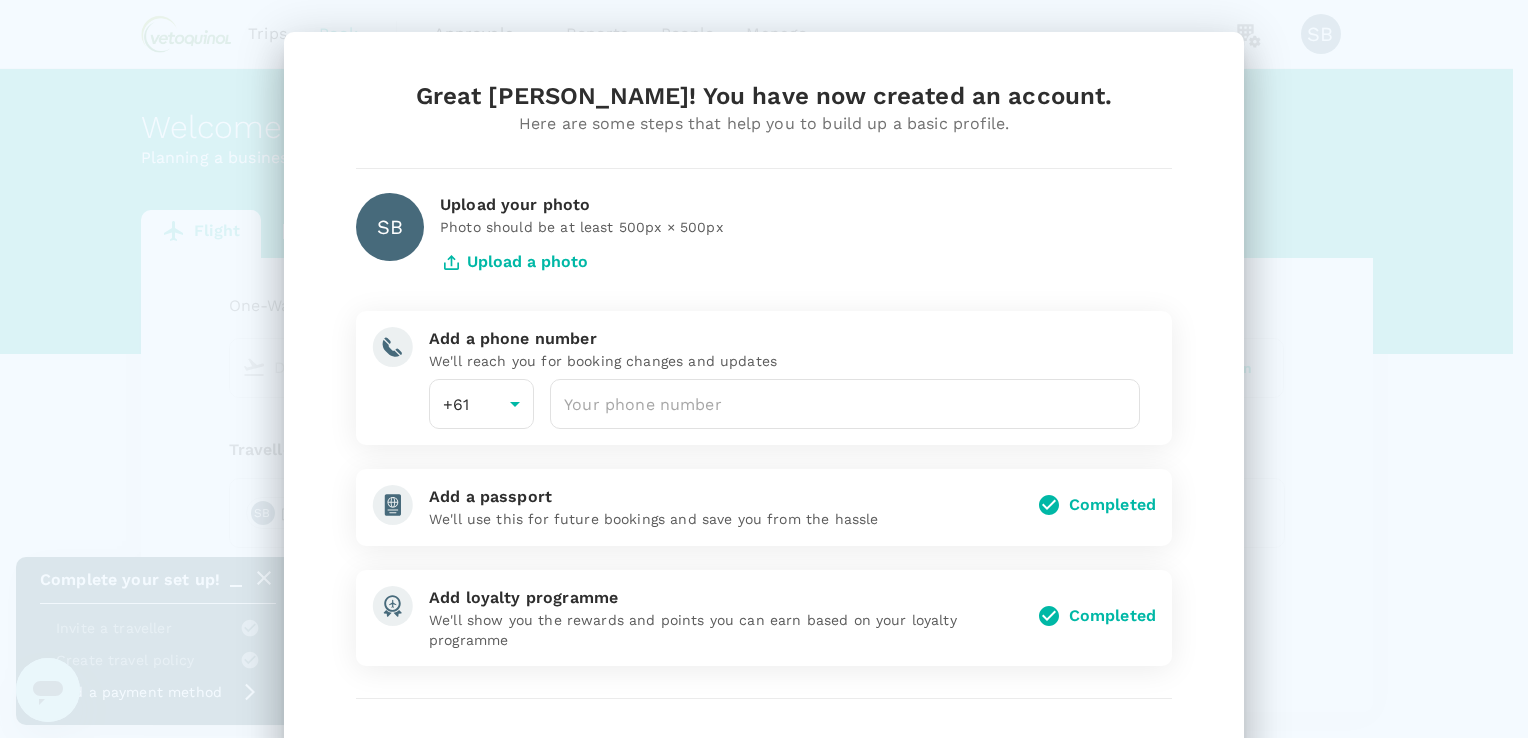 click on "Great Sara! You have now created an account. Here are some steps that help you to build up a basic profile. SB Upload your photo Photo should be at least 500px × 500px Upload a photo Add a phone number We'll reach you for booking changes and updates +61 61 ​ ​ Add a passport We'll use this for future bookings and save you from the hassle Completed Add loyalty programme We'll show you the rewards and points you can earn based on your loyalty programme Completed Save and continue" at bounding box center [764, 369] 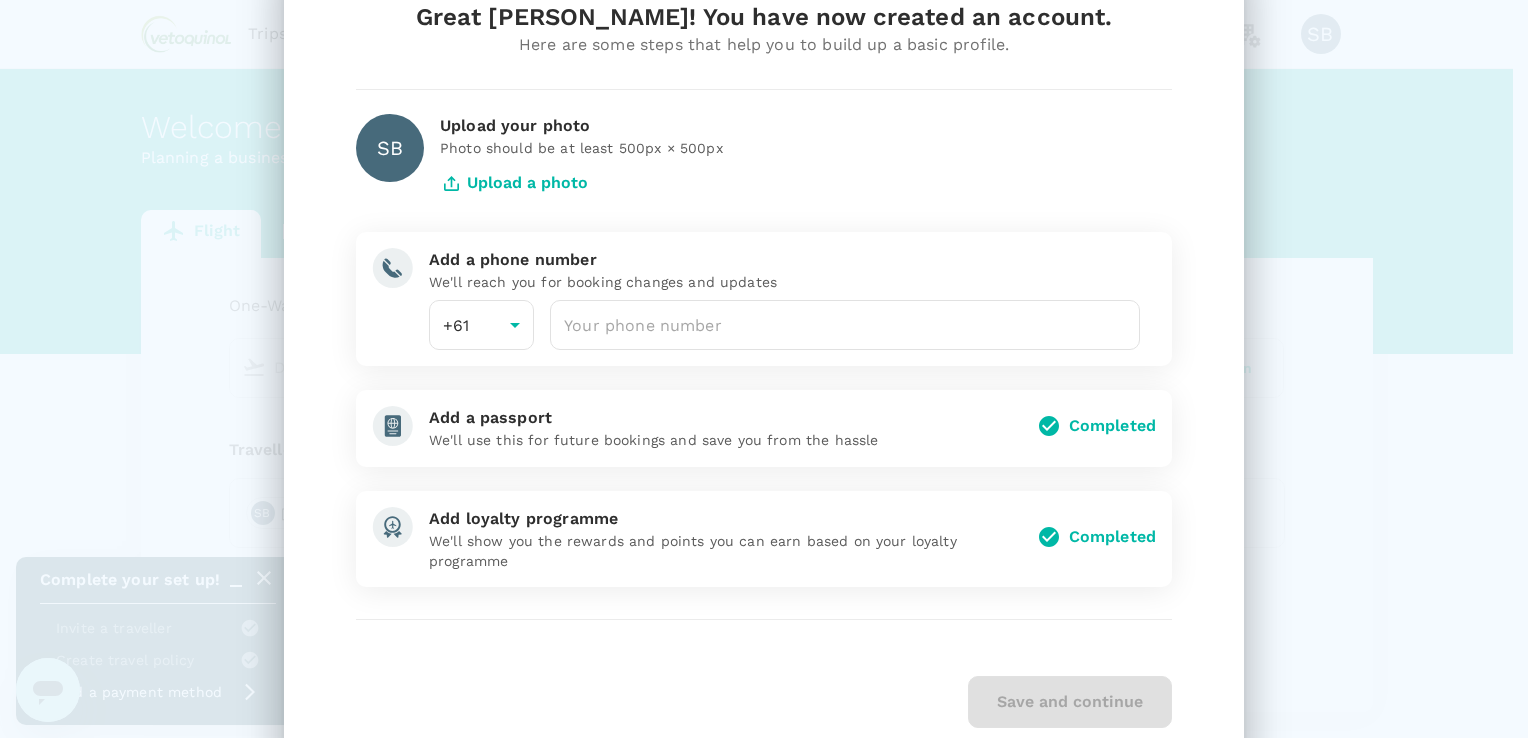 scroll, scrollTop: 148, scrollLeft: 0, axis: vertical 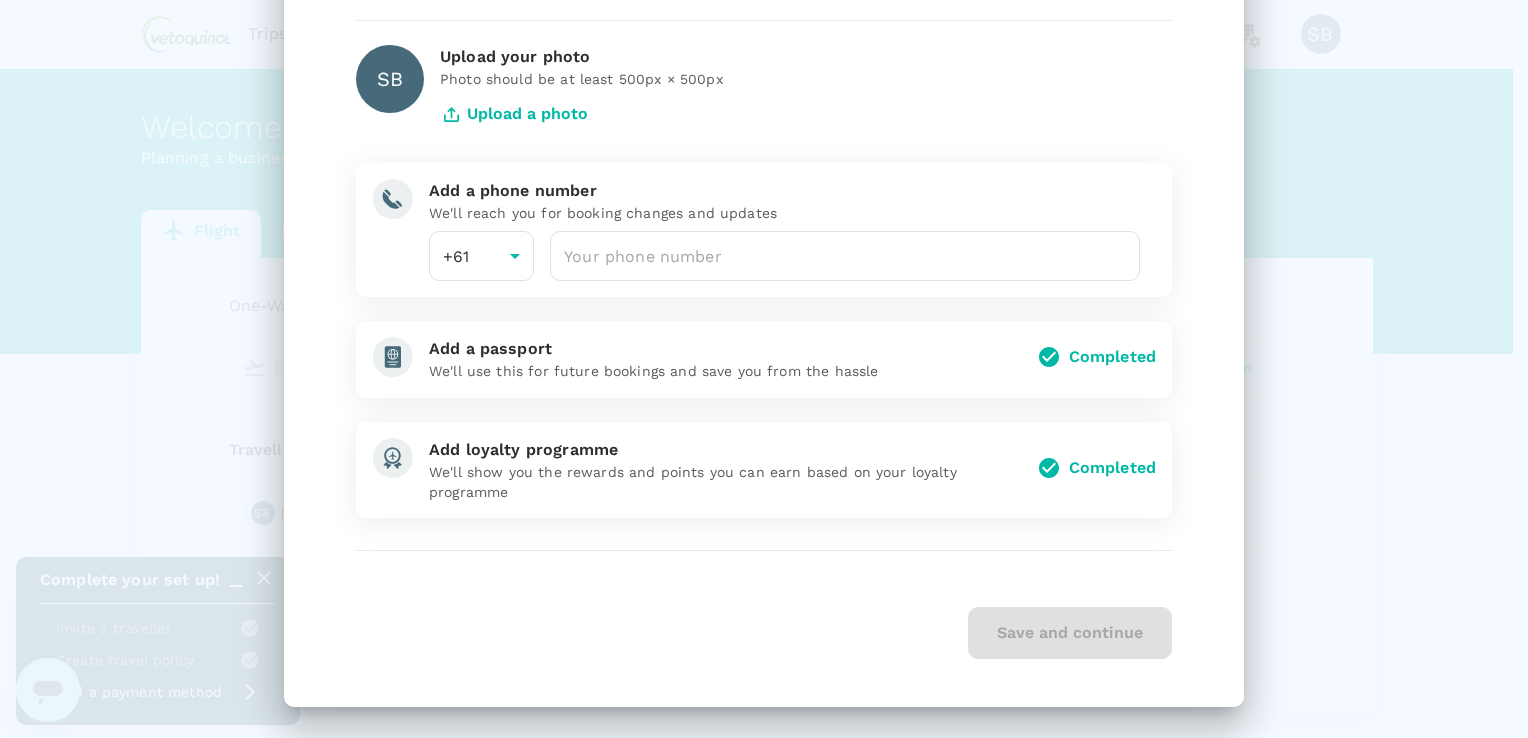 click on "Great Sara! You have now created an account. Here are some steps that help you to build up a basic profile. SB Upload your photo Photo should be at least 500px × 500px Upload a photo Add a phone number We'll reach you for booking changes and updates +61 61 ​ ​ Add a passport We'll use this for future bookings and save you from the hassle Completed Add loyalty programme We'll show you the rewards and points you can earn based on your loyalty programme Completed Save and continue" at bounding box center [764, 295] 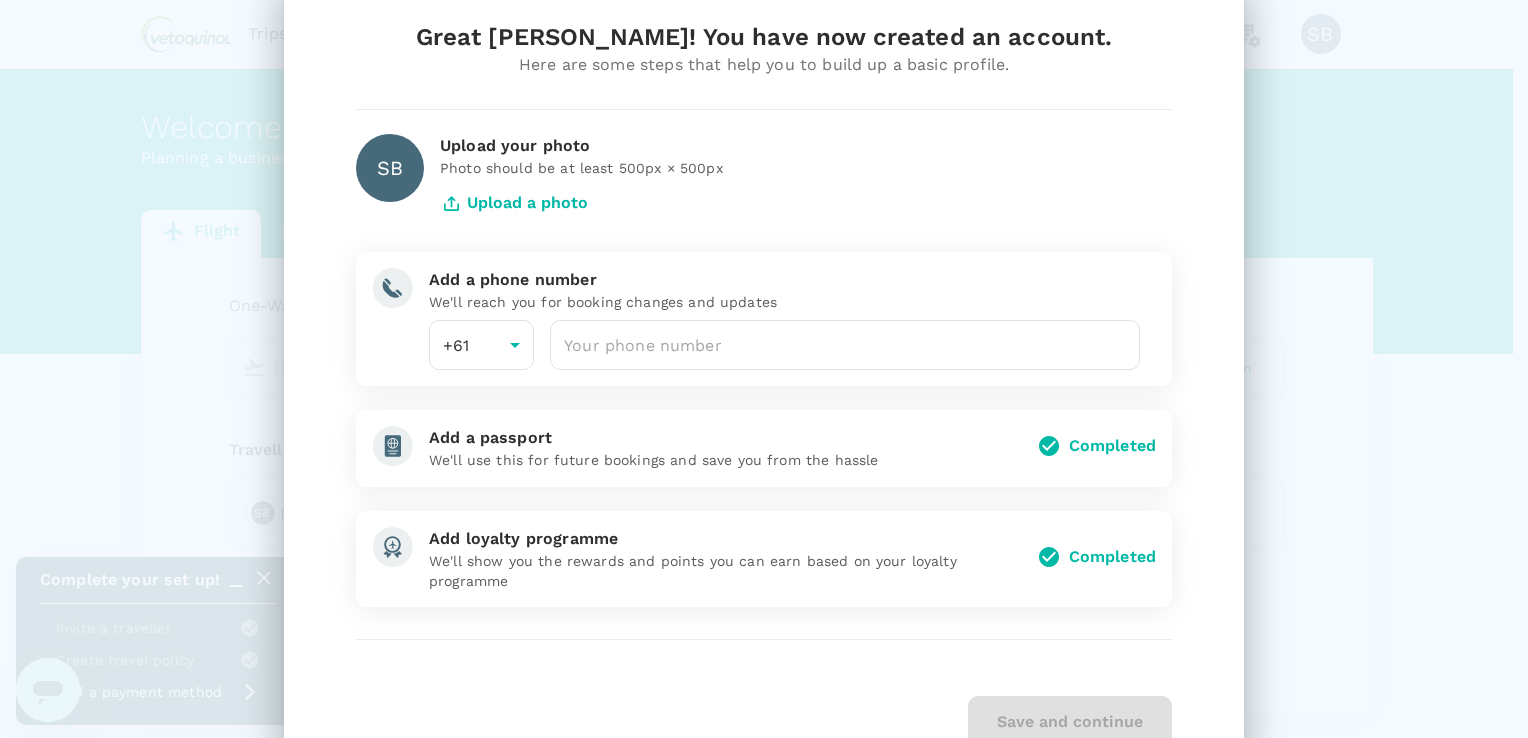 scroll, scrollTop: 0, scrollLeft: 0, axis: both 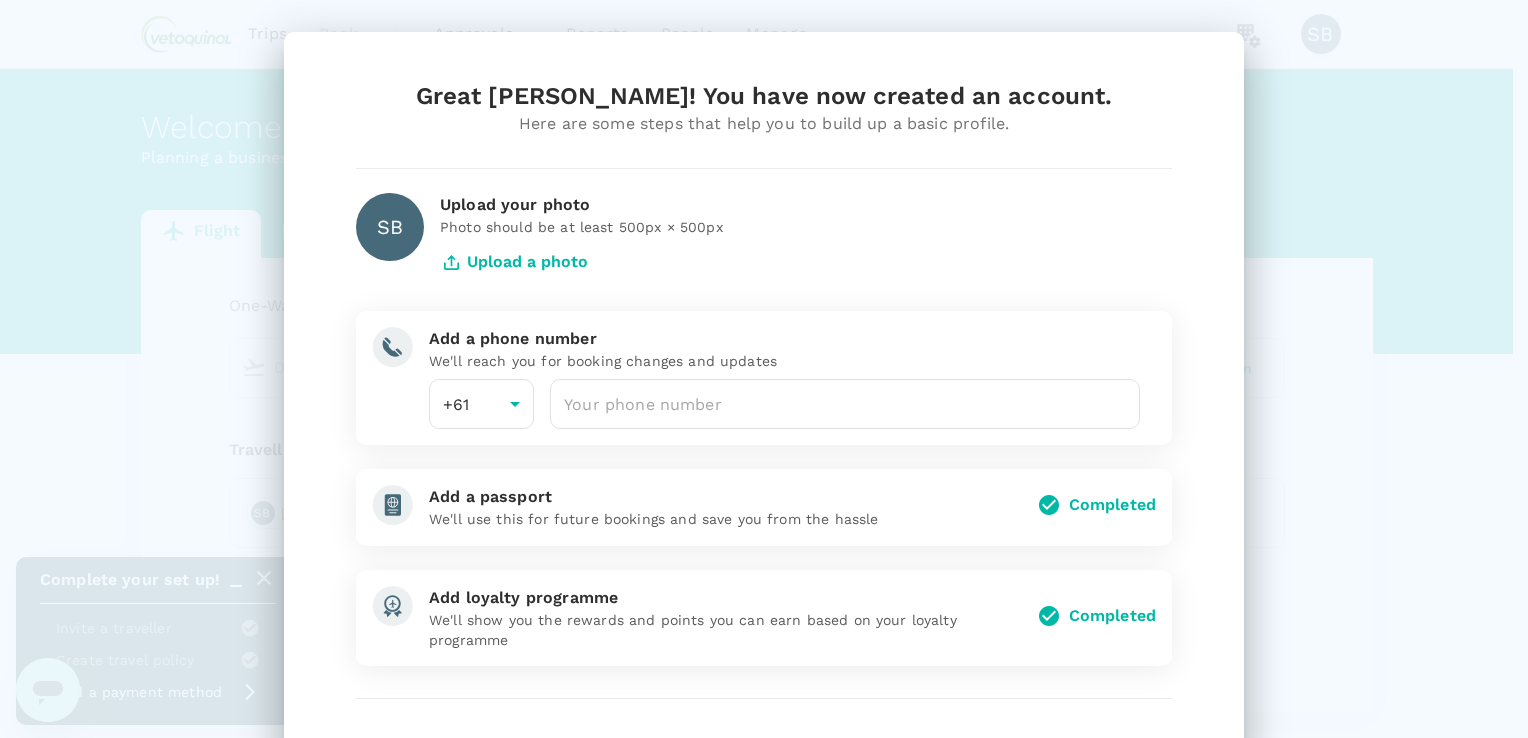 click on "Great Sara! You have now created an account. Here are some steps that help you to build up a basic profile. SB Upload your photo Photo should be at least 500px × 500px Upload a photo Add a phone number We'll reach you for booking changes and updates +61 61 ​ ​ Add a passport We'll use this for future bookings and save you from the hassle Completed Add loyalty programme We'll show you the rewards and points you can earn based on your loyalty programme Completed Save and continue" at bounding box center (764, 369) 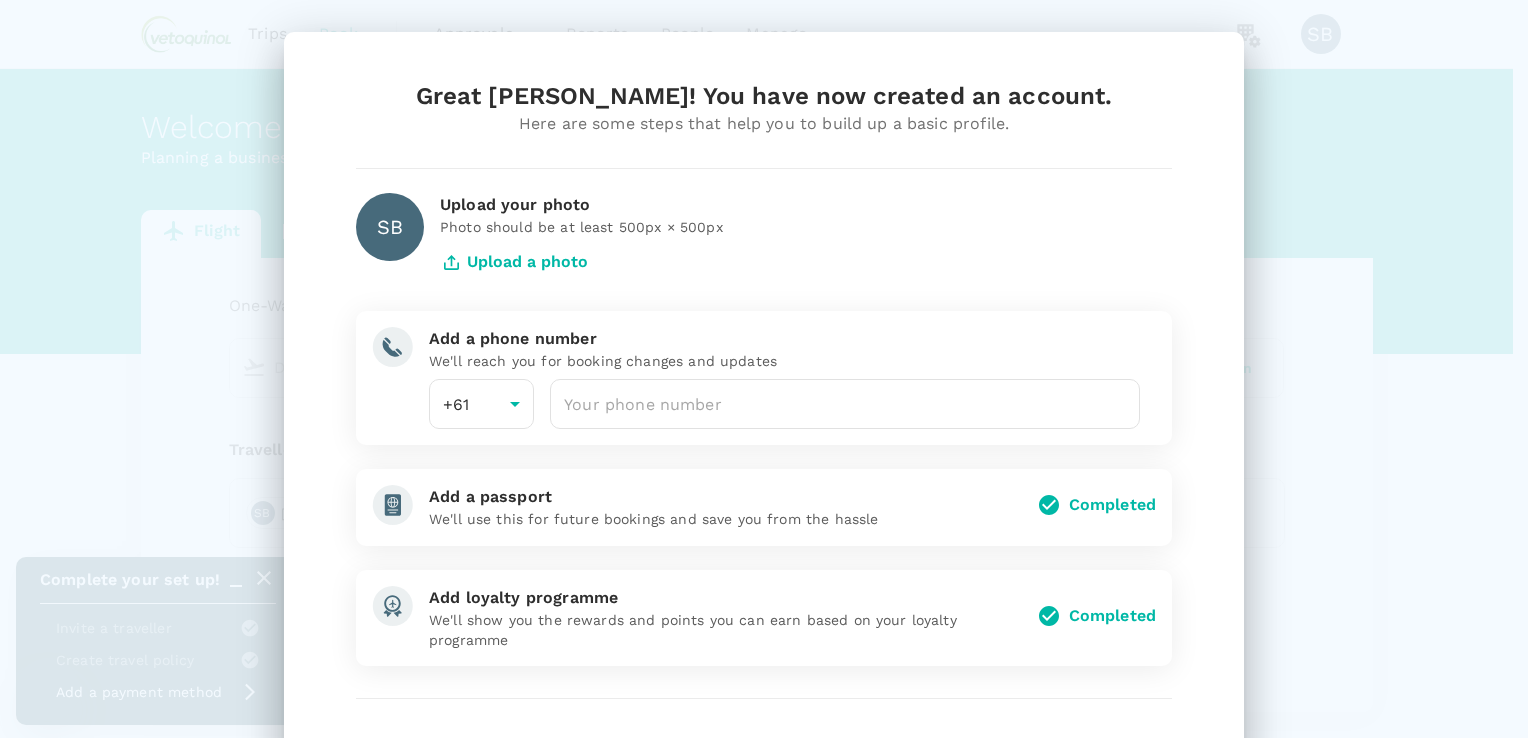 scroll, scrollTop: 0, scrollLeft: 0, axis: both 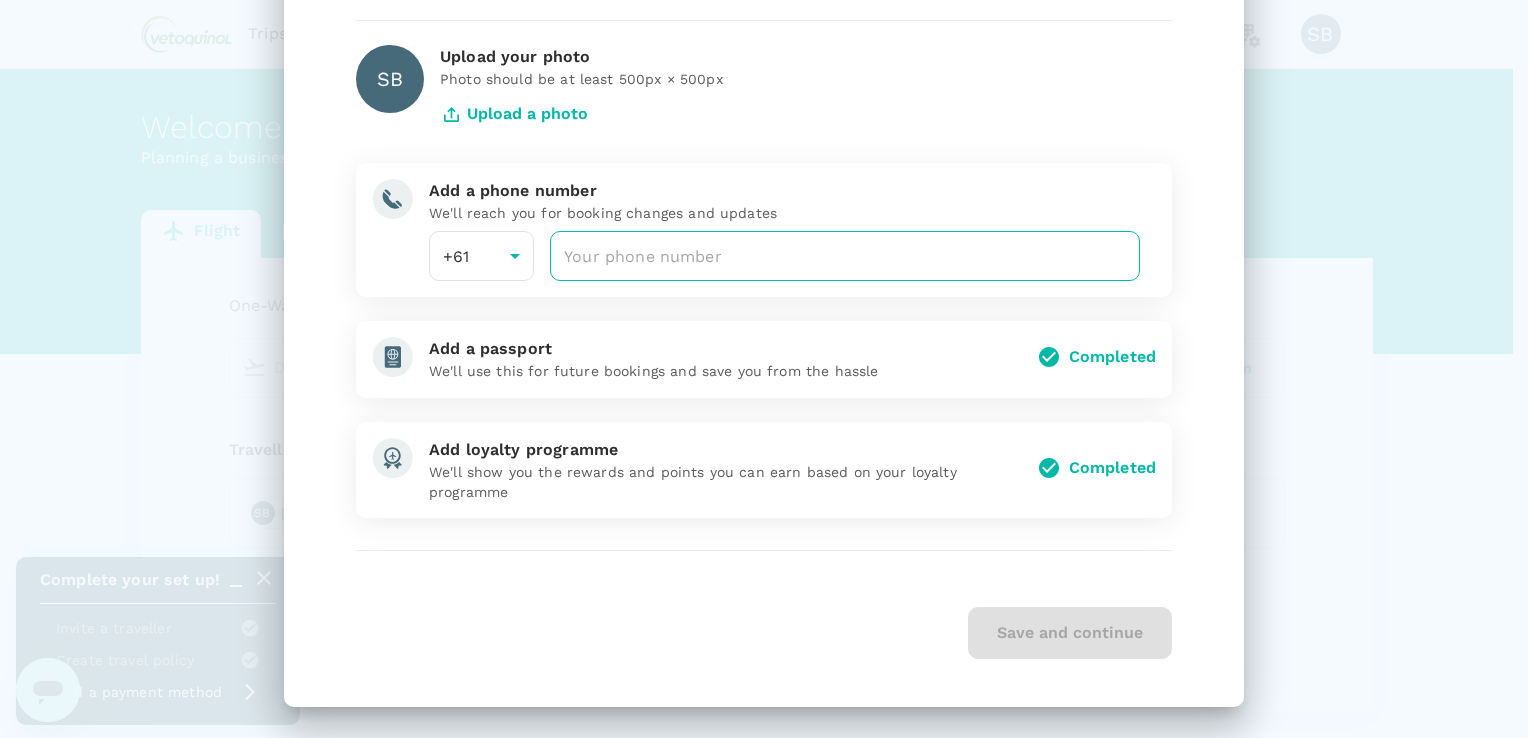 click at bounding box center (845, 256) 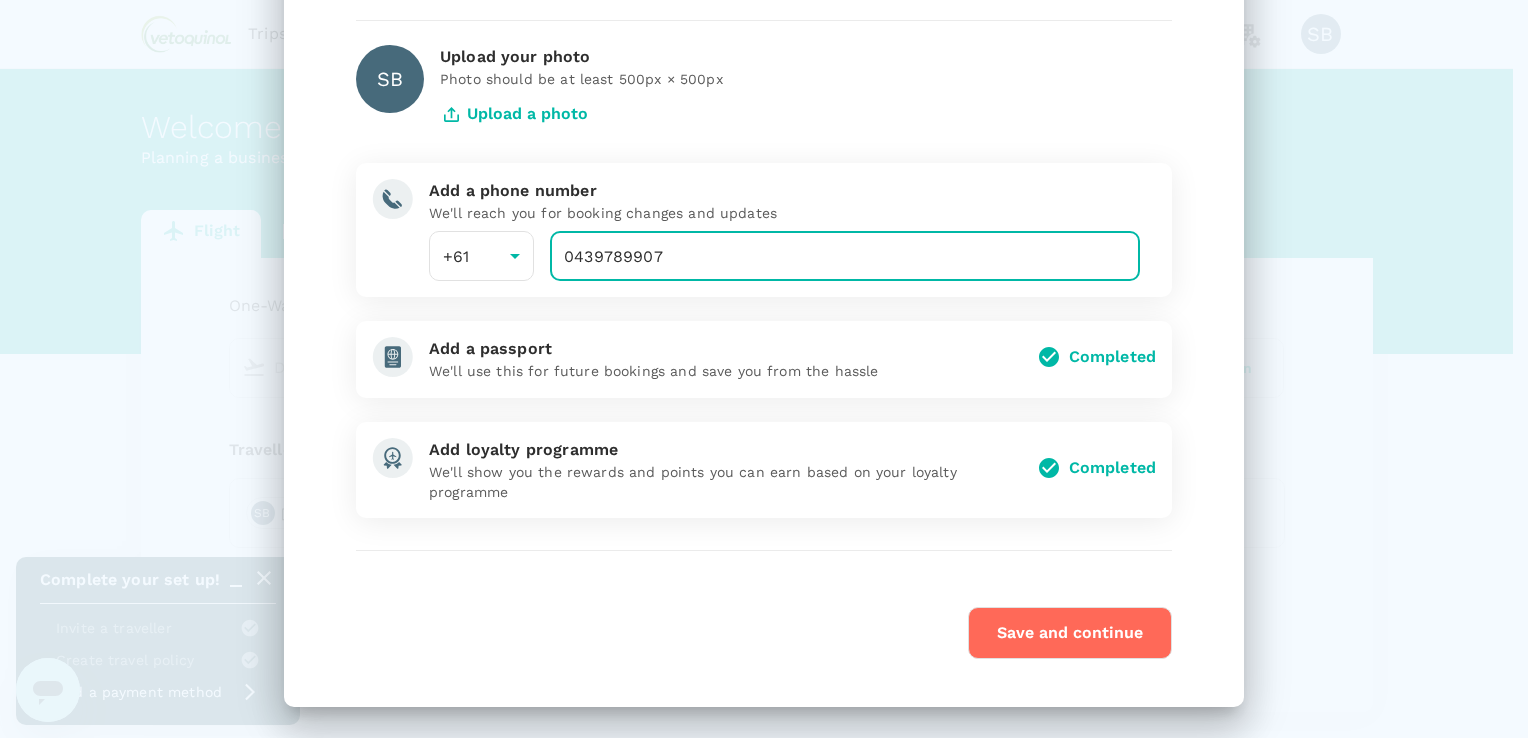 type on "0439789907" 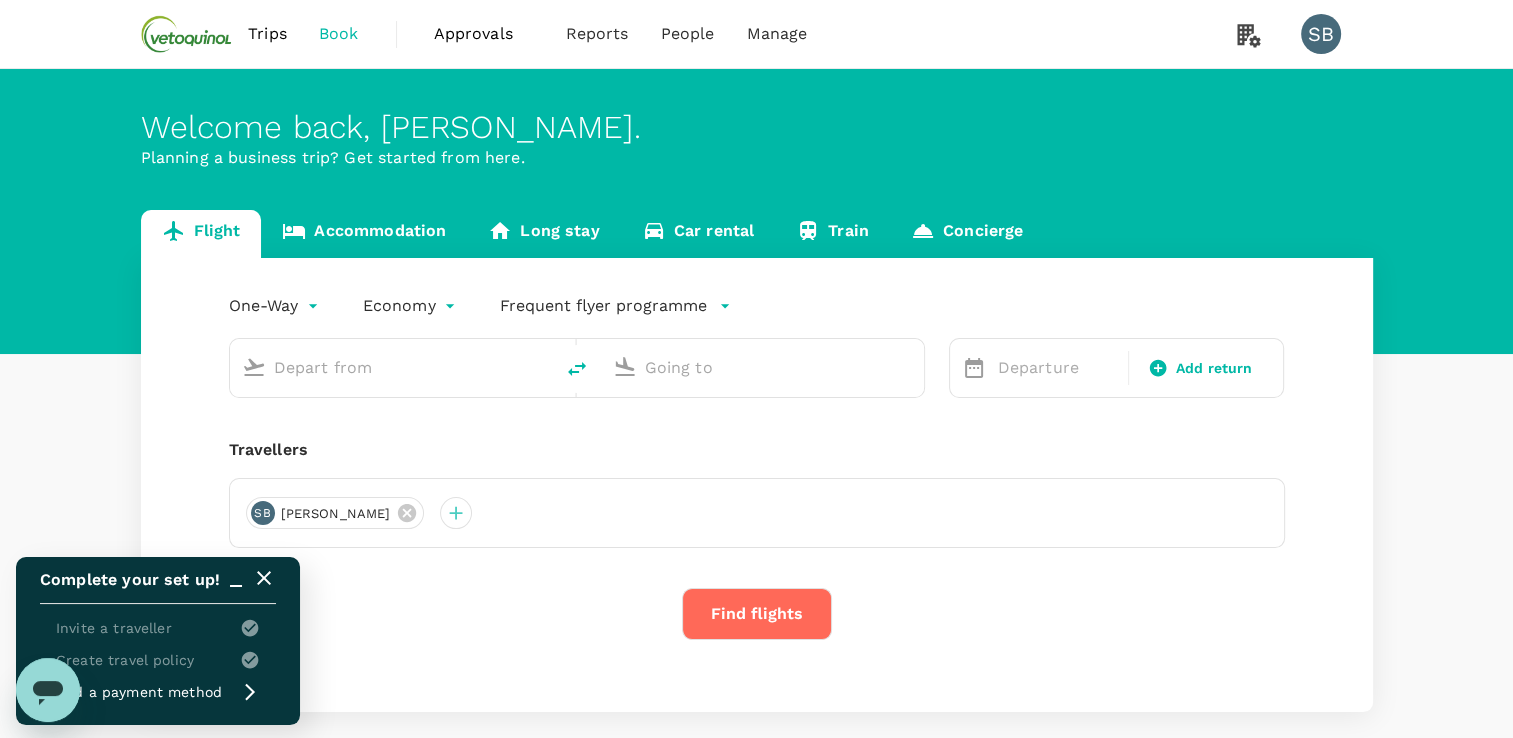 click on "Trips Book Approvals 0 Reports People Manage SB Welcome back , [PERSON_NAME] . Planning a business trip? Get started from here. Flight Accommodation Long stay Car rental Train Concierge One-Way oneway Economy economy Frequent flyer programme Departure Add return Travellers   SB [PERSON_NAME] Find flights Version 3.48.0 Privacy Policy Terms of Use Help Centre Complete your set up! Invite a traveller Create travel policy Add a payment method Frequent flyer programme Qantas Frequent Flyer Add new" at bounding box center [756, 419] 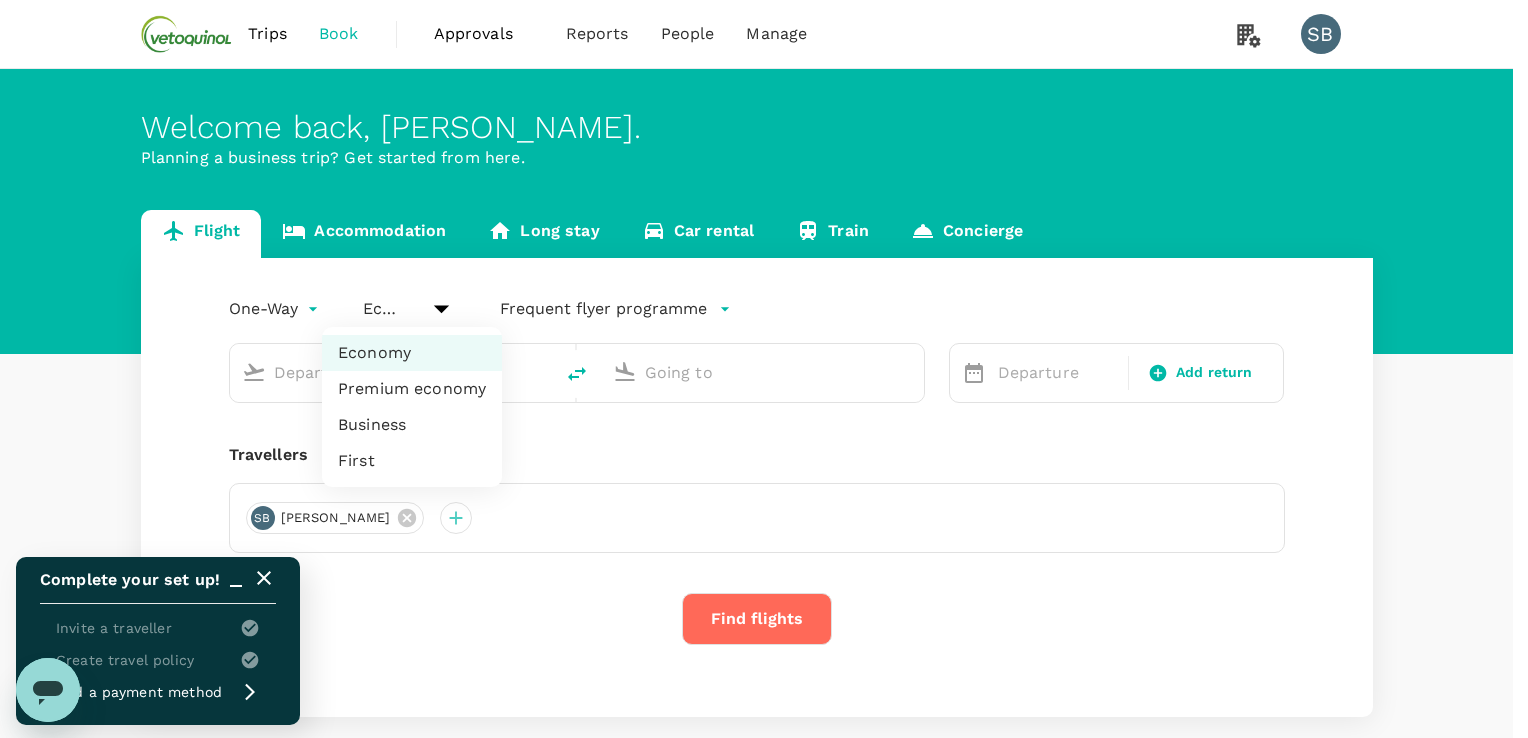 click at bounding box center (764, 369) 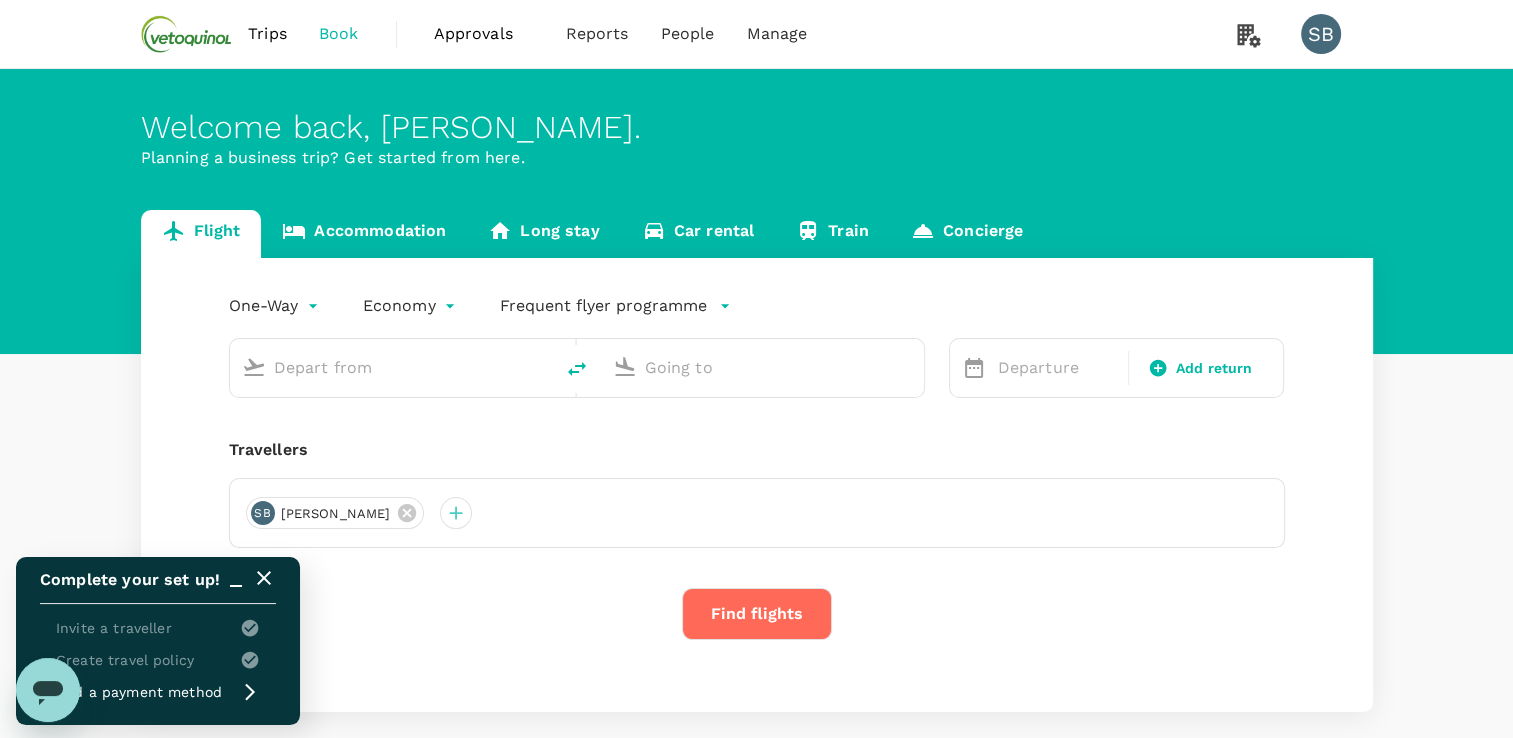 click at bounding box center (392, 367) 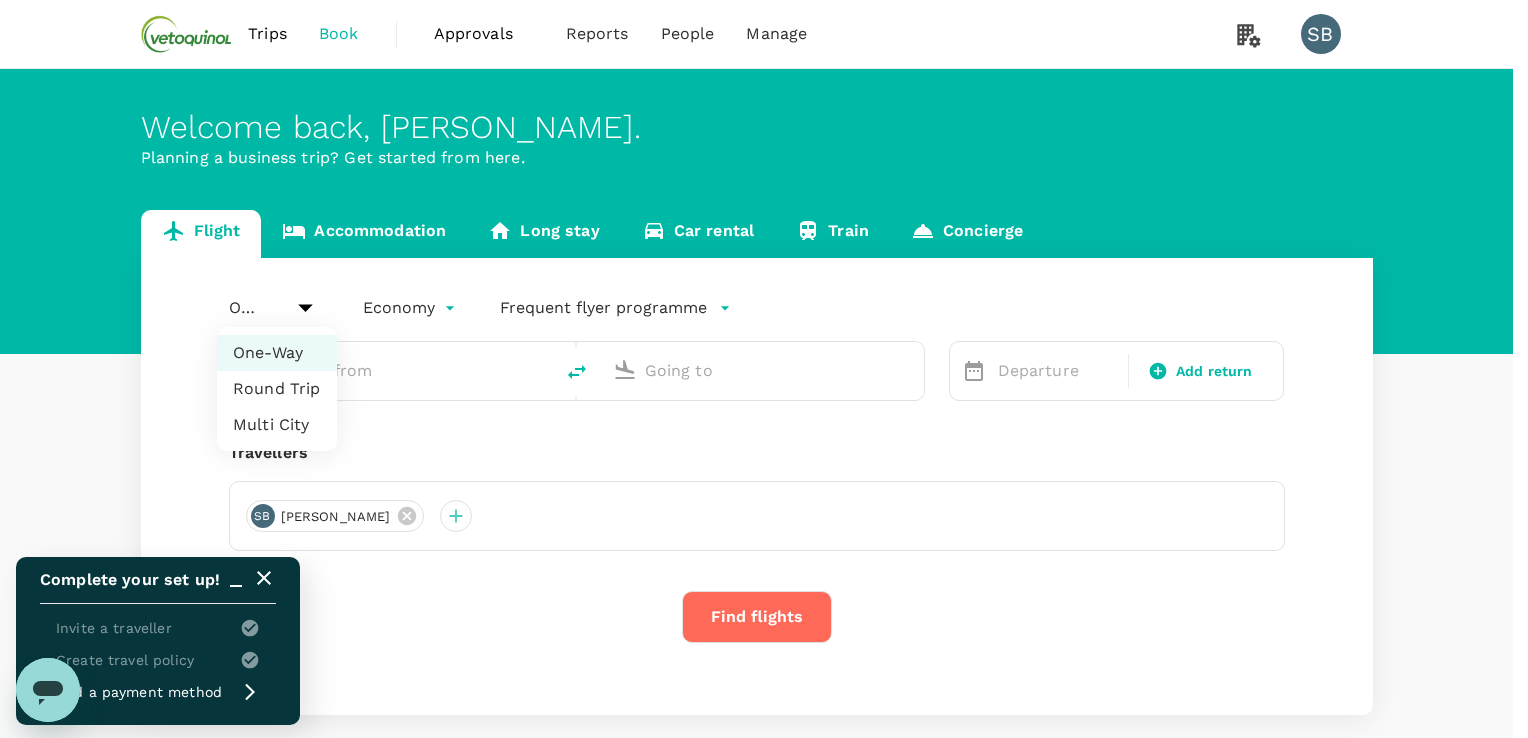click on "Trips Book Approvals 0 Reports People Manage SB Welcome back , Sara . Planning a business trip? Get started from here. Flight Accommodation Long stay Car rental Train Concierge One-Way oneway Economy economy Frequent flyer programme Departure Add return Travellers   SB Sara Bremner Find flights Version 3.48.0 Privacy Policy Terms of Use Help Centre Complete your set up! Invite a traveller Create travel policy Add a payment method Frequent flyer programme Qantas Frequent Flyer Add new One-Way Round Trip Multi City" at bounding box center (764, 420) 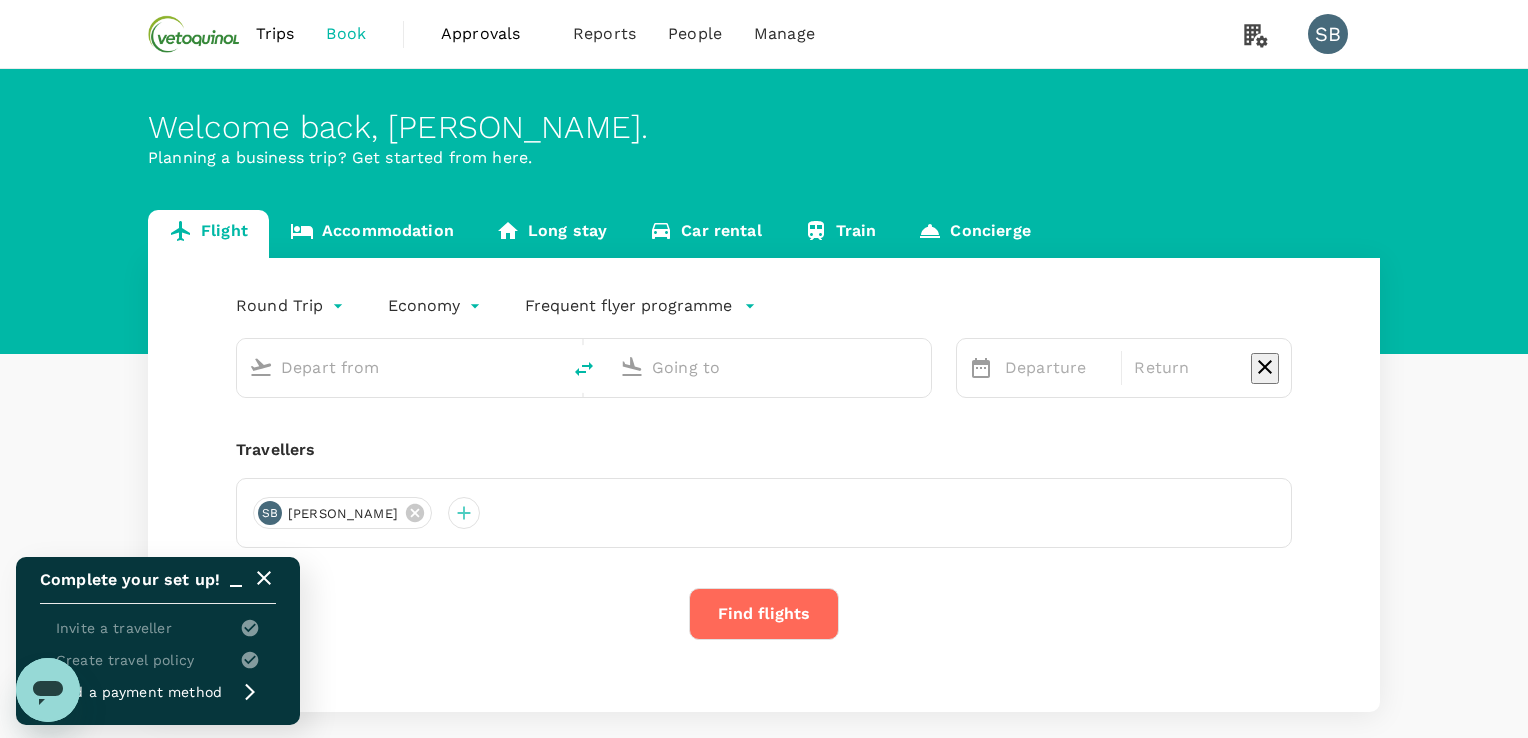 click on "Trips Book Approvals 0 Reports People Manage SB Welcome back , Sara . Planning a business trip? Get started from here. Flight Accommodation Long stay Car rental Train Concierge Round Trip roundtrip Economy economy Frequent flyer programme Departure Return Travellers   SB Sara Bremner Find flights Version 3.48.0 Privacy Policy Terms of Use Help Centre Complete your set up! Invite a traveller Create travel policy Add a payment method Frequent flyer programme Qantas Frequent Flyer Add new" at bounding box center [764, 419] 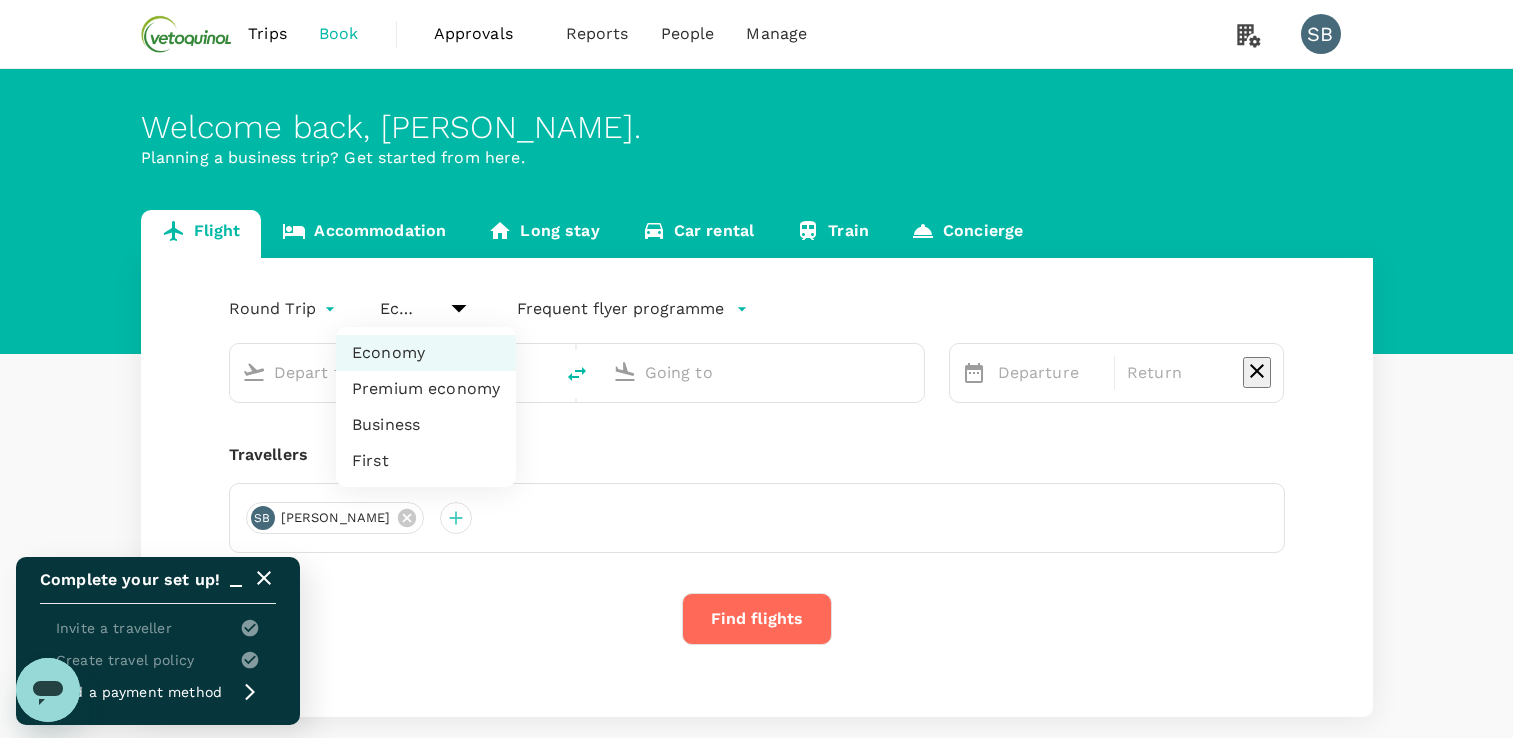 click on "Premium economy" at bounding box center [426, 389] 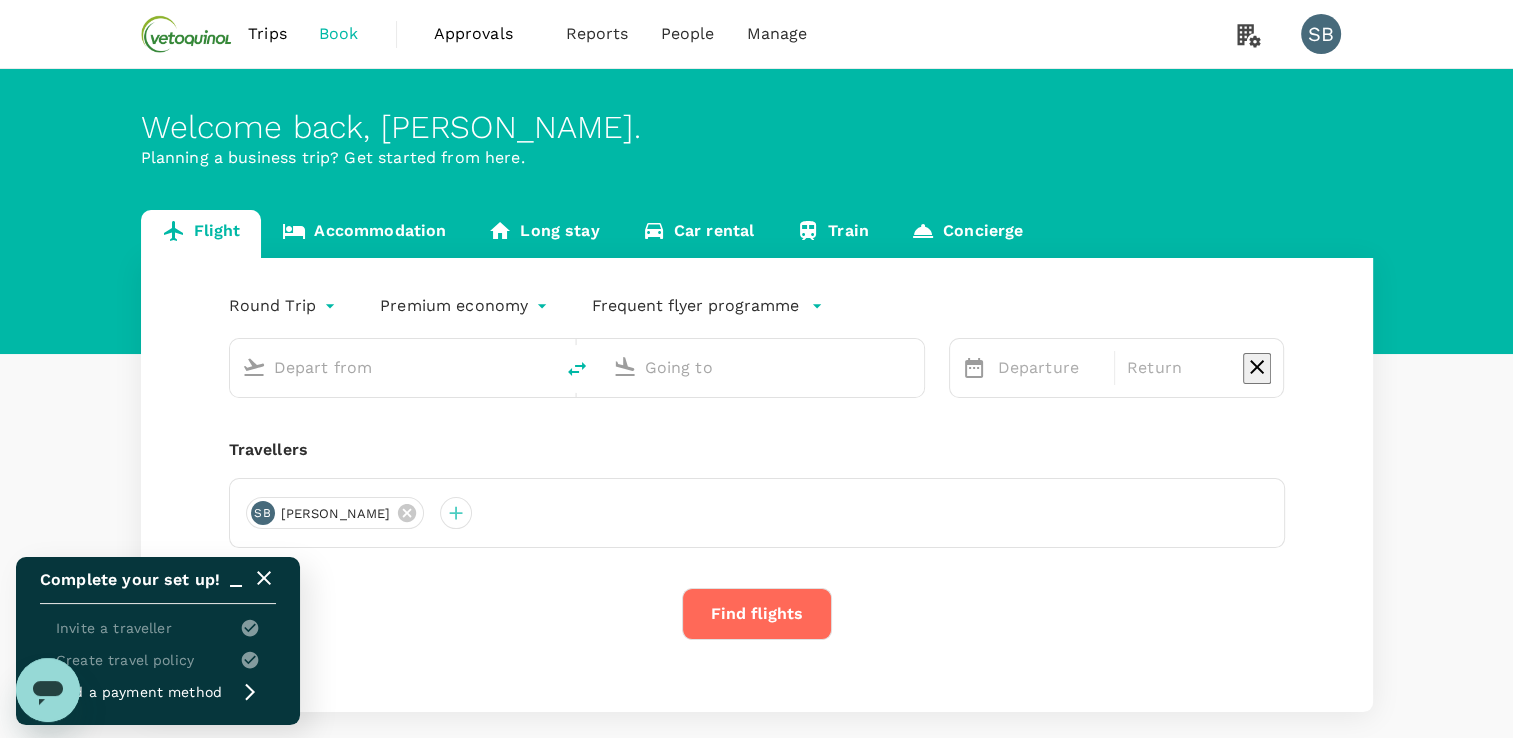 click at bounding box center [392, 367] 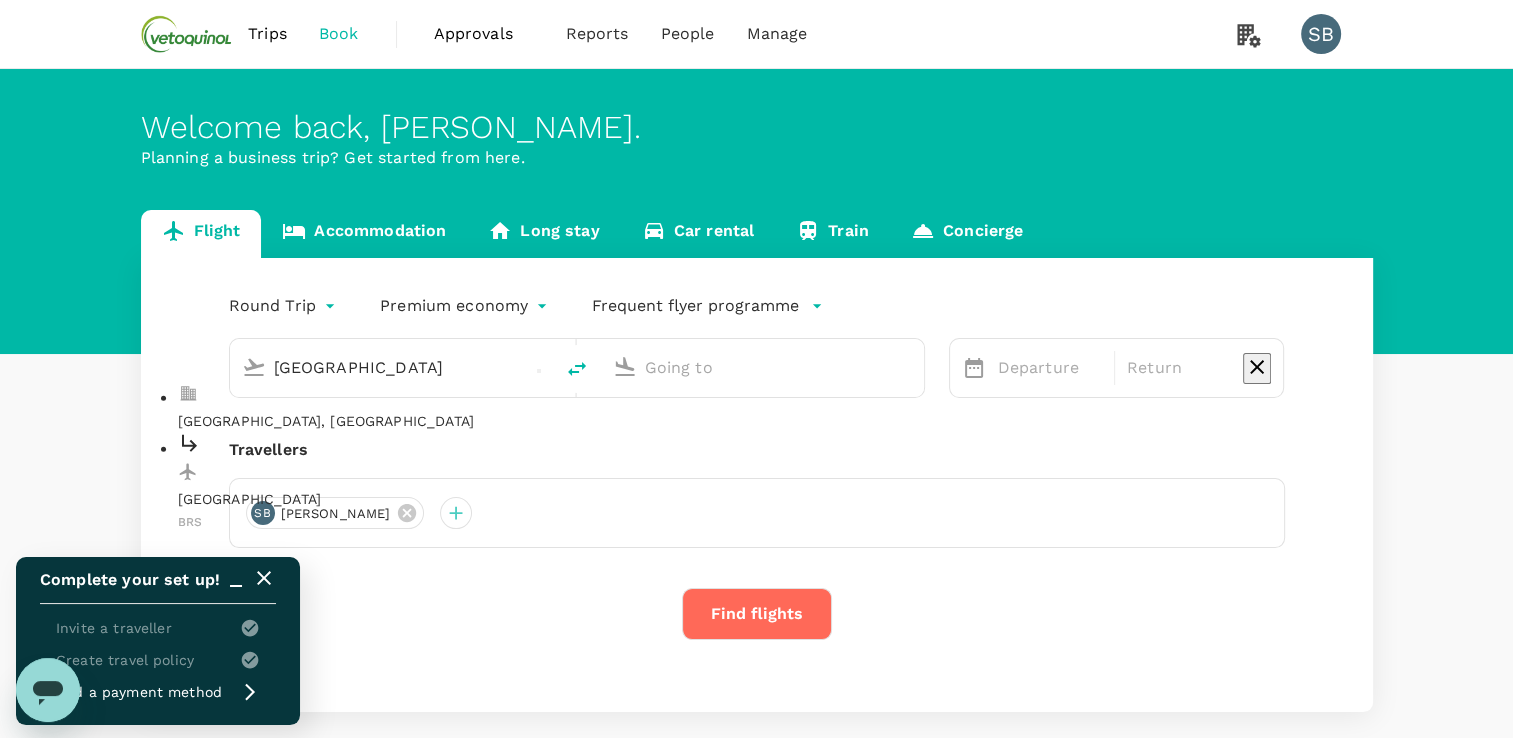 type on "Brisbane" 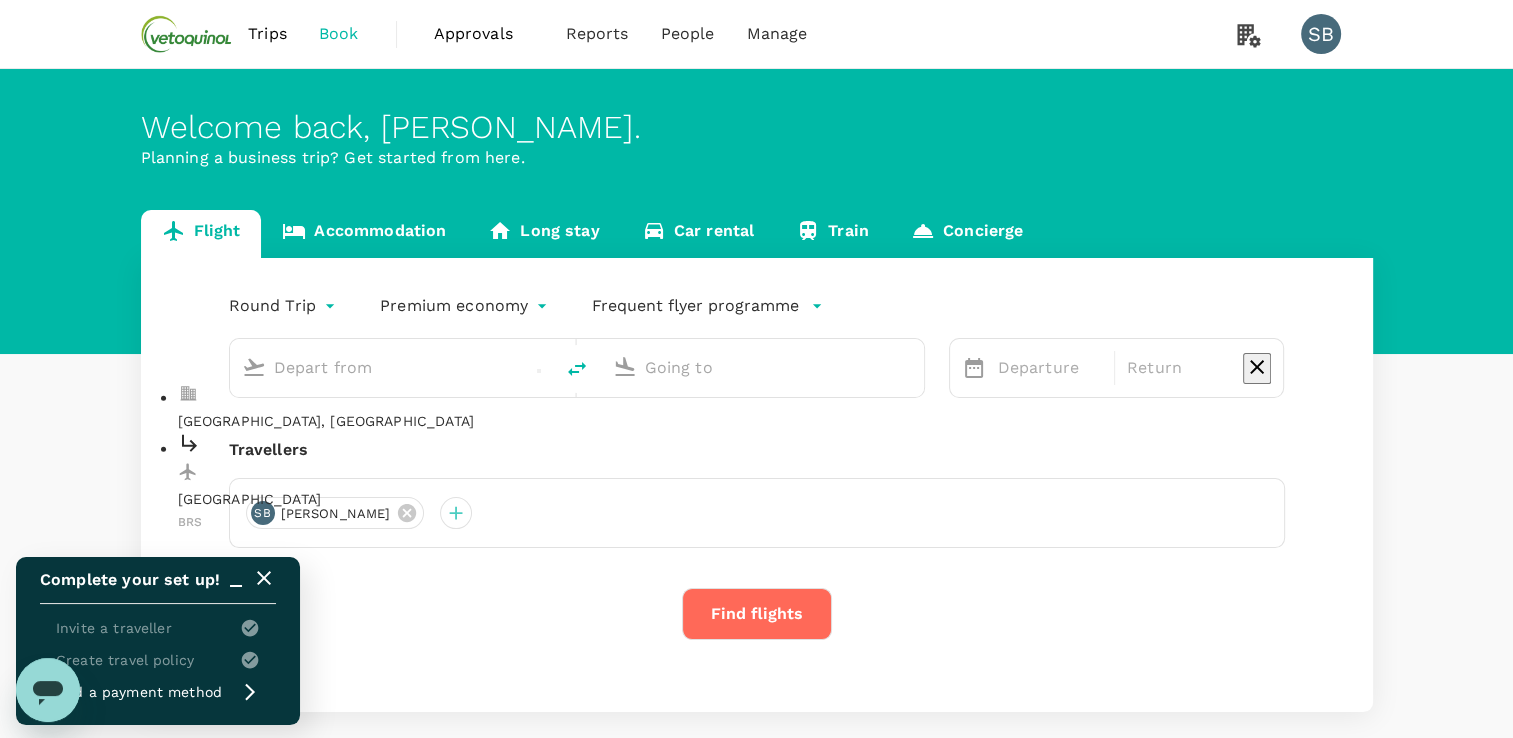type 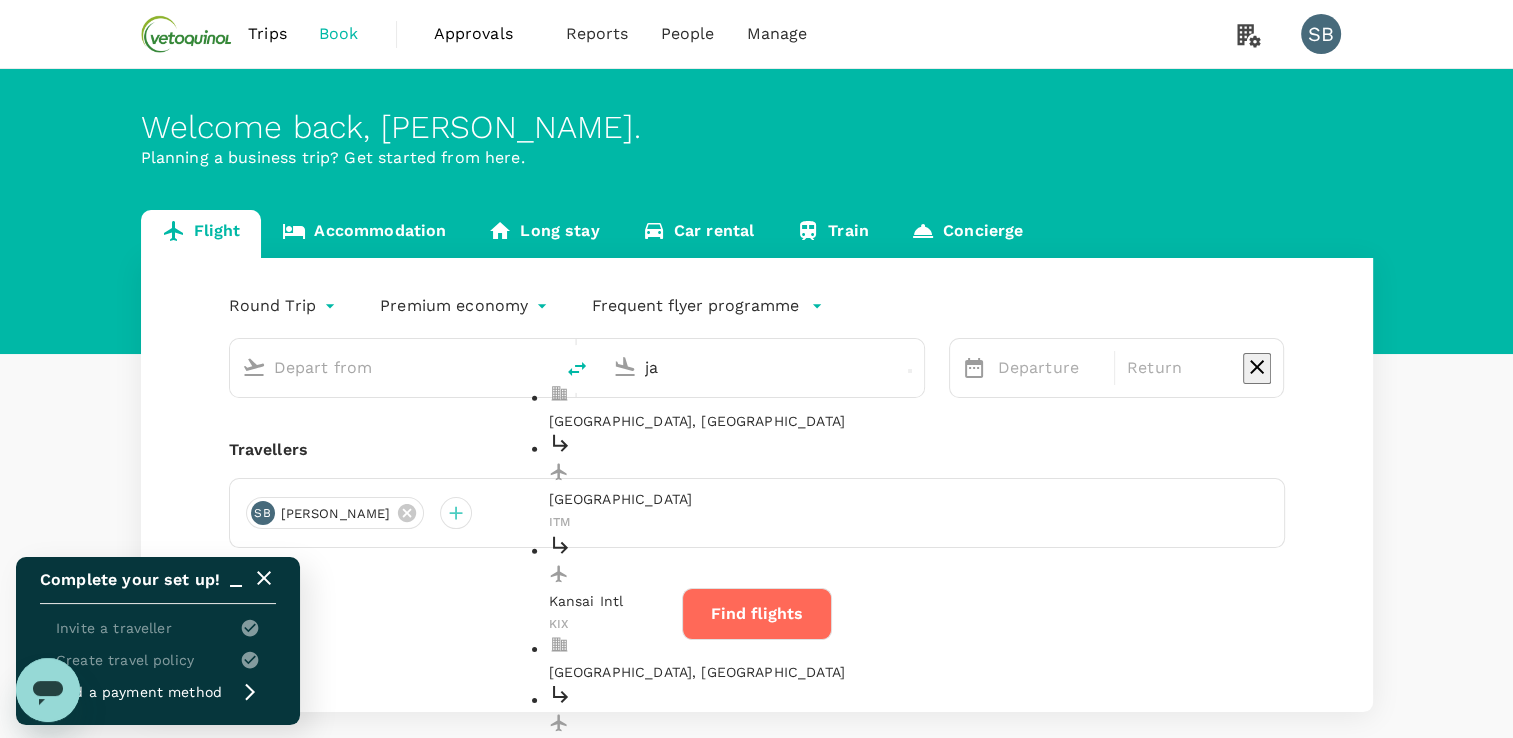 type on "j" 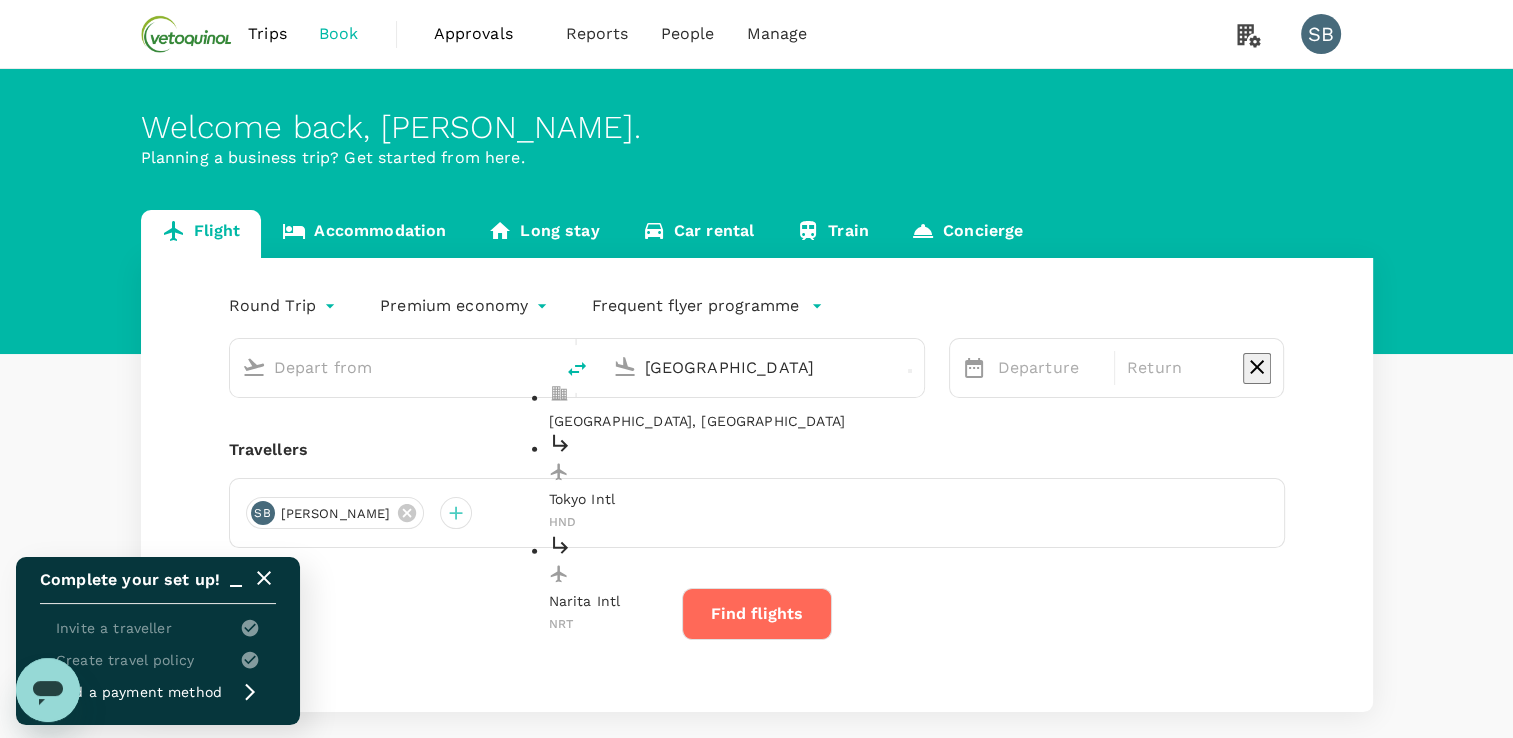 click on "Tokyo Intl" at bounding box center (779, 499) 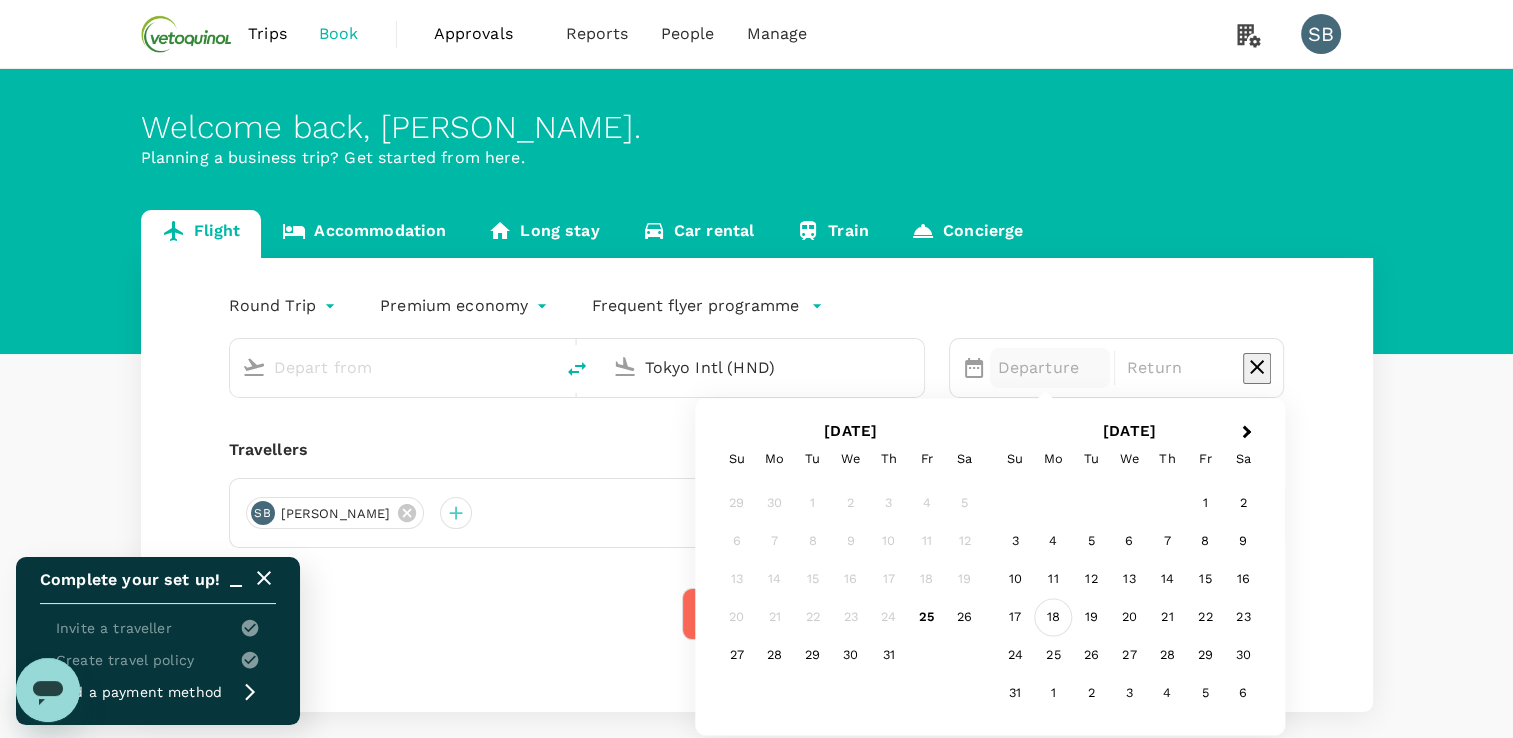 type on "Tokyo Intl (HND)" 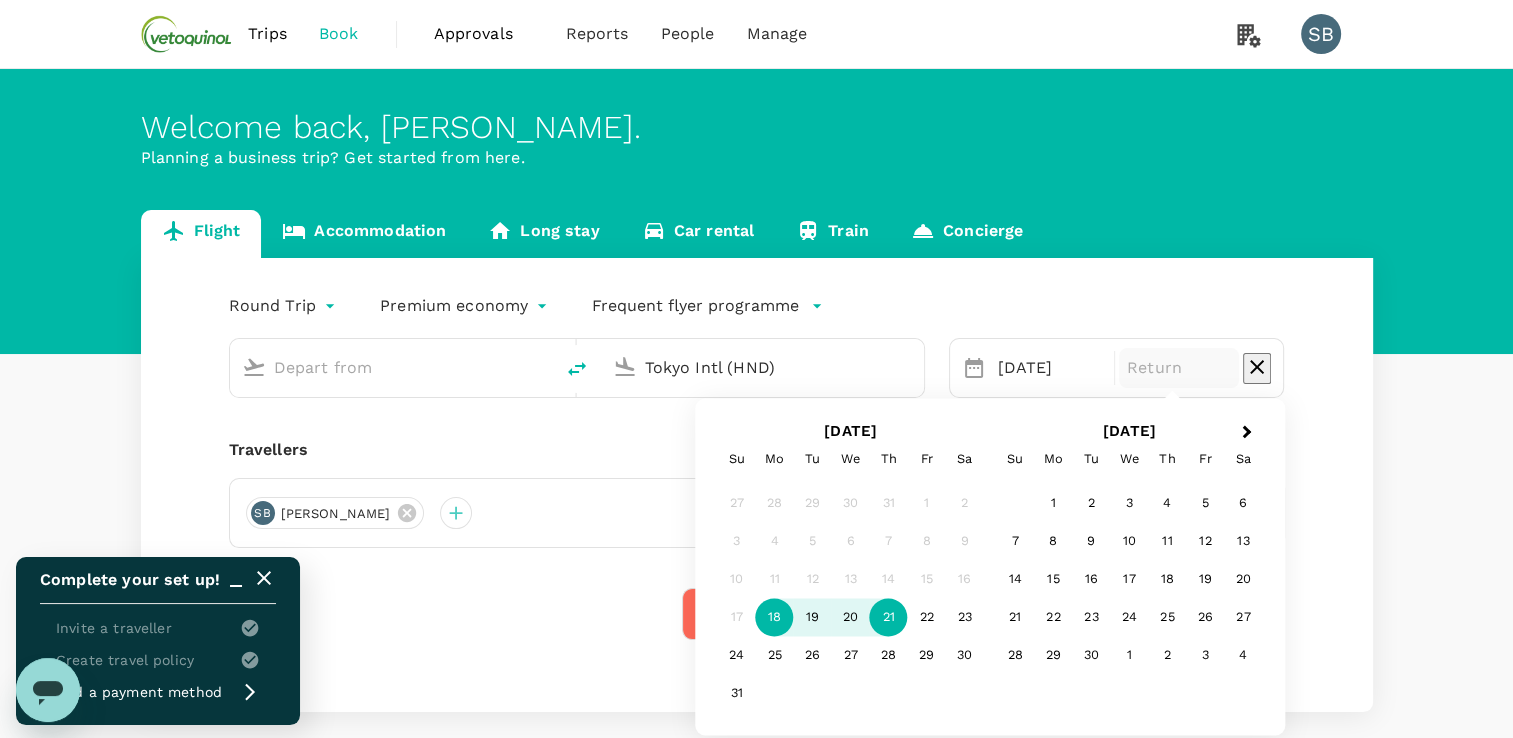 click on "21" at bounding box center (889, 618) 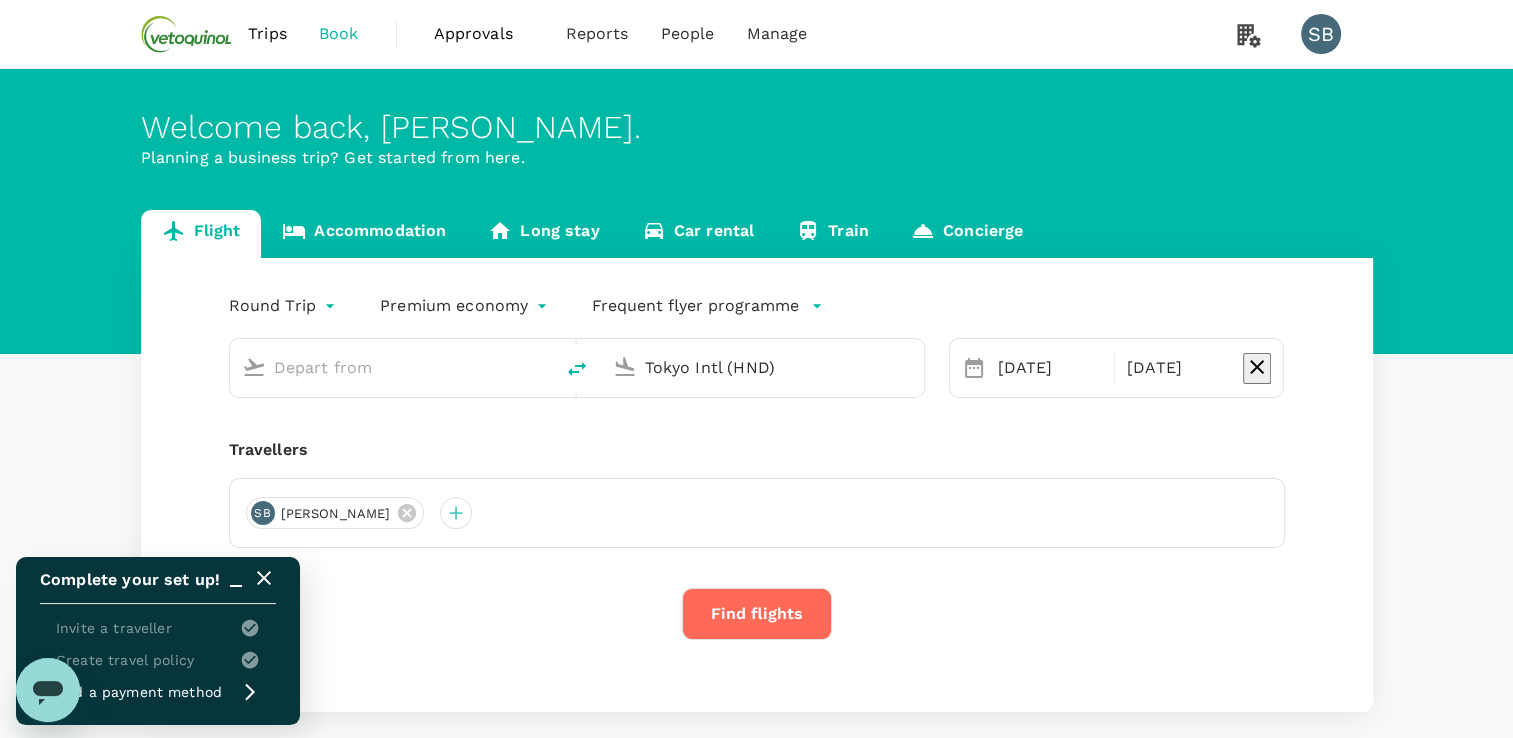 click on "Find flights" at bounding box center (757, 614) 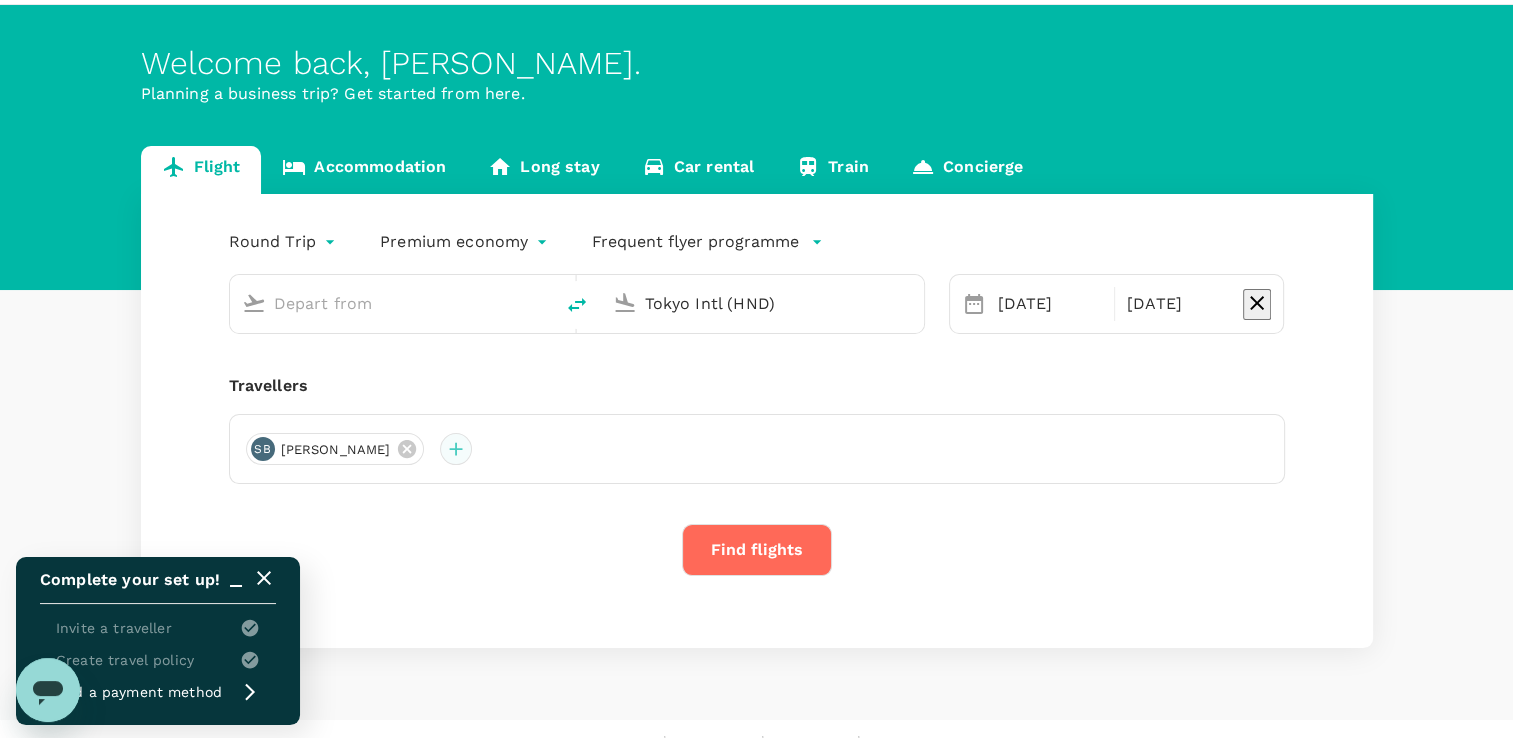 scroll, scrollTop: 98, scrollLeft: 0, axis: vertical 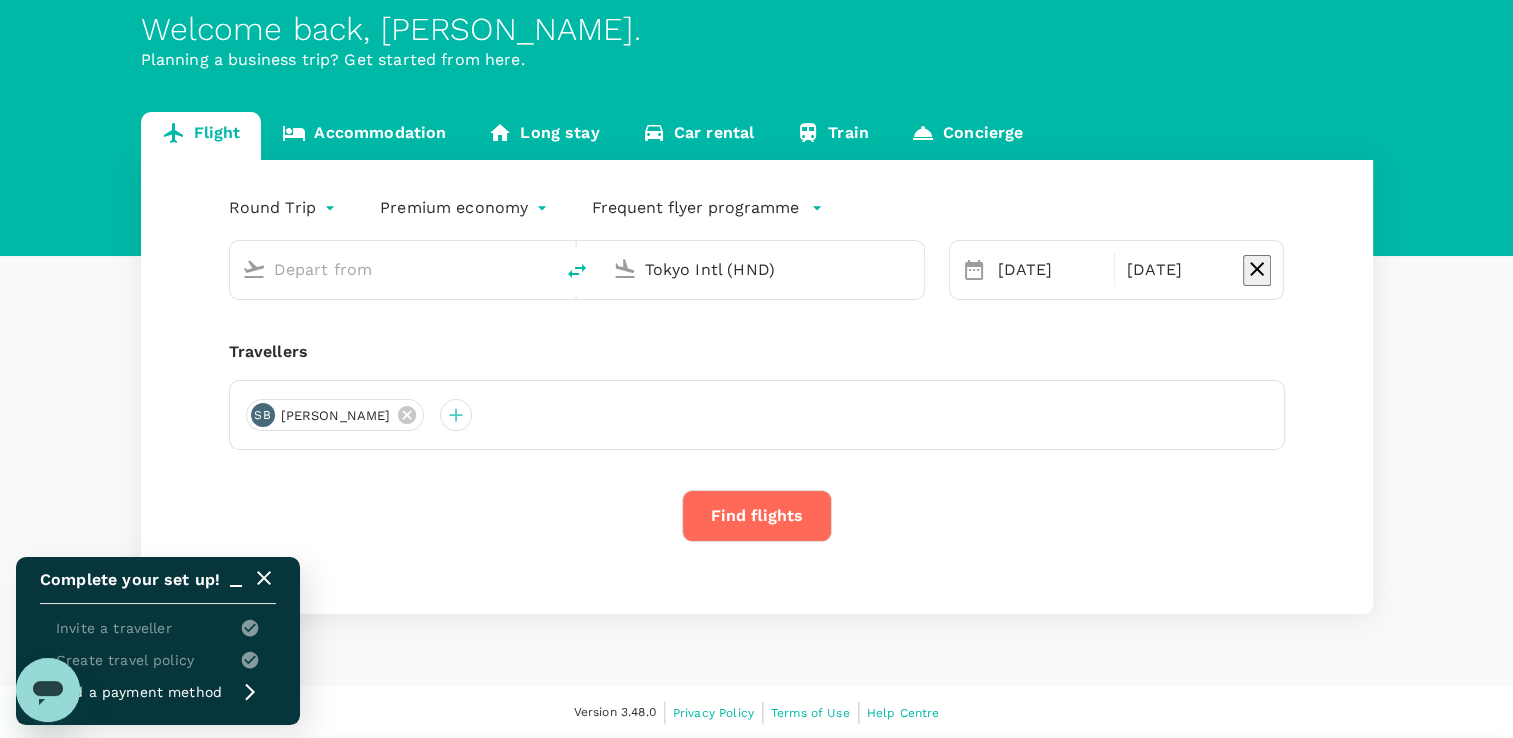 click at bounding box center [392, 269] 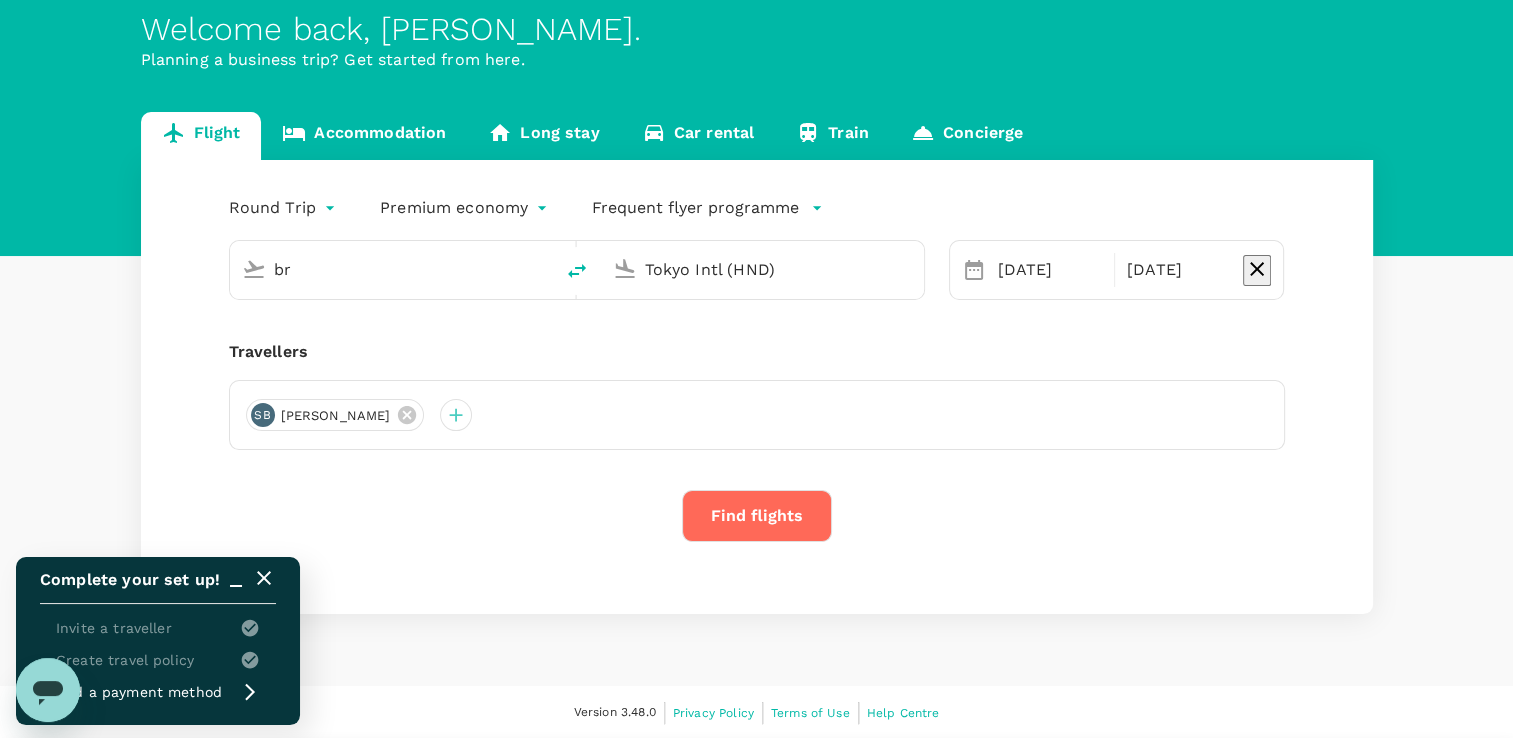 type on "br" 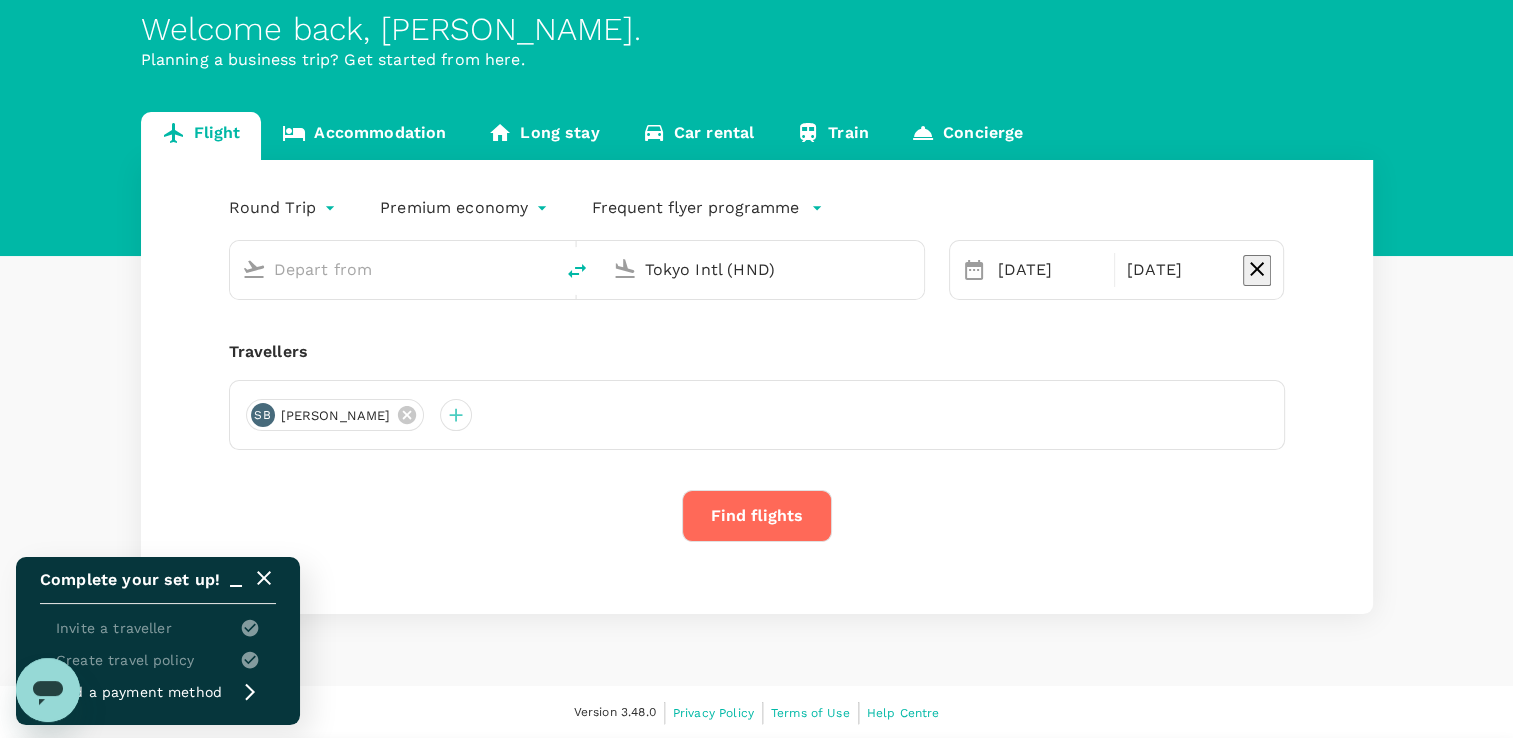 click at bounding box center [392, 269] 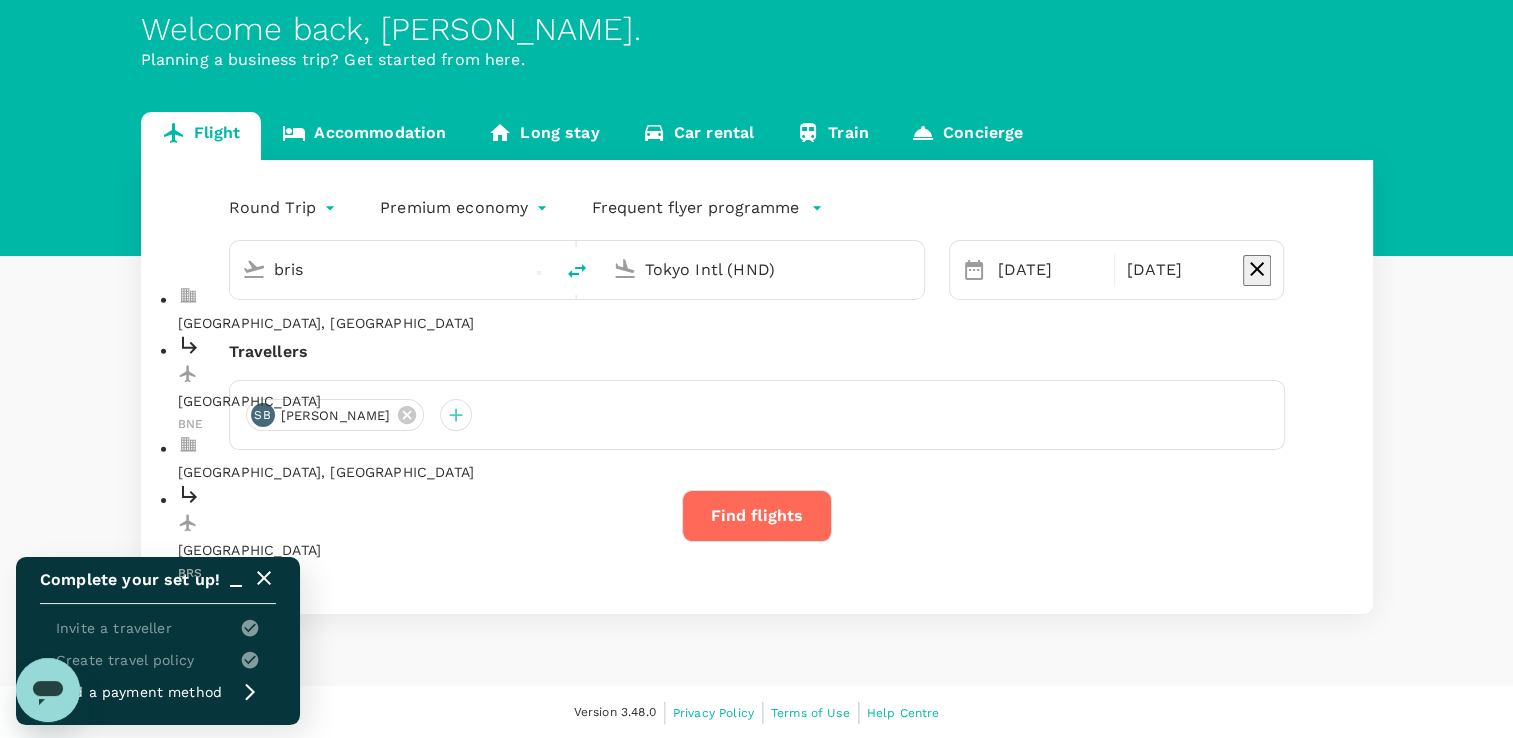 click on "Brisbane" at bounding box center [408, 401] 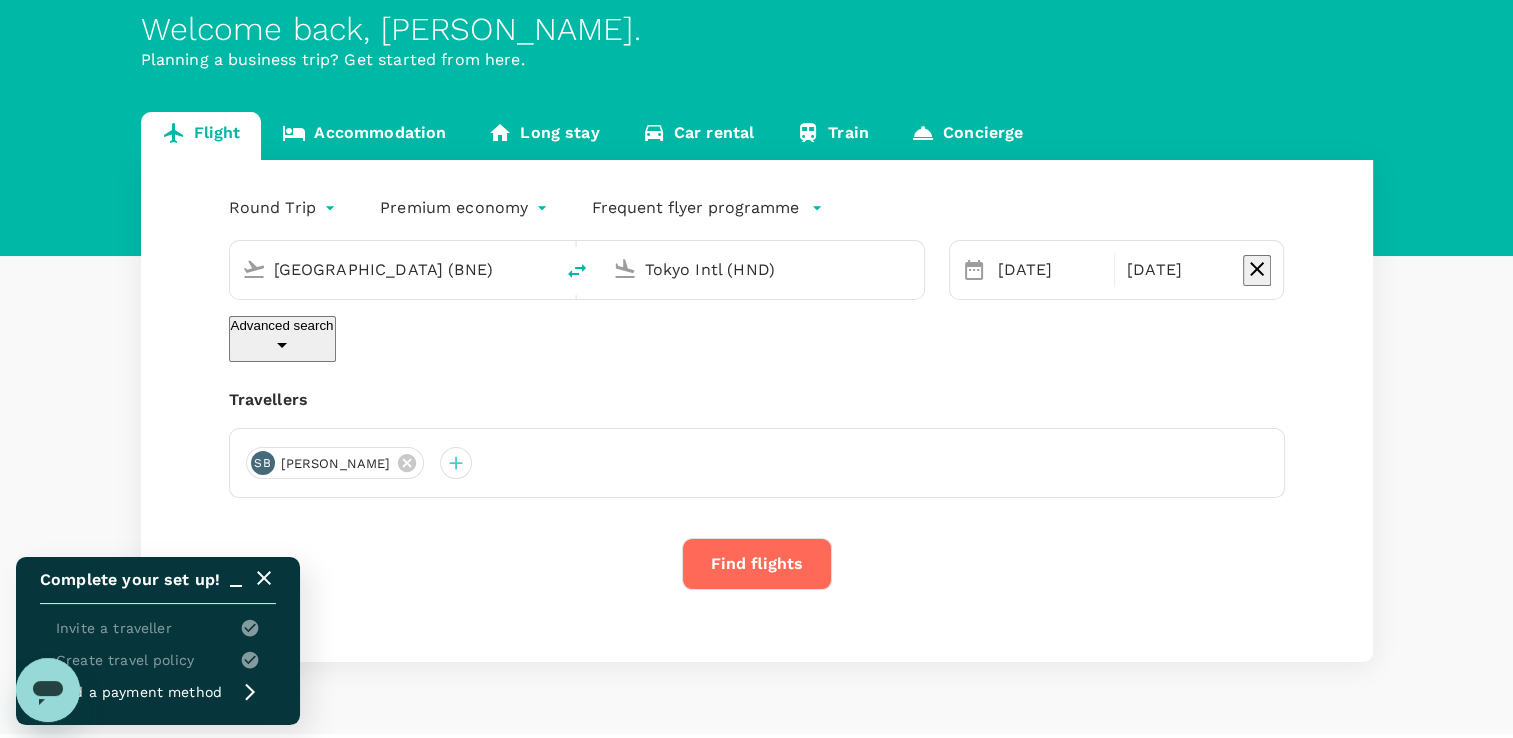 click on "Find flights" at bounding box center [757, 564] 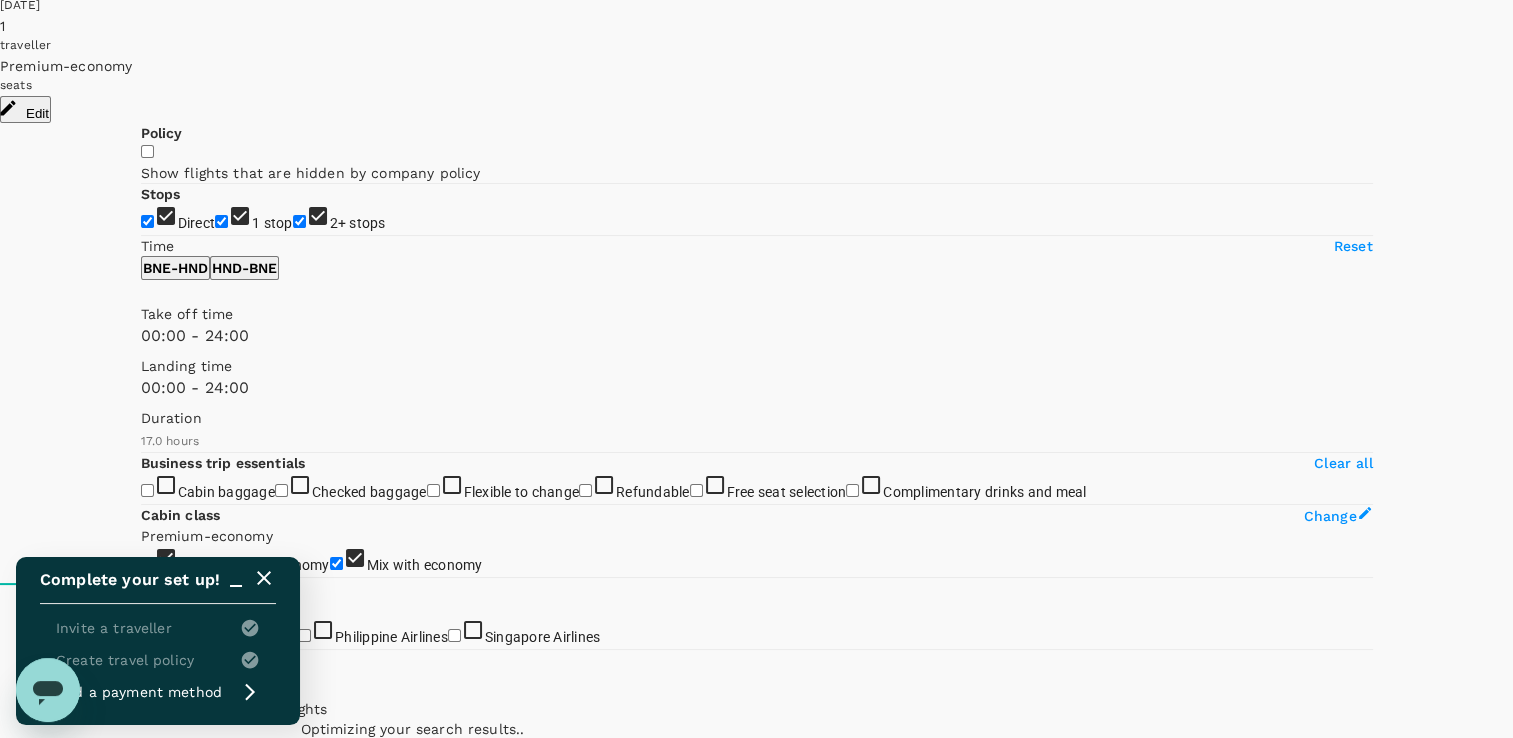 scroll, scrollTop: 200, scrollLeft: 0, axis: vertical 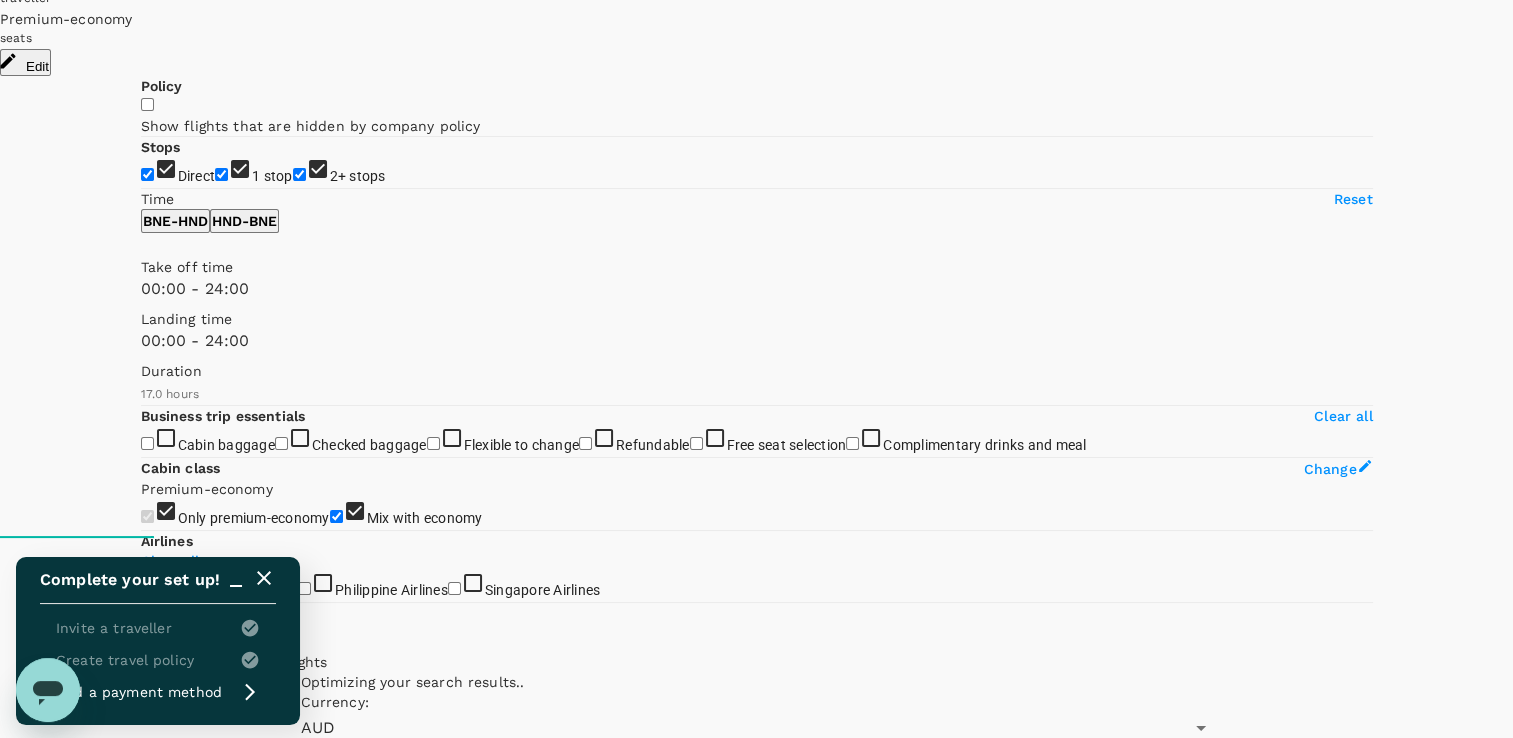 type on "2255" 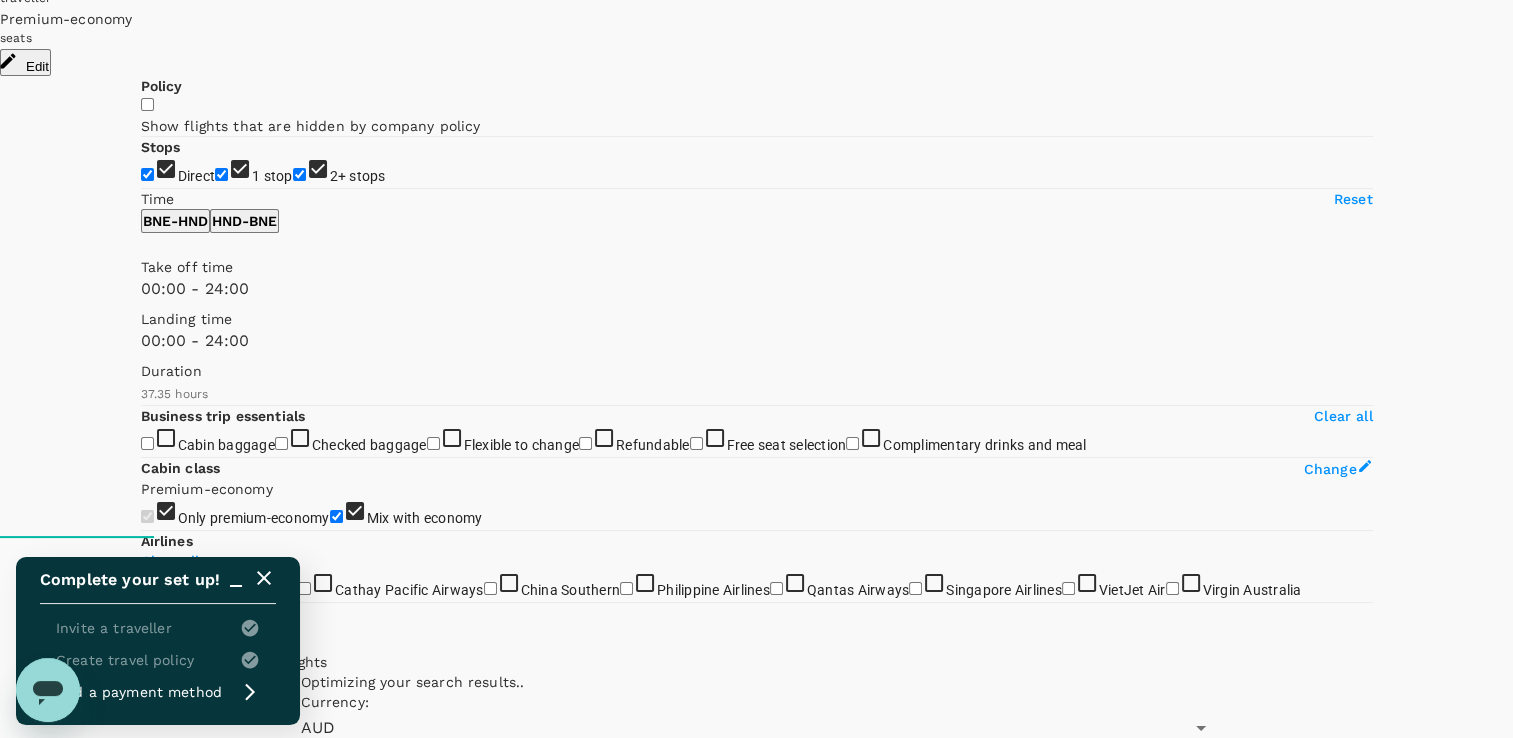 click on "1 stop" at bounding box center [272, 176] 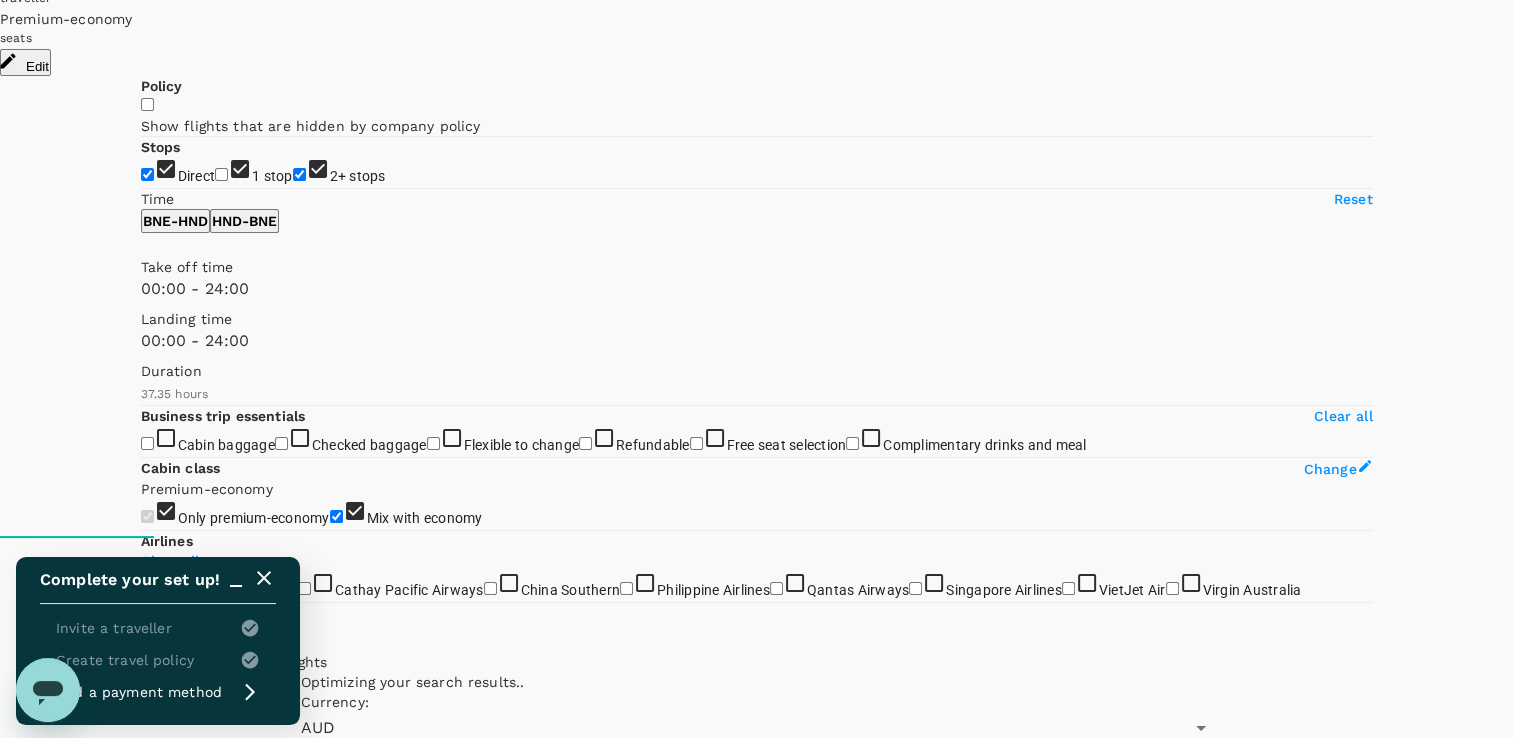 checkbox on "false" 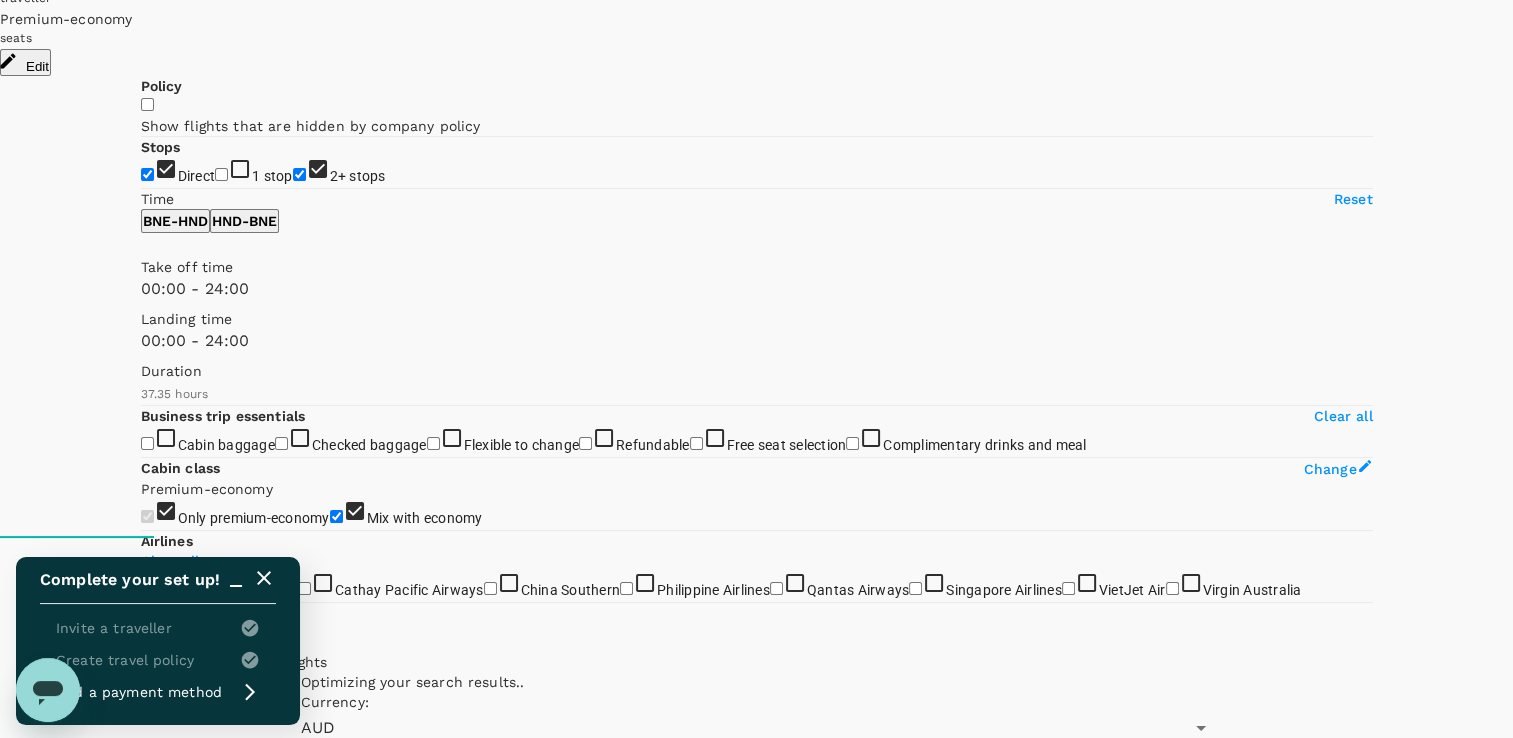 click on "2+ stops" at bounding box center (358, 175) 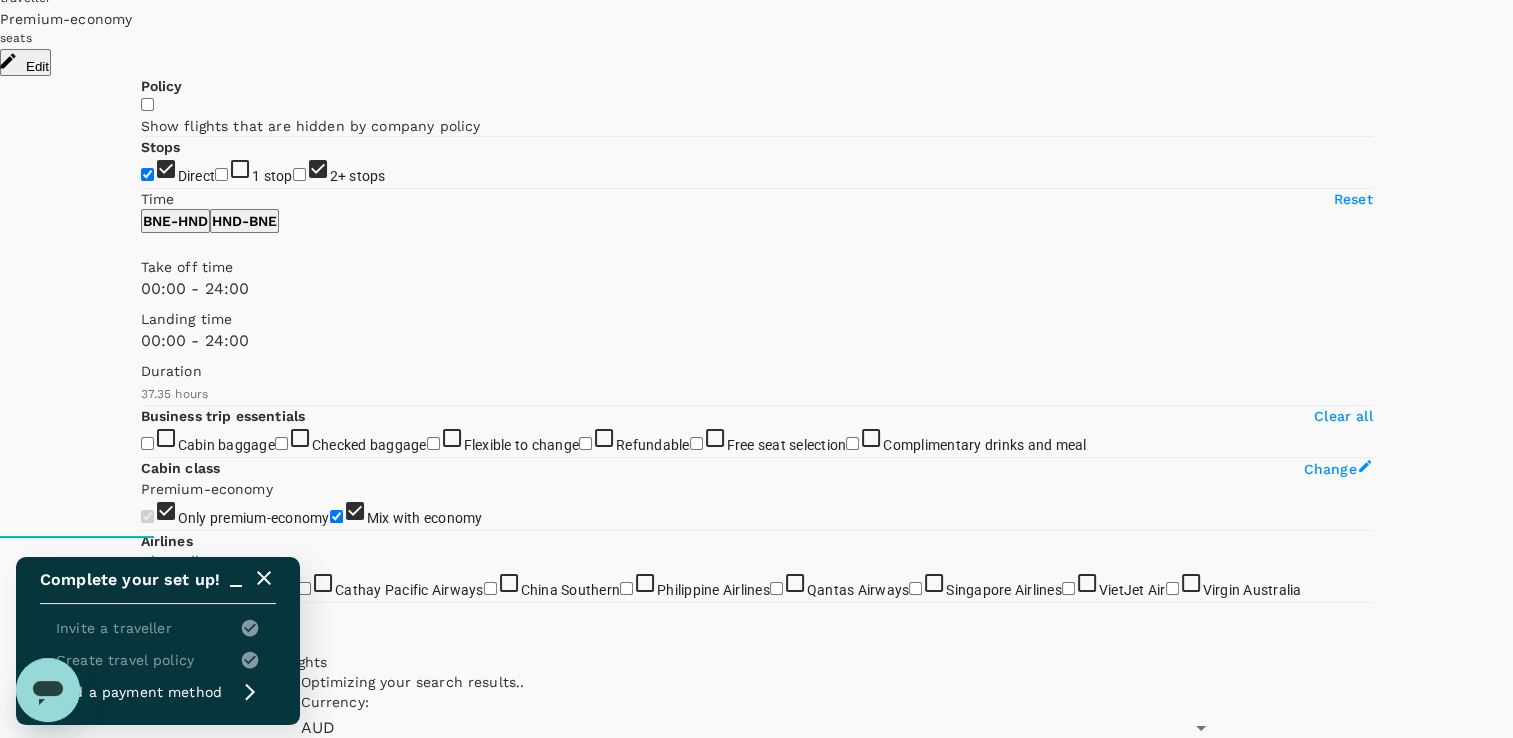checkbox on "false" 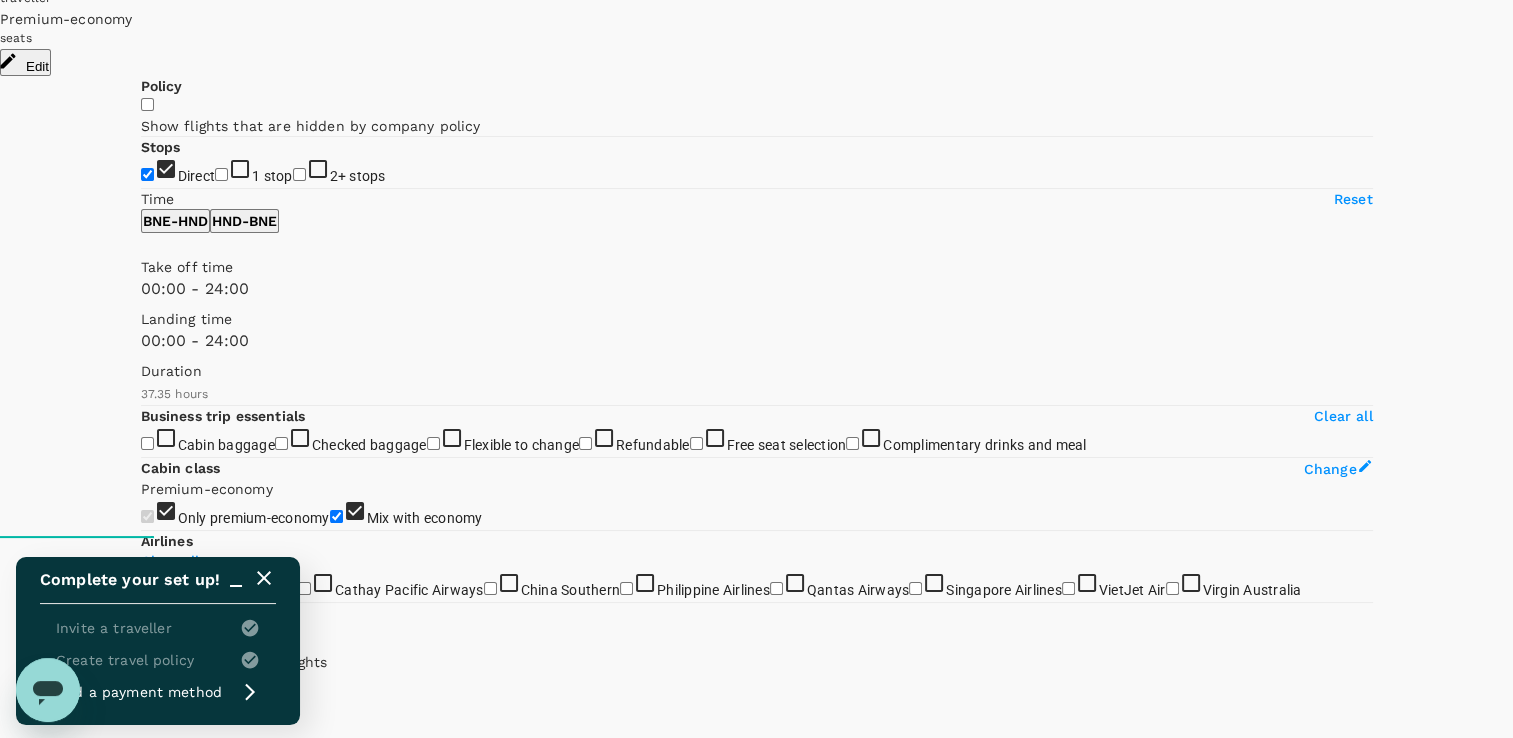 type on "2305" 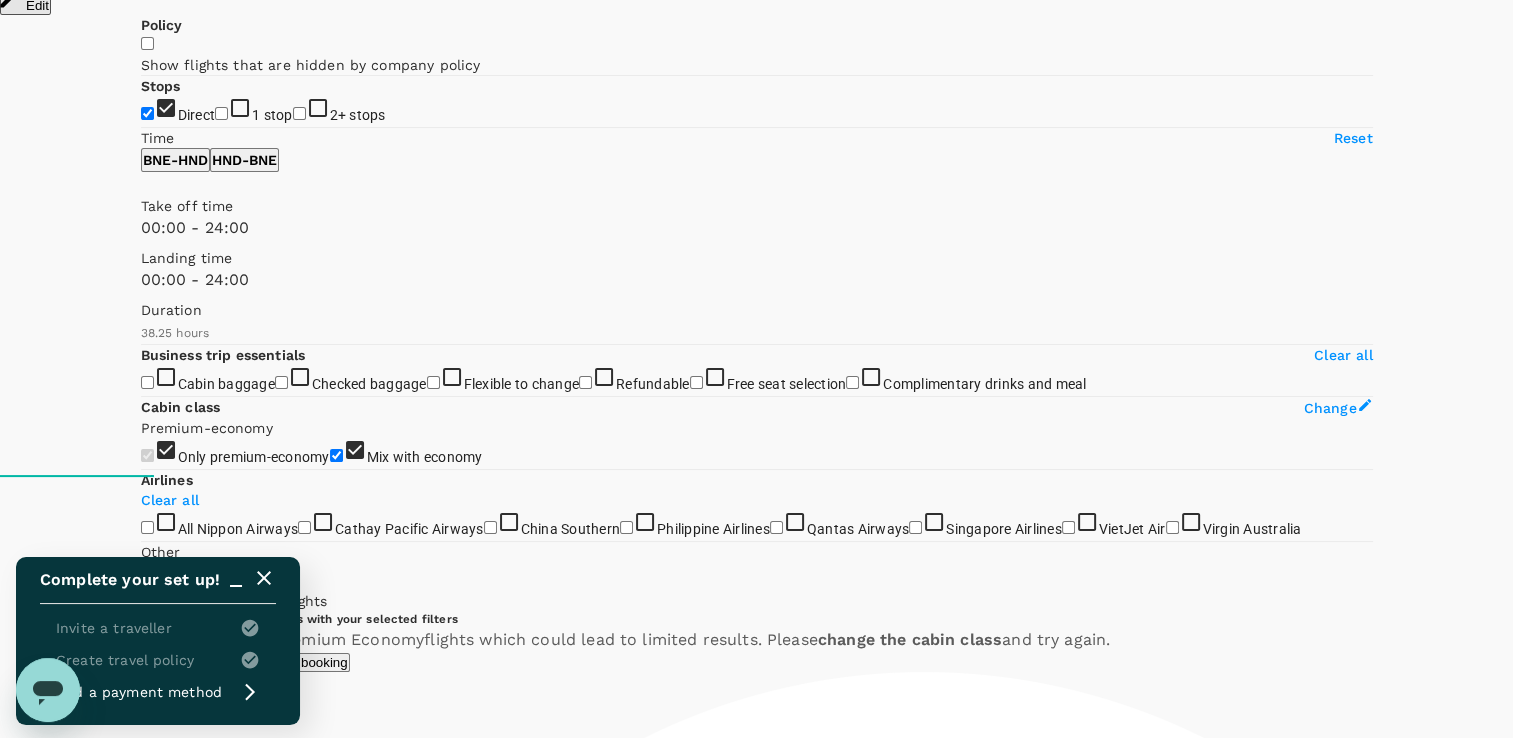 scroll, scrollTop: 300, scrollLeft: 0, axis: vertical 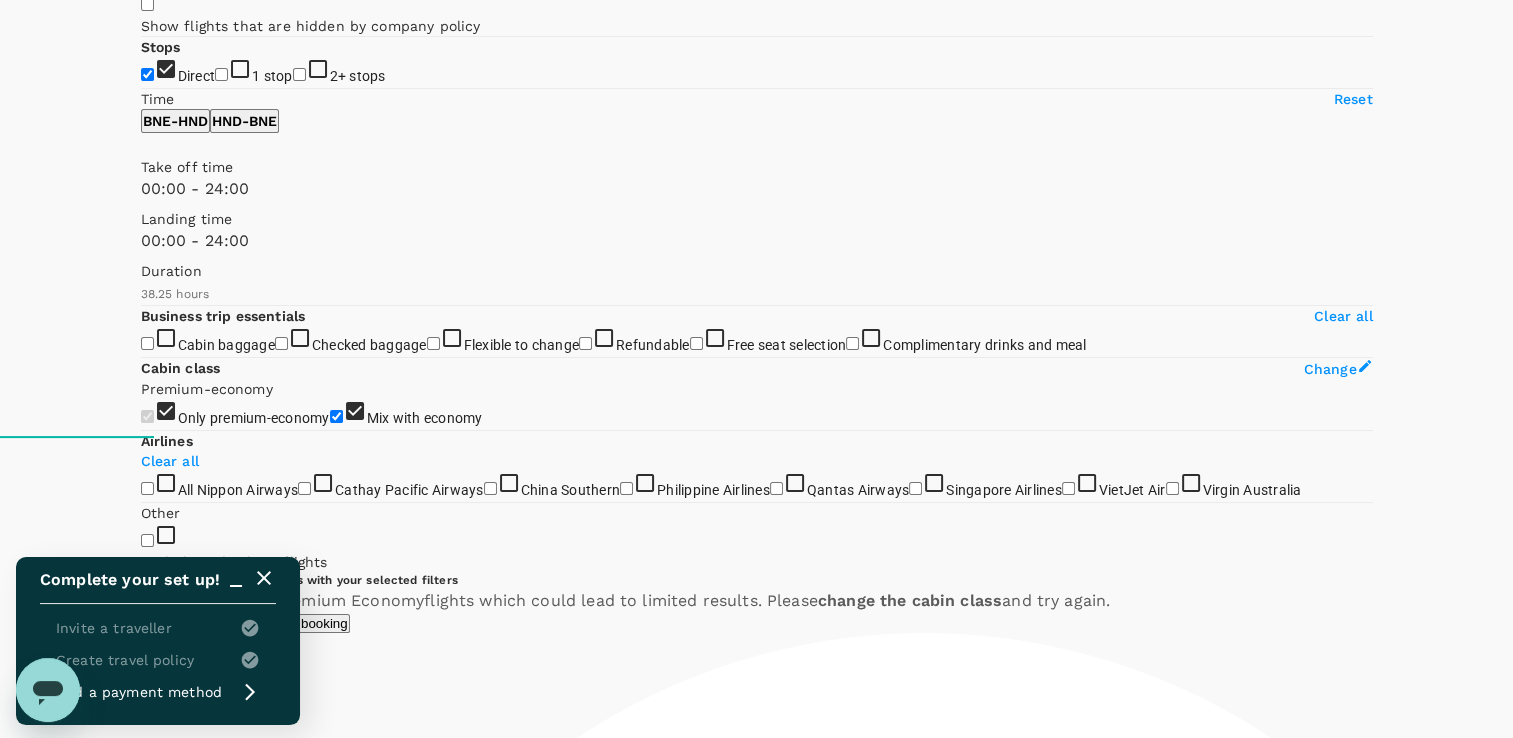 click on "1 stop" at bounding box center (272, 76) 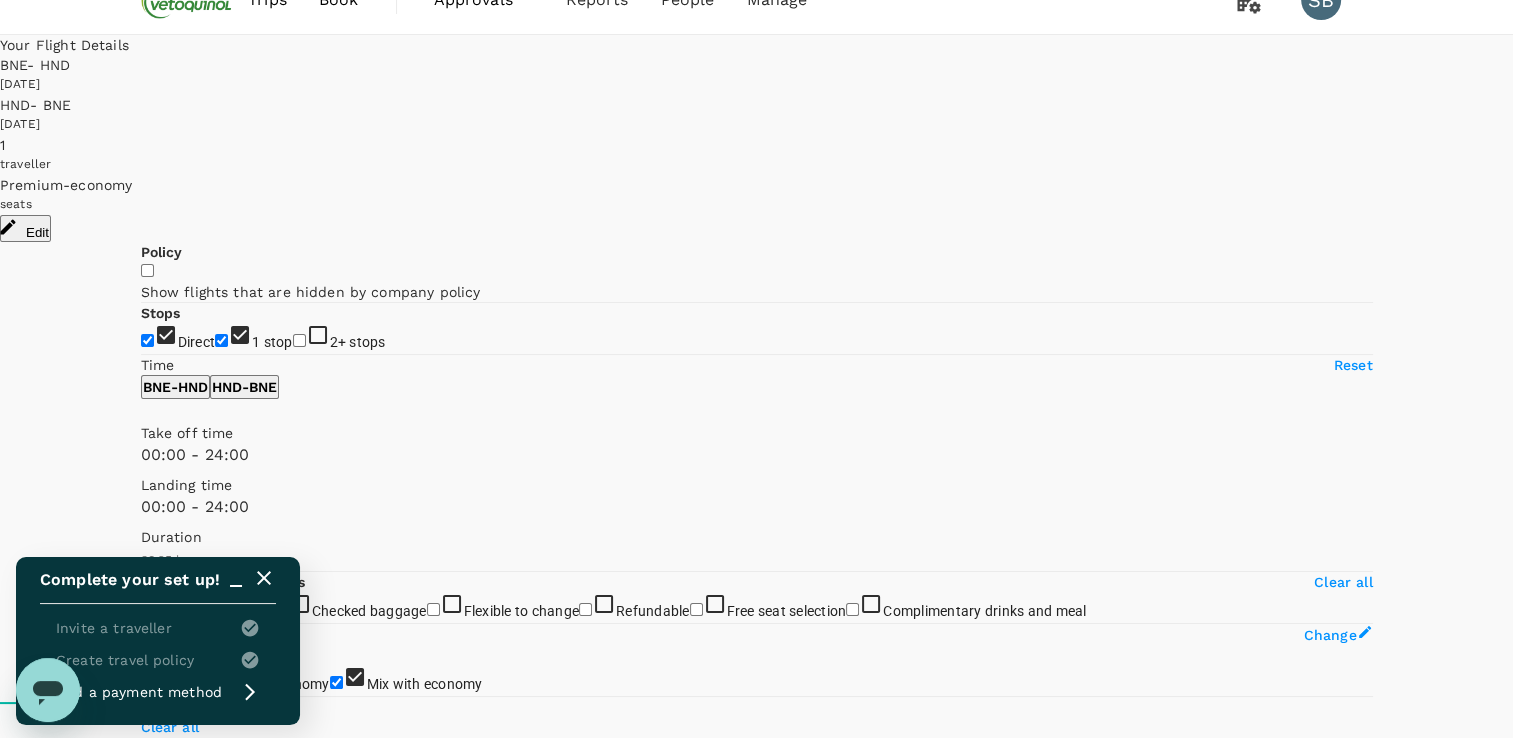 scroll, scrollTop: 0, scrollLeft: 0, axis: both 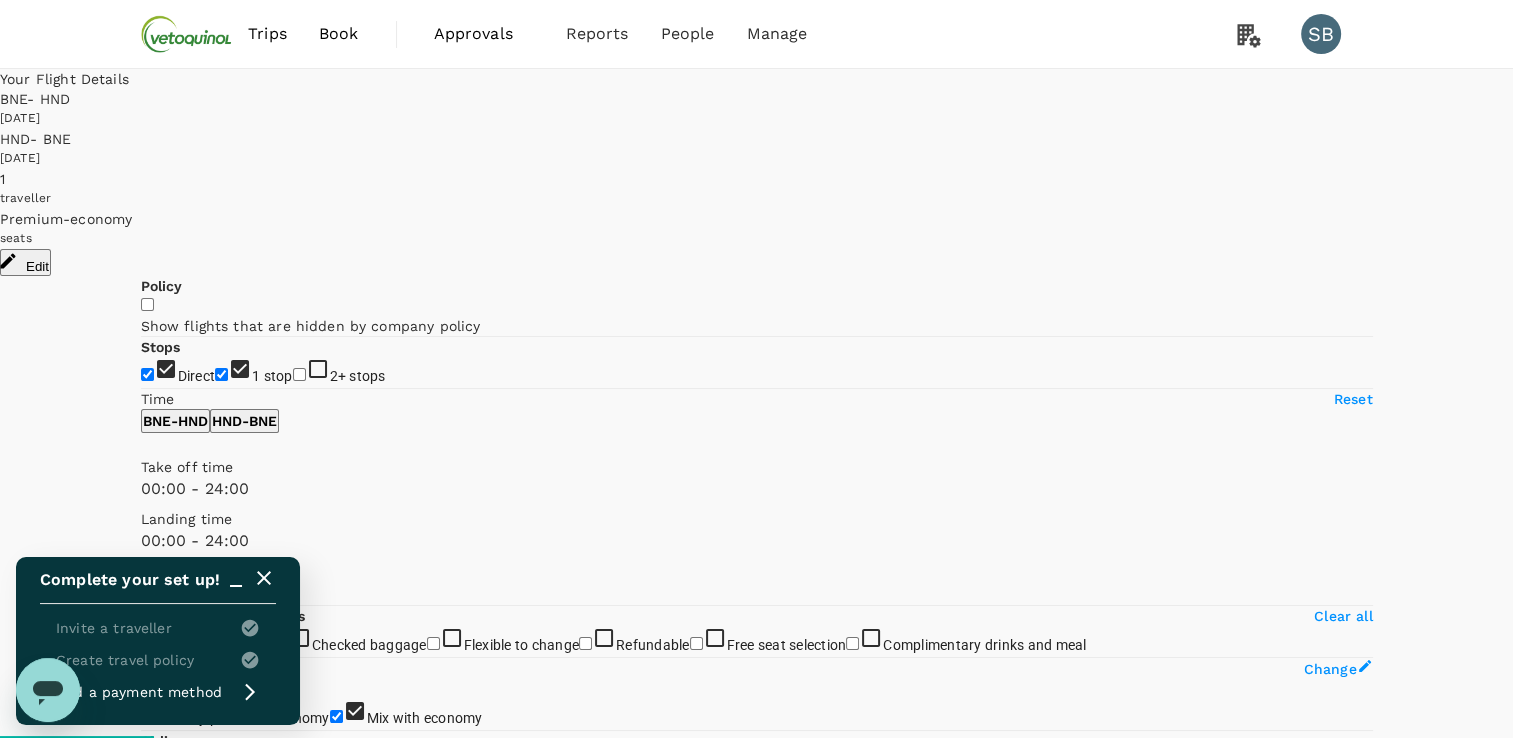 click on "1 stop" at bounding box center (221, 374) 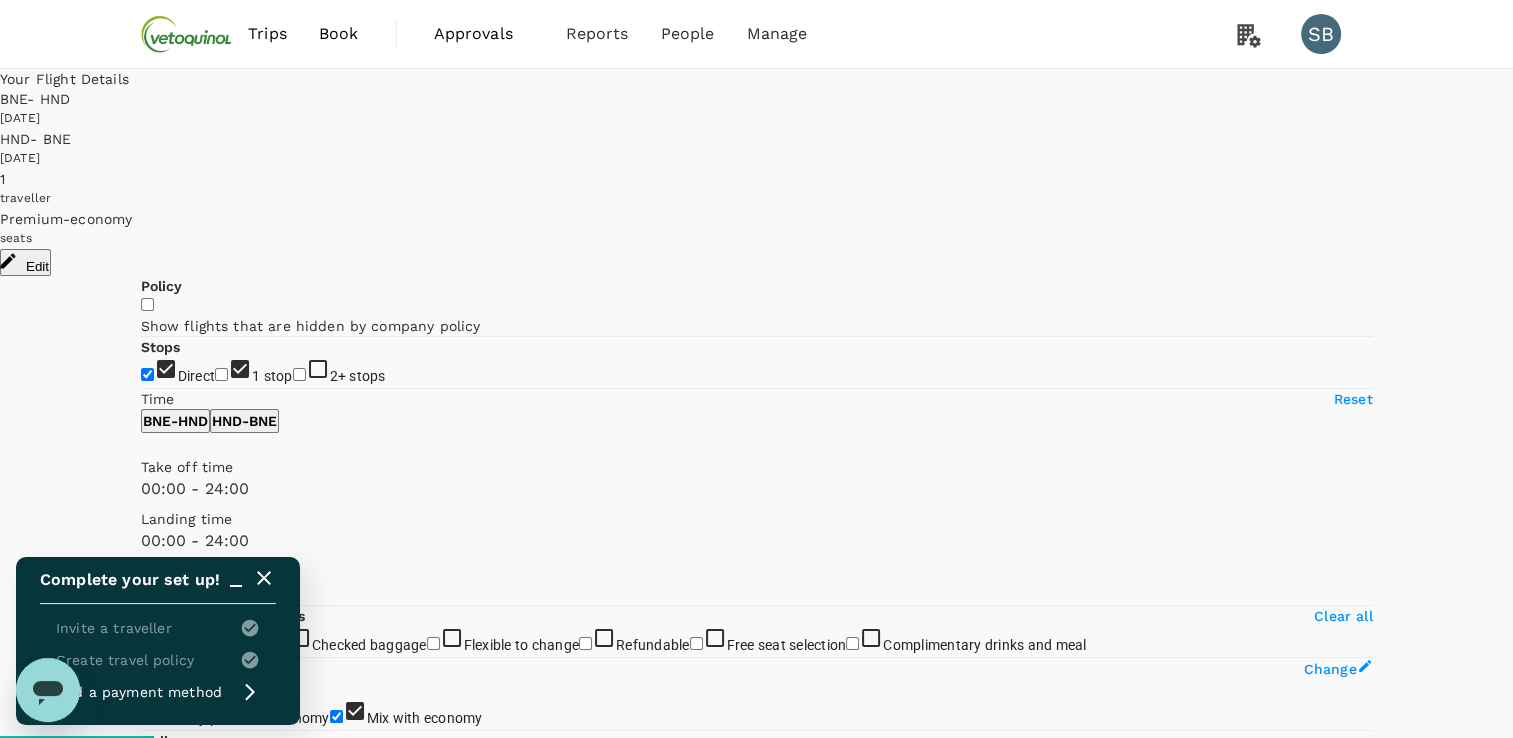 checkbox on "false" 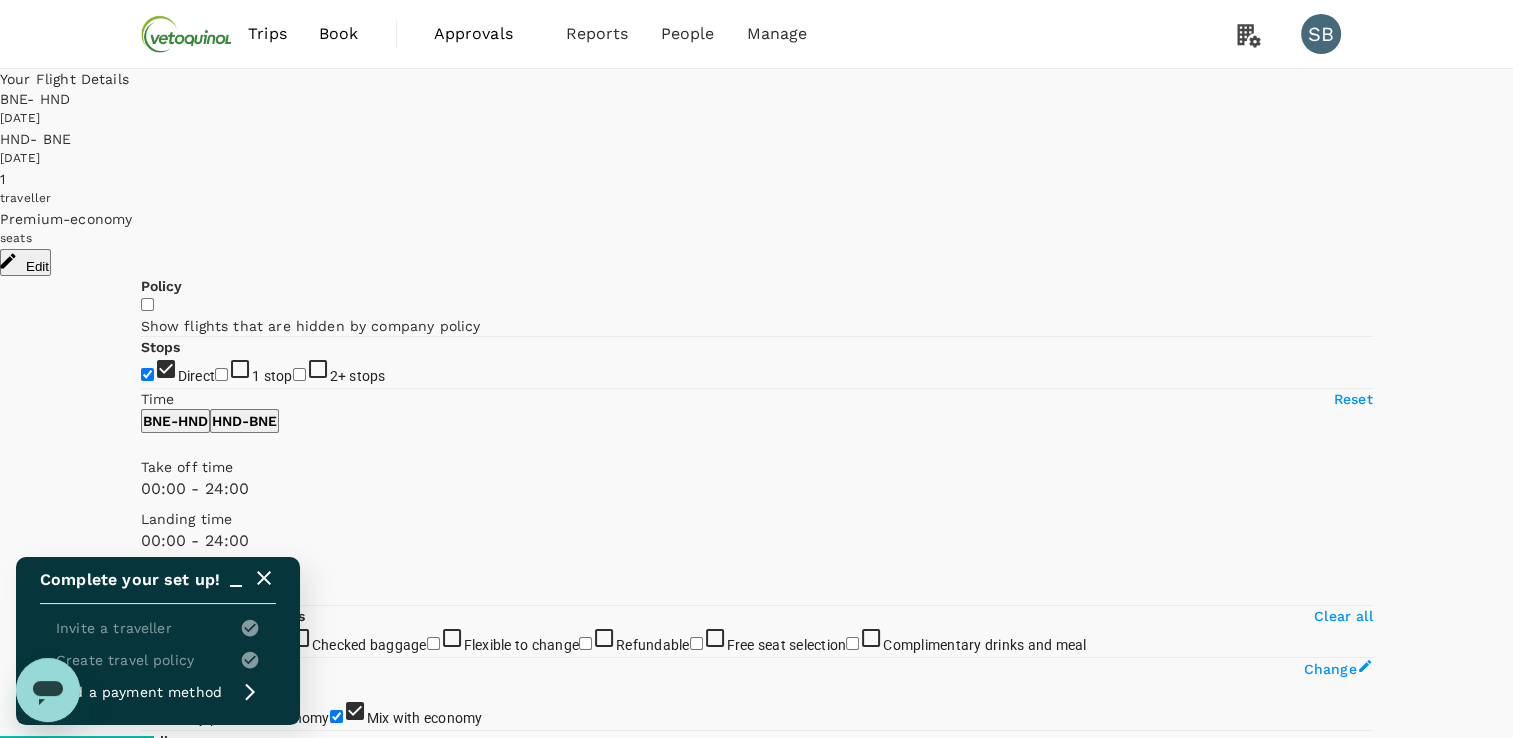 click on "Premium-economy seats" at bounding box center [756, 229] 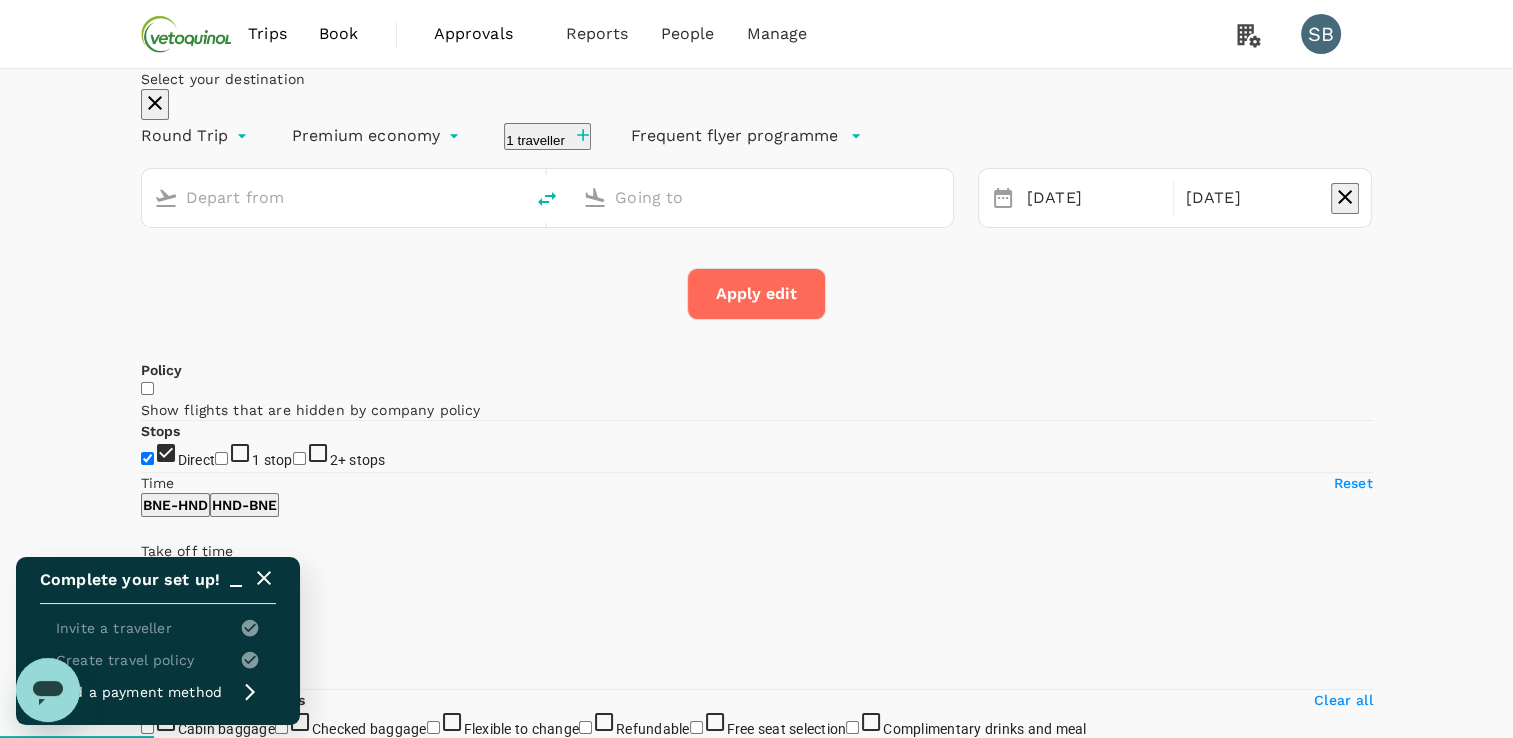 type on "Brisbane (BNE)" 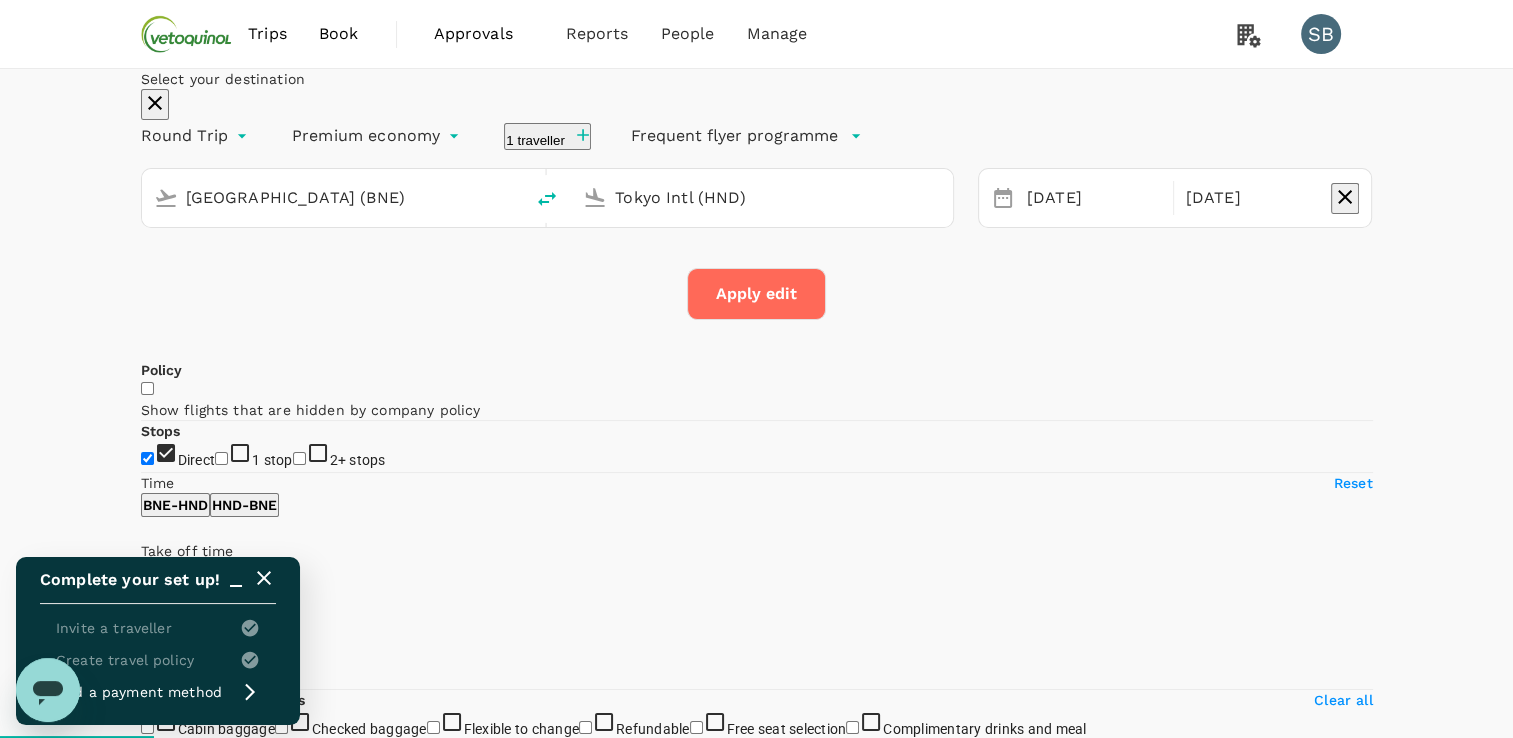 click on "Tokyo Intl (HND)" at bounding box center (763, 197) 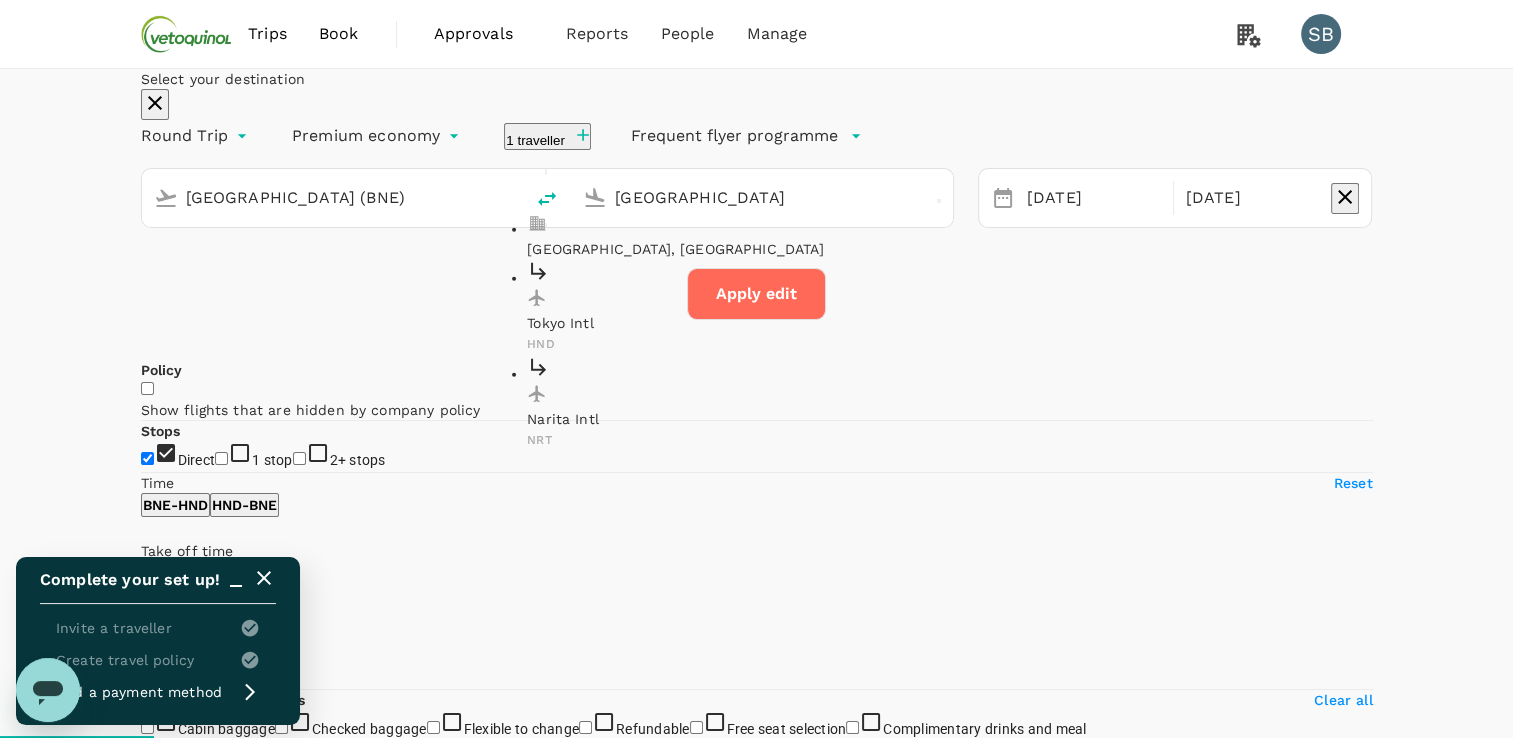 drag, startPoint x: 656, startPoint y: 391, endPoint x: 669, endPoint y: 390, distance: 13.038404 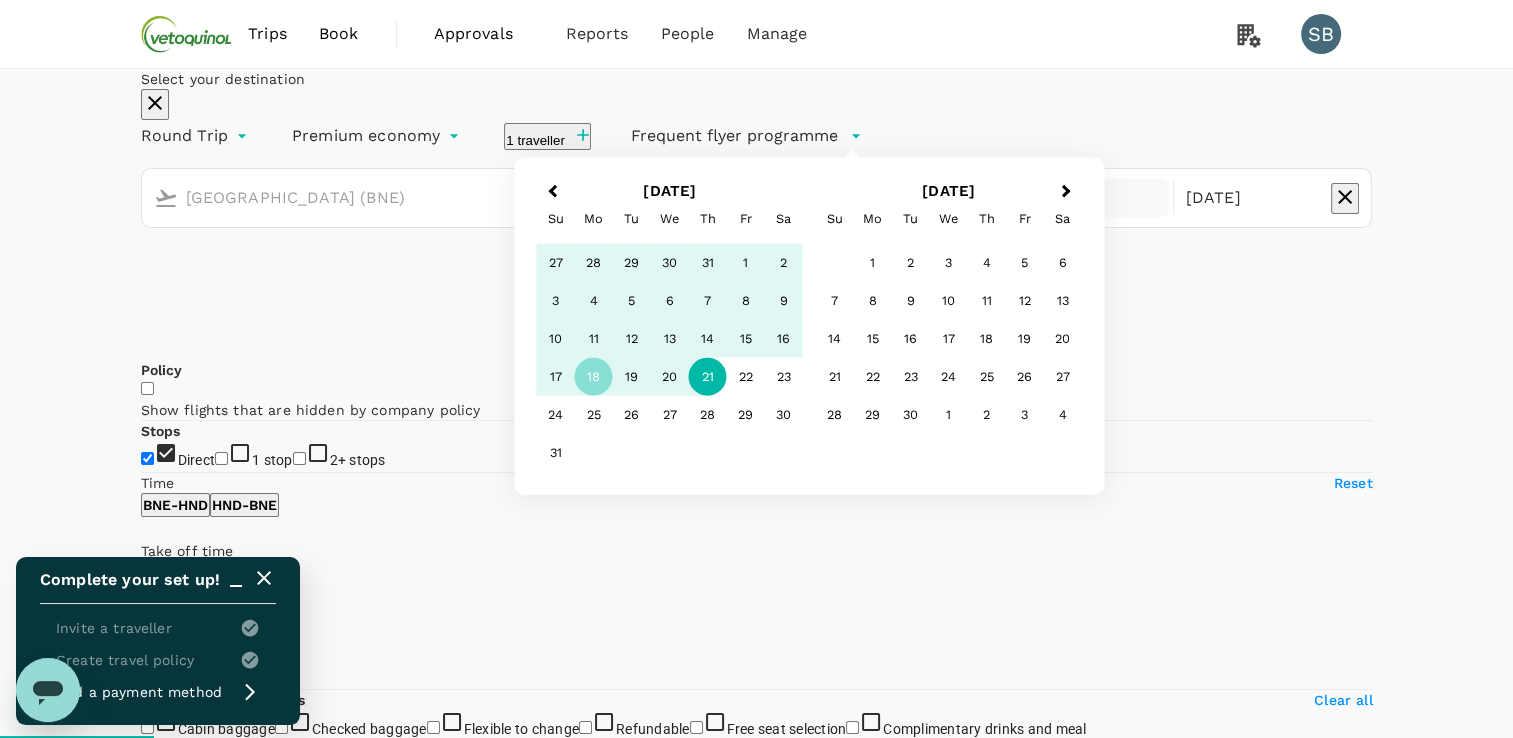 type on "Narita Intl (NRT)" 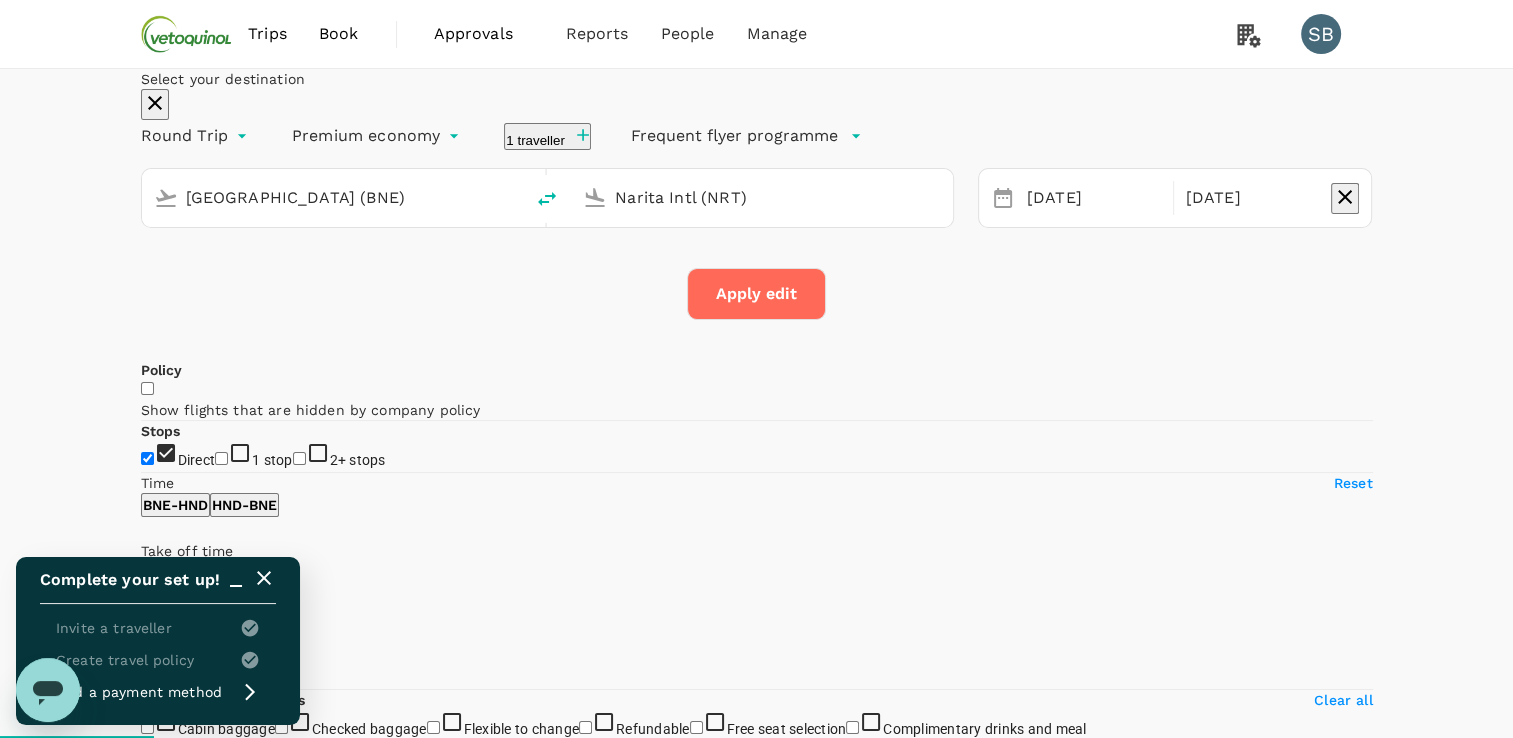 click on "Apply edit" at bounding box center (756, 294) 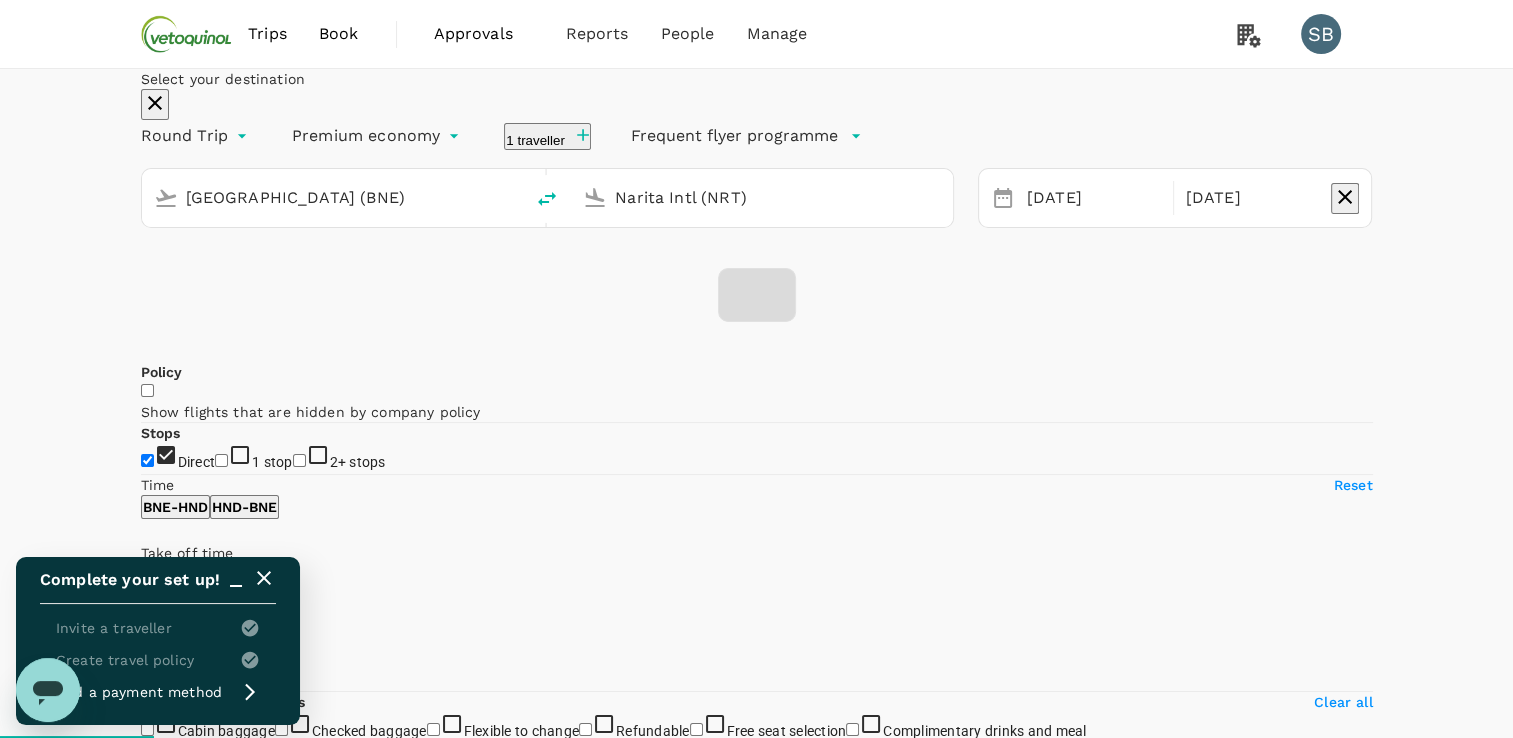checkbox on "false" 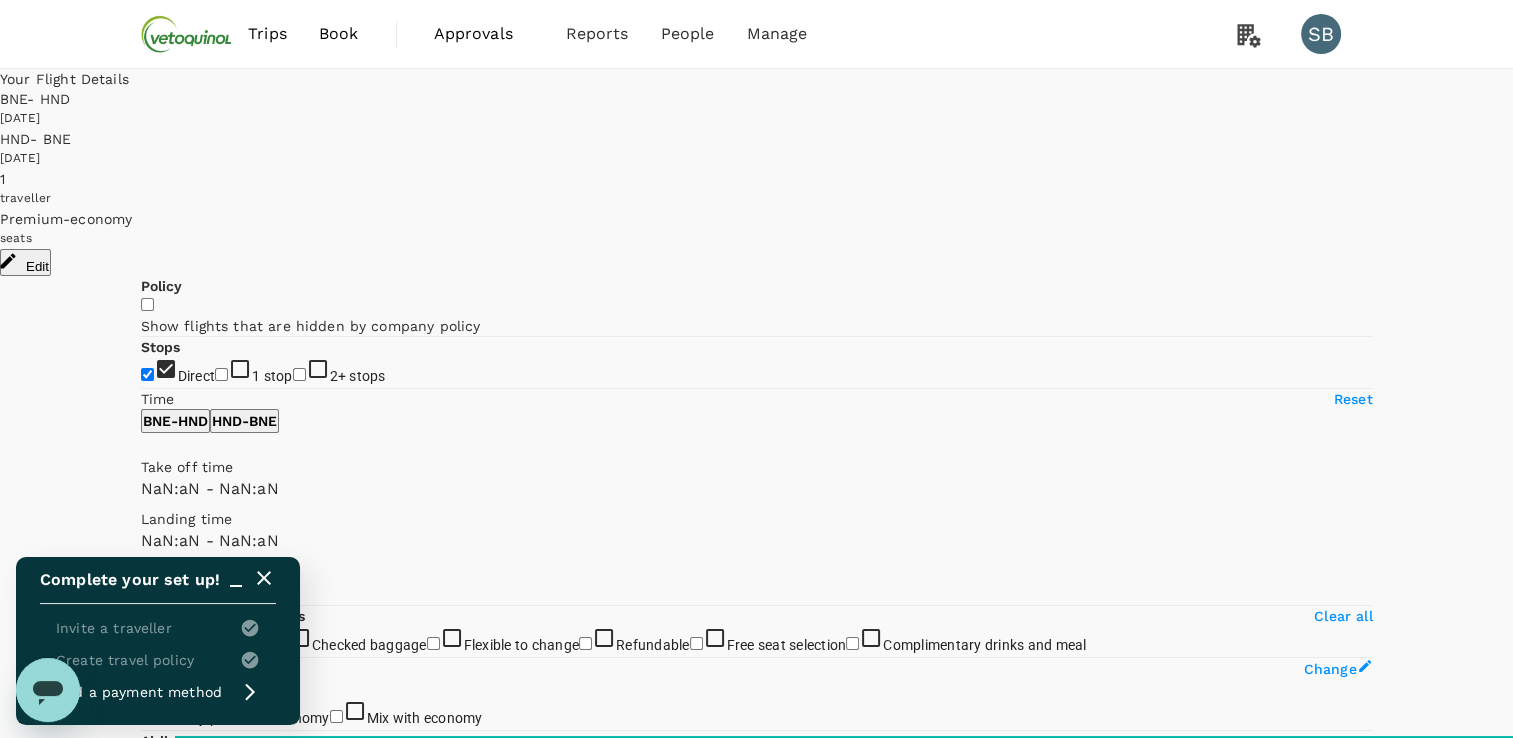 type on "1440" 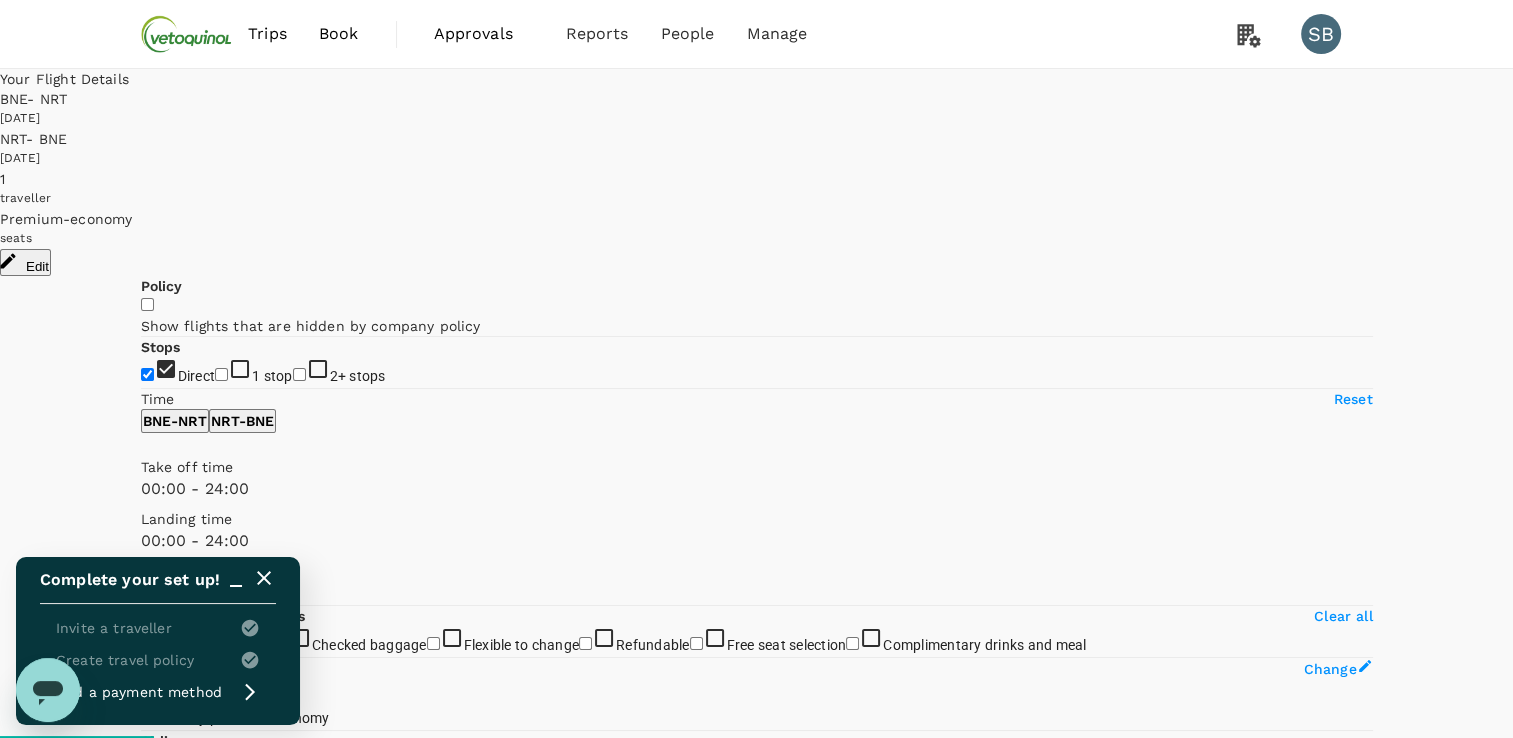 type on "1665" 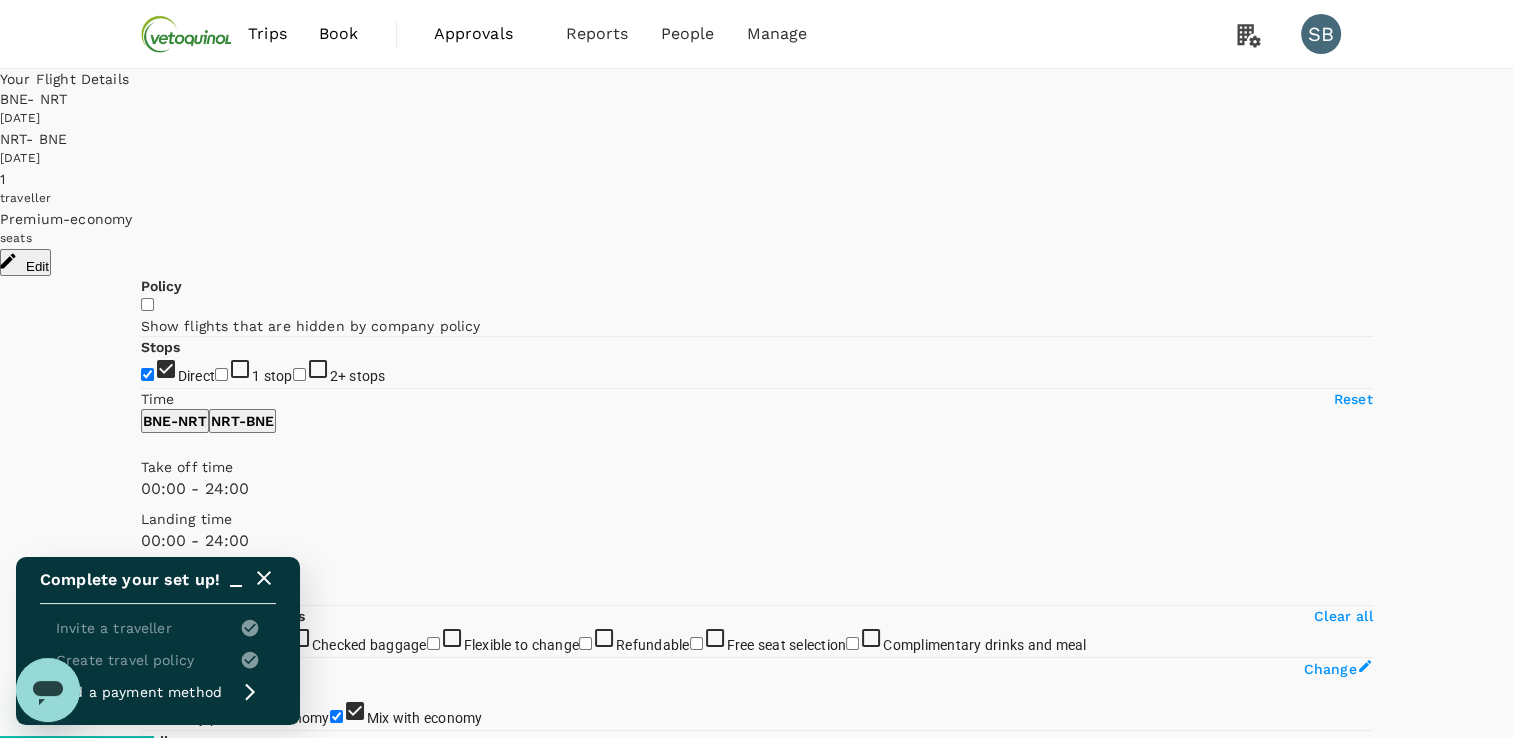 type on "1940" 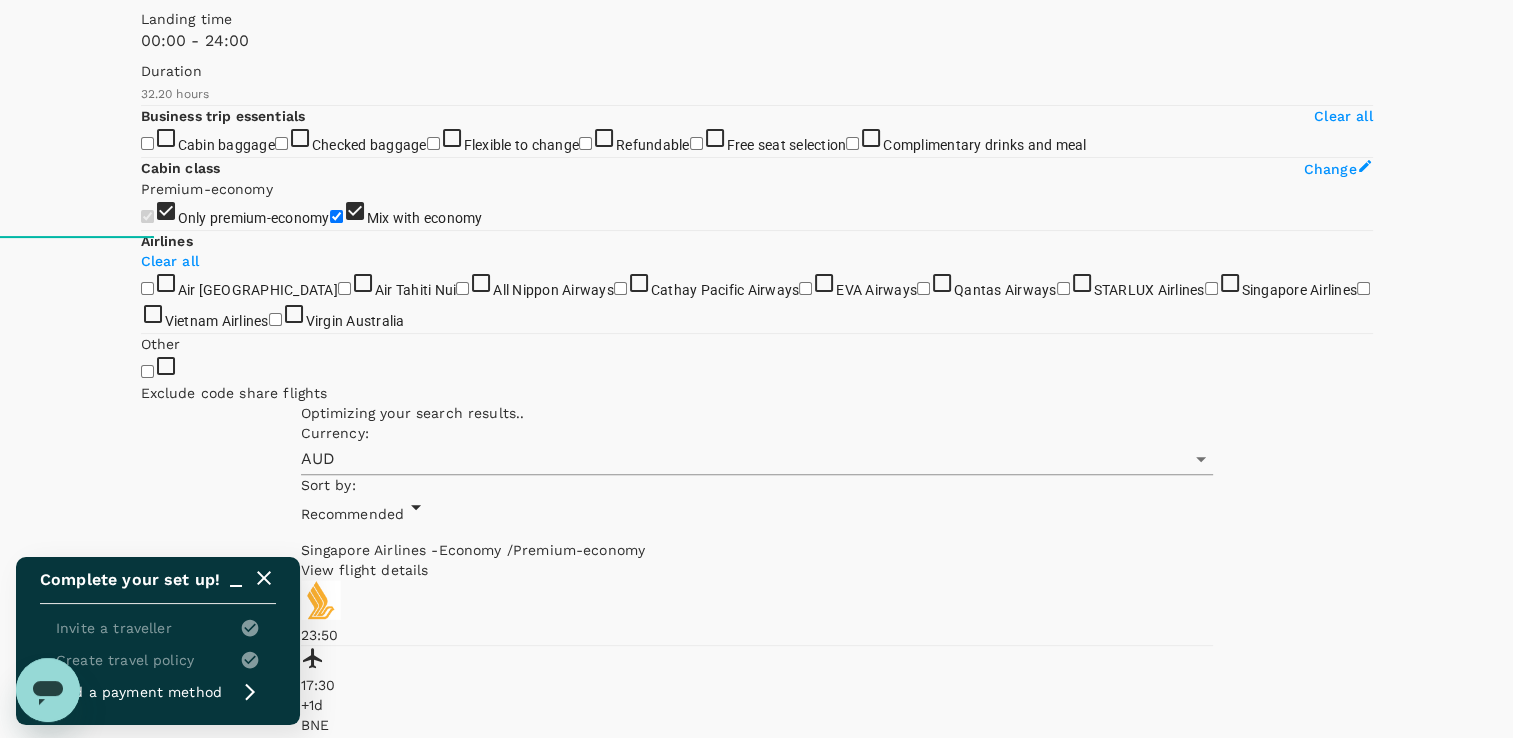 scroll, scrollTop: 0, scrollLeft: 0, axis: both 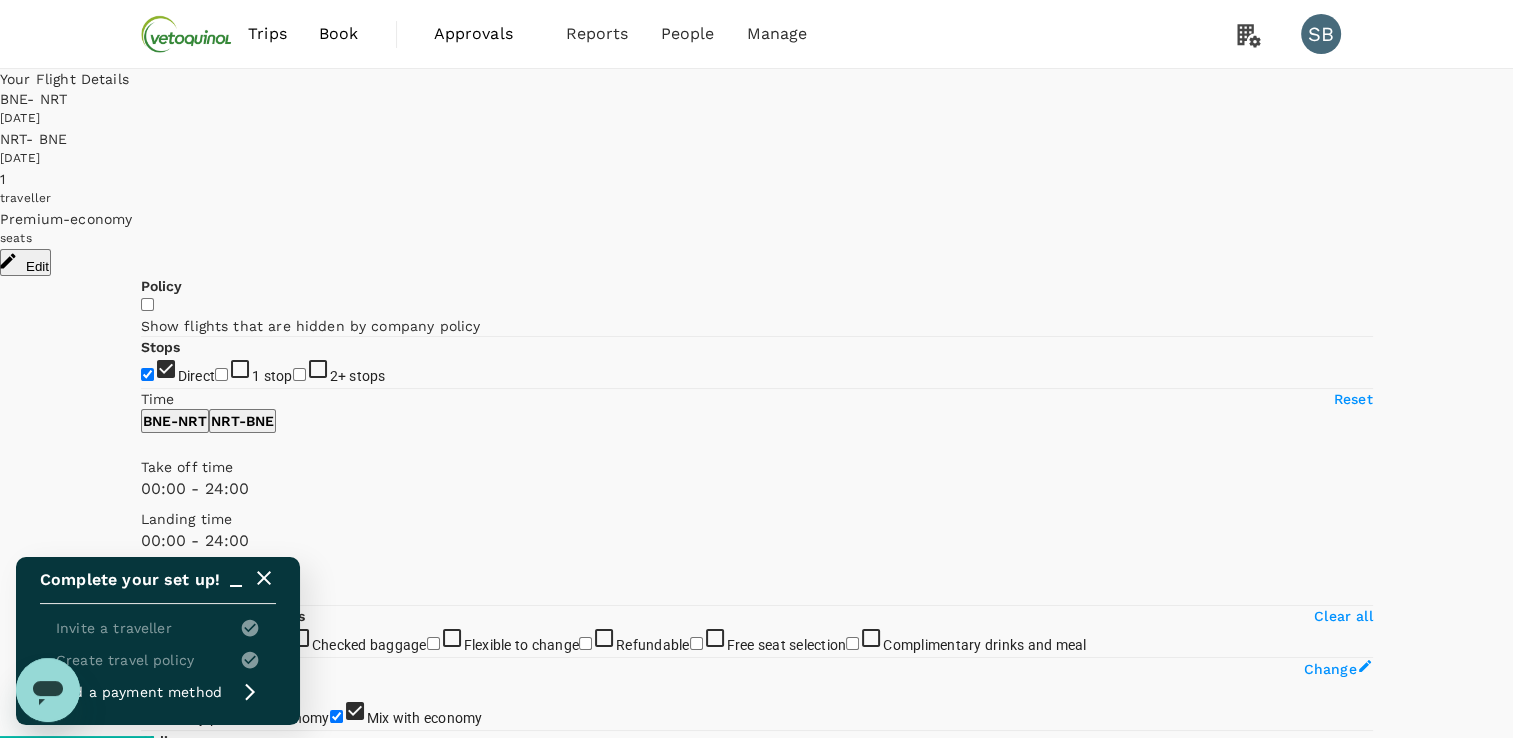 click 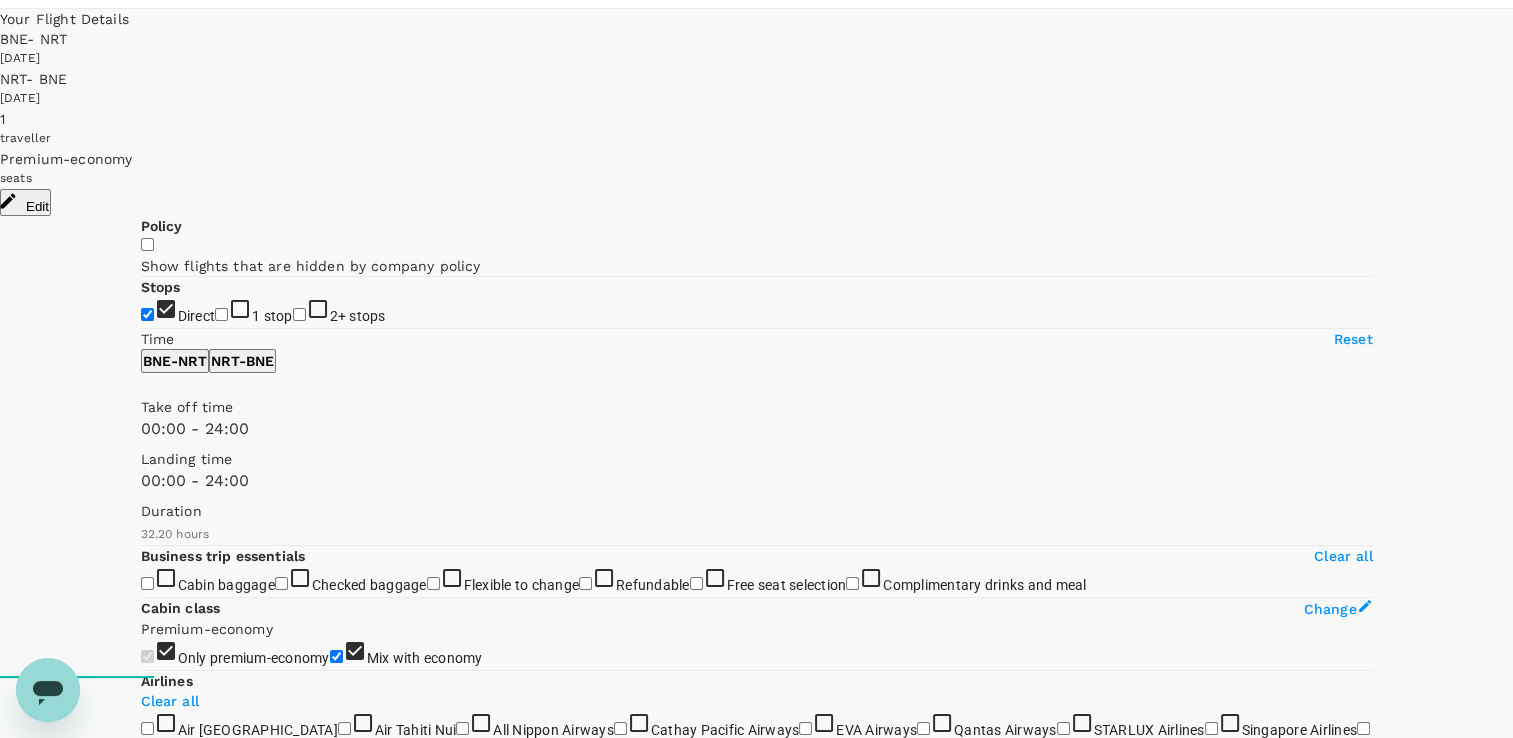 scroll, scrollTop: 0, scrollLeft: 0, axis: both 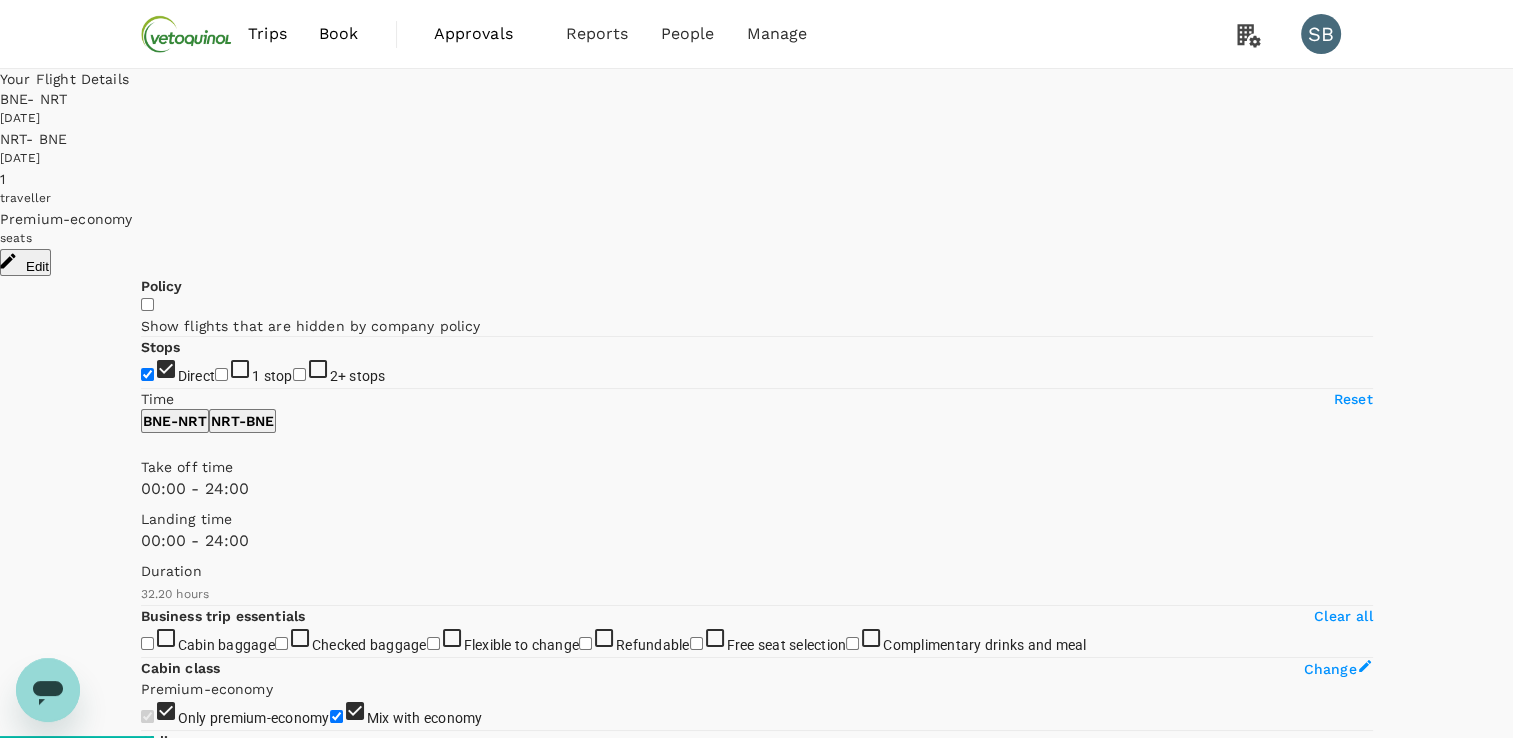 click at bounding box center [187, 34] 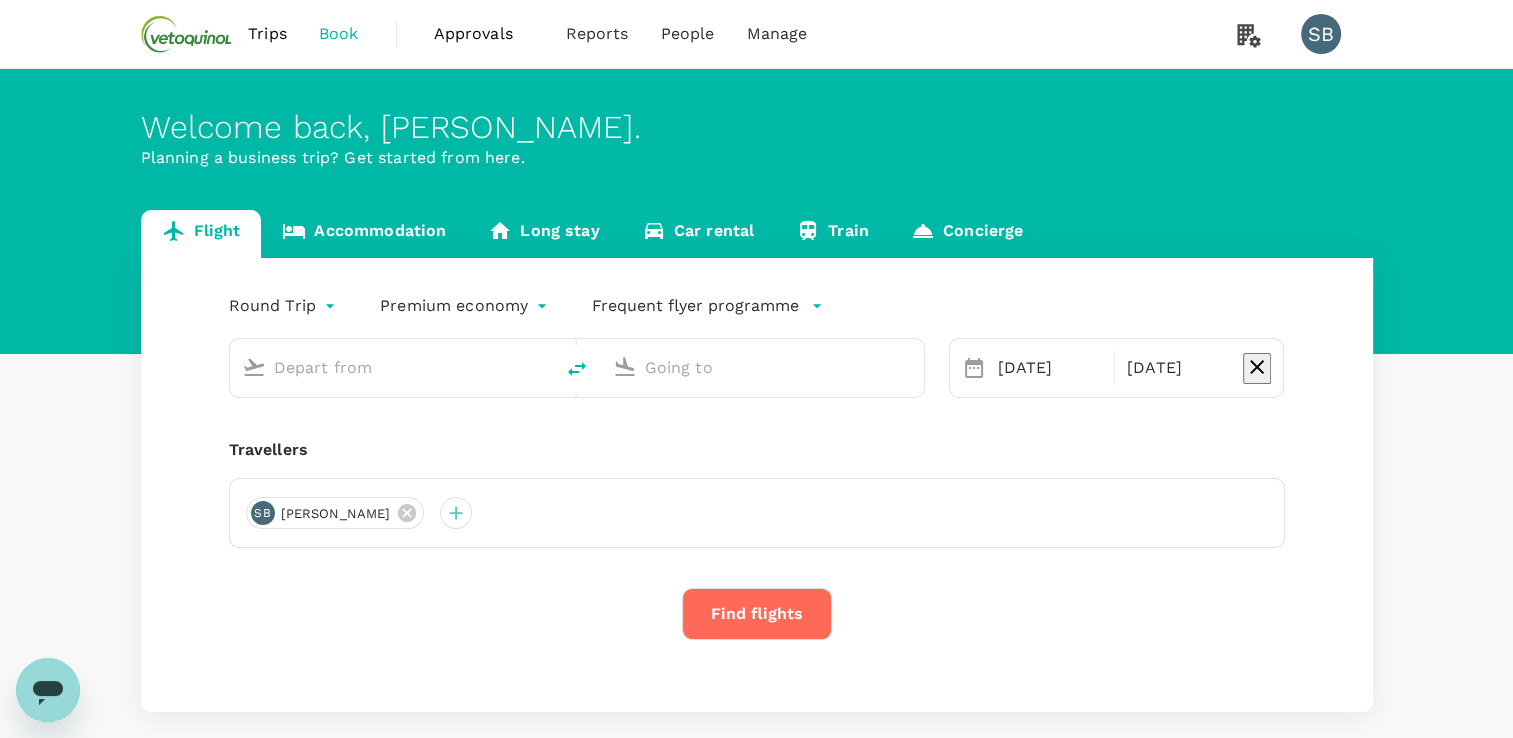 type on "Brisbane (BNE)" 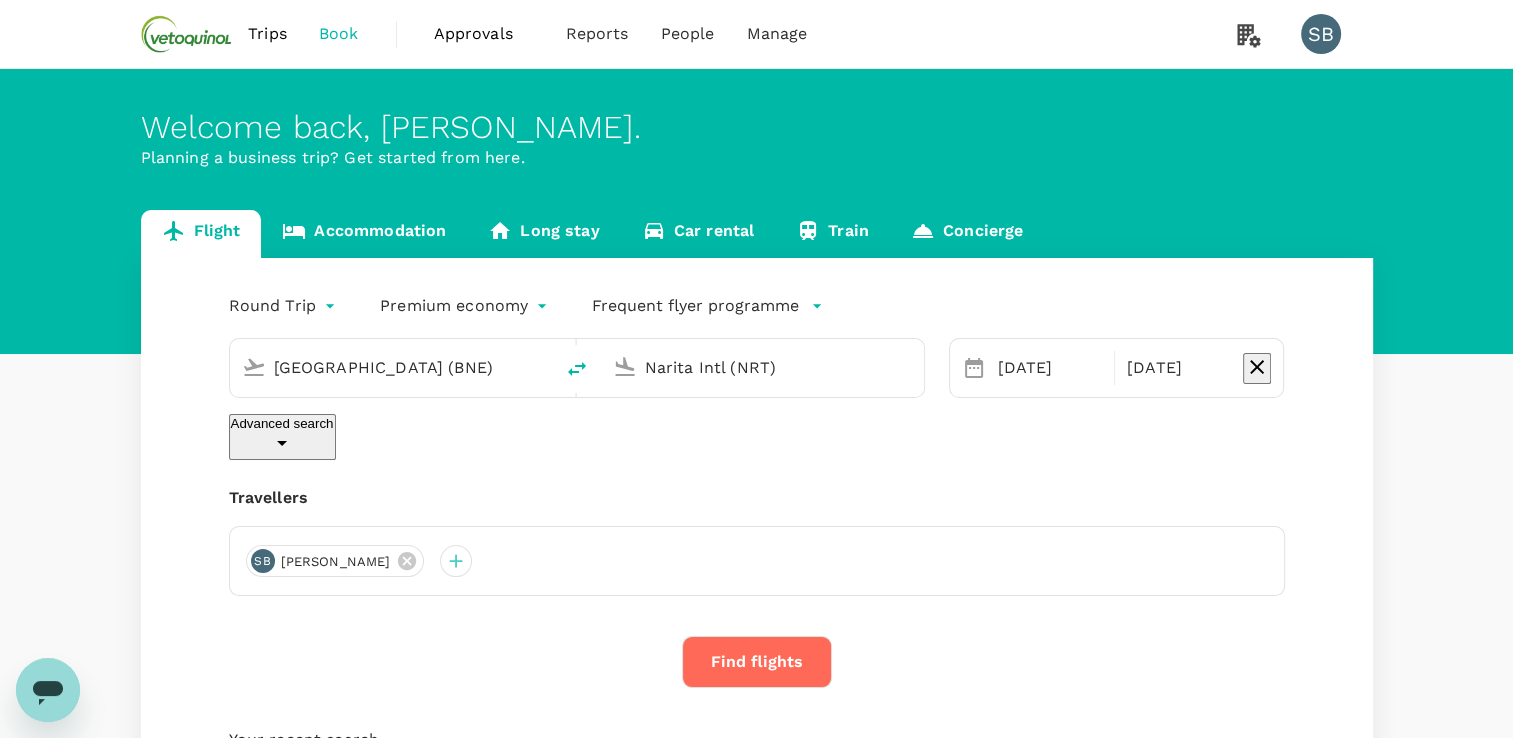 type 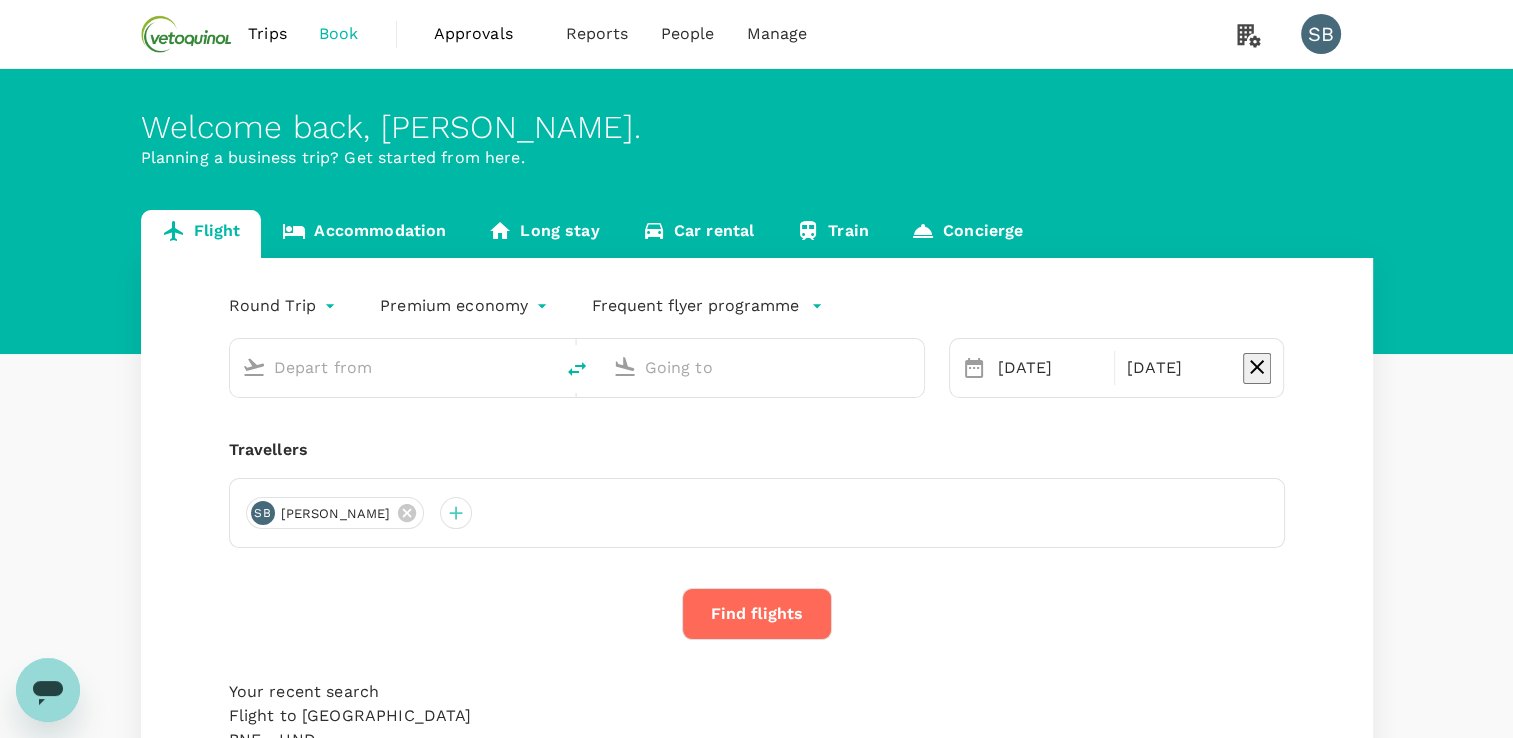 type on "Brisbane (BNE)" 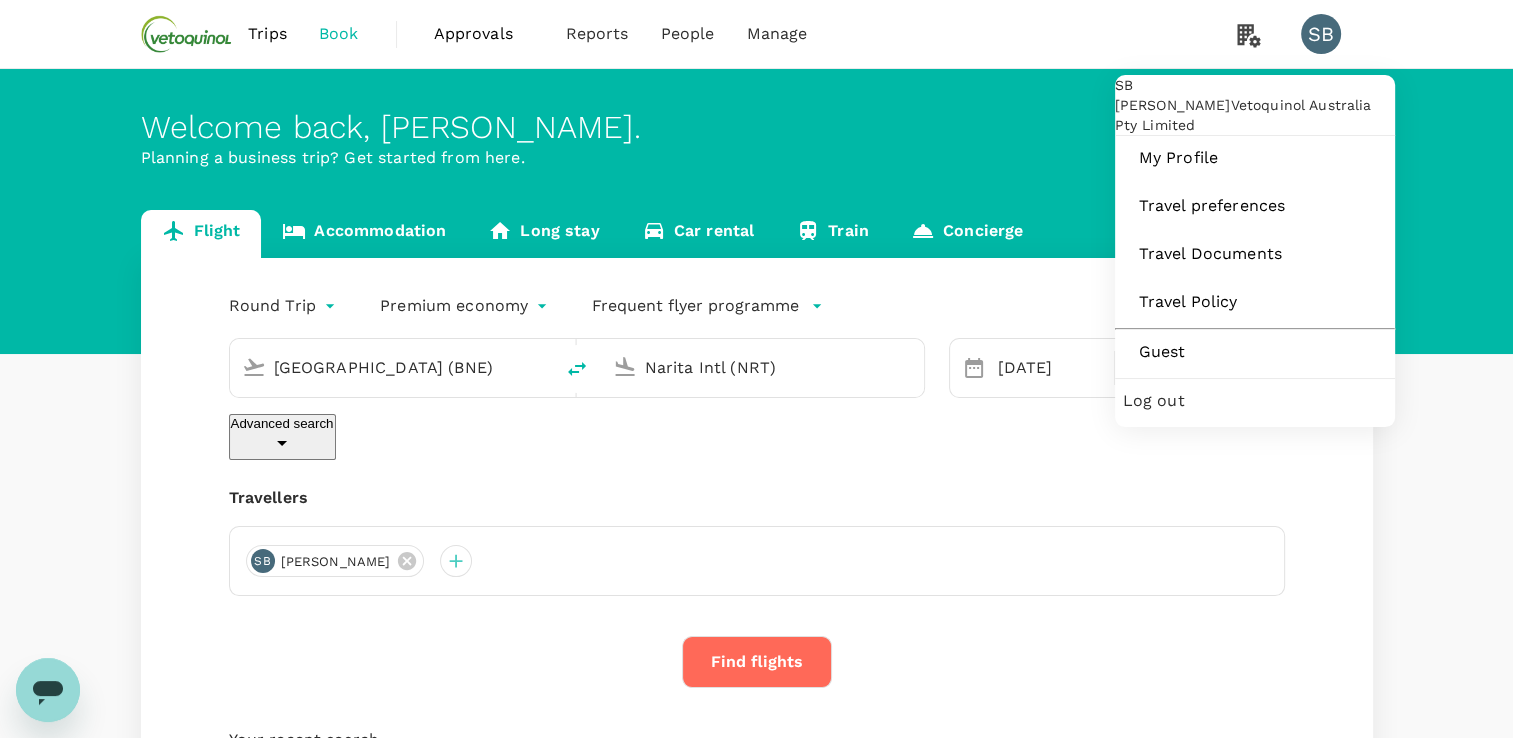 click on "Log out" at bounding box center [1255, 401] 